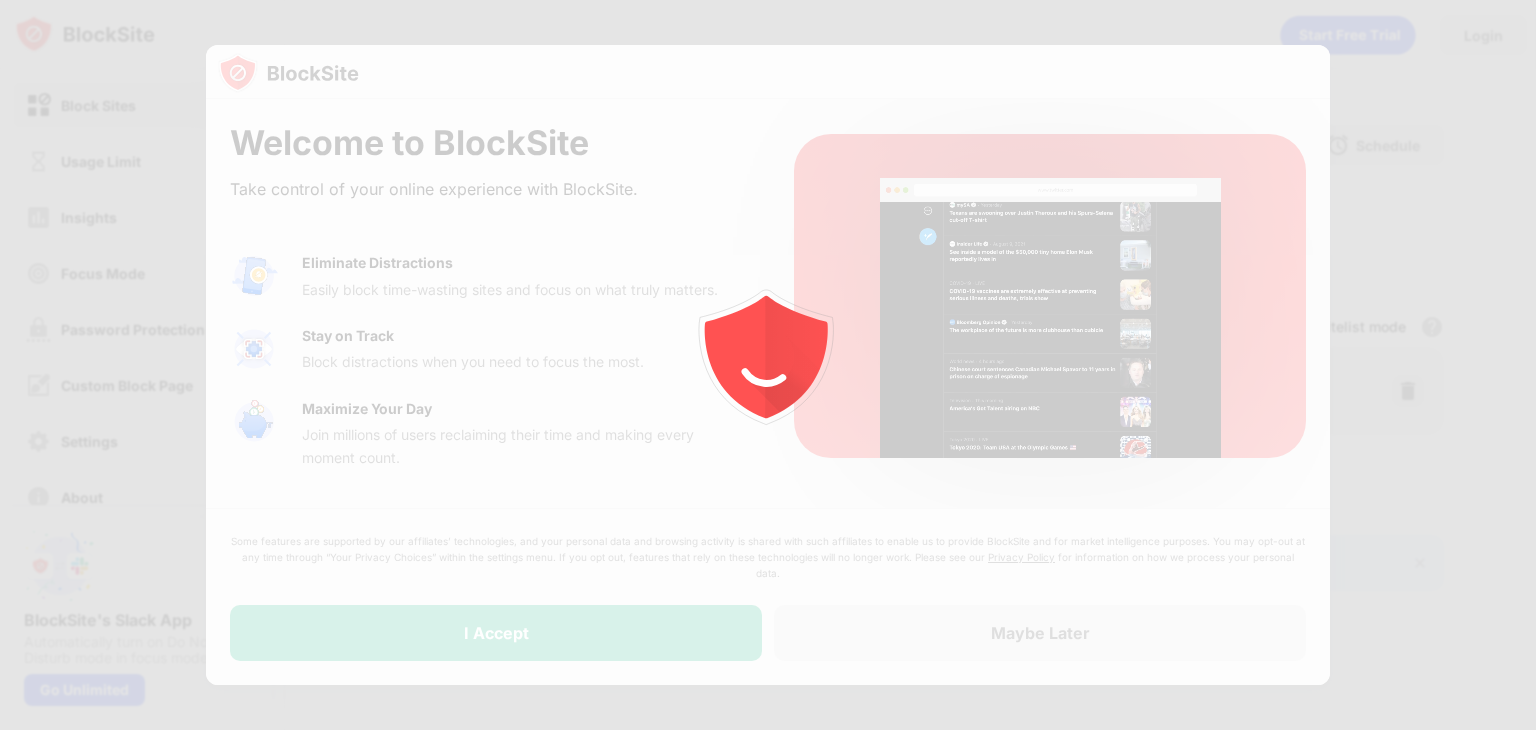 scroll, scrollTop: 0, scrollLeft: 0, axis: both 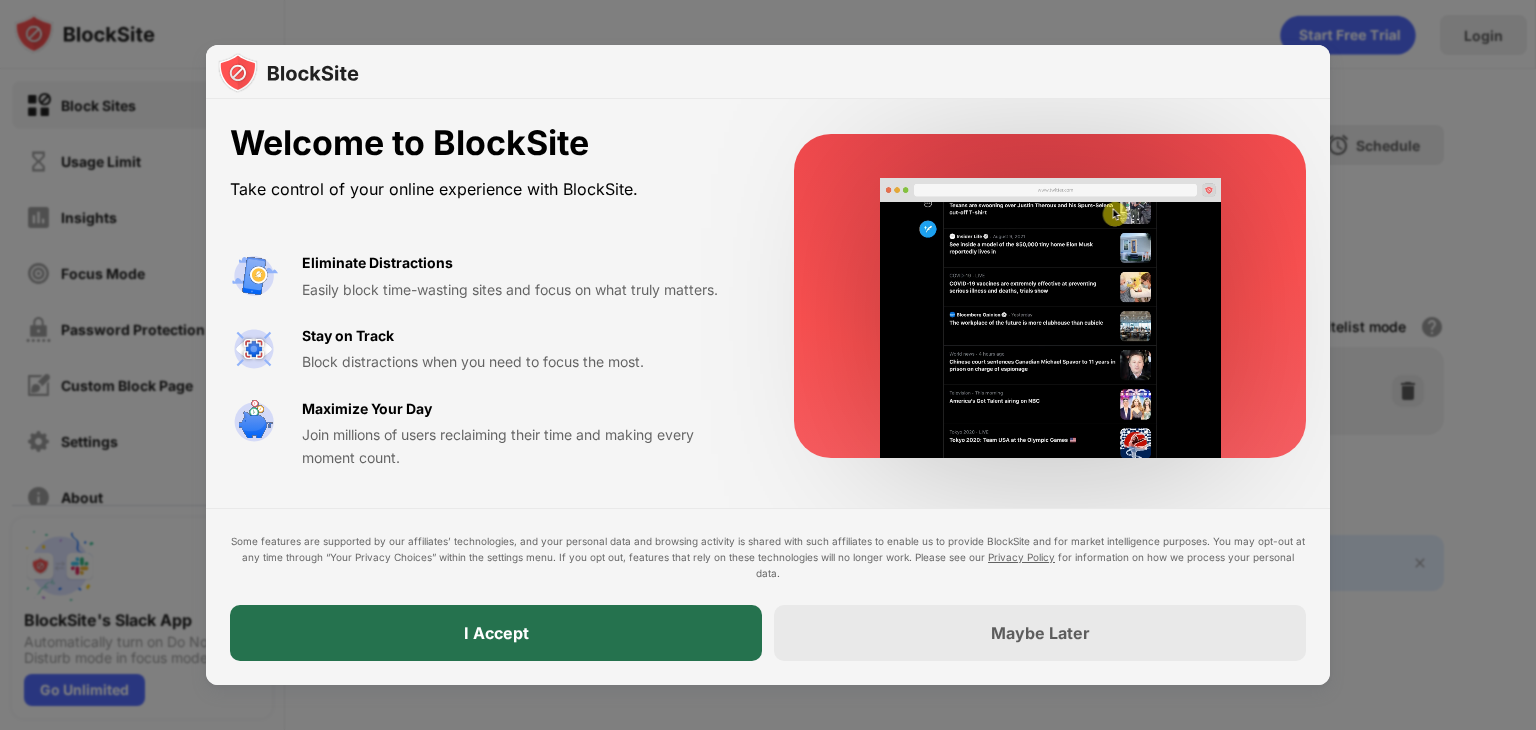 click on "I Accept" at bounding box center (496, 633) 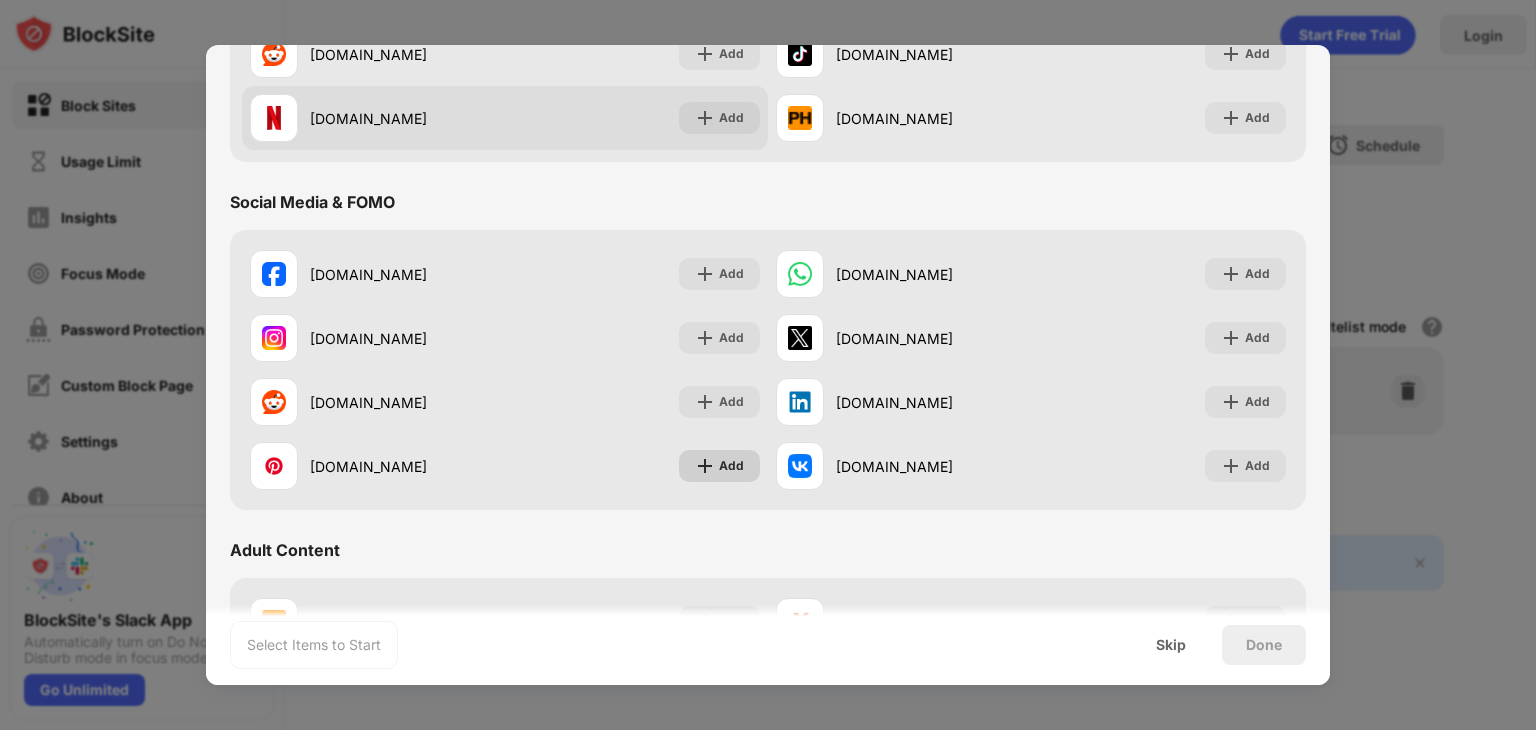 scroll, scrollTop: 0, scrollLeft: 0, axis: both 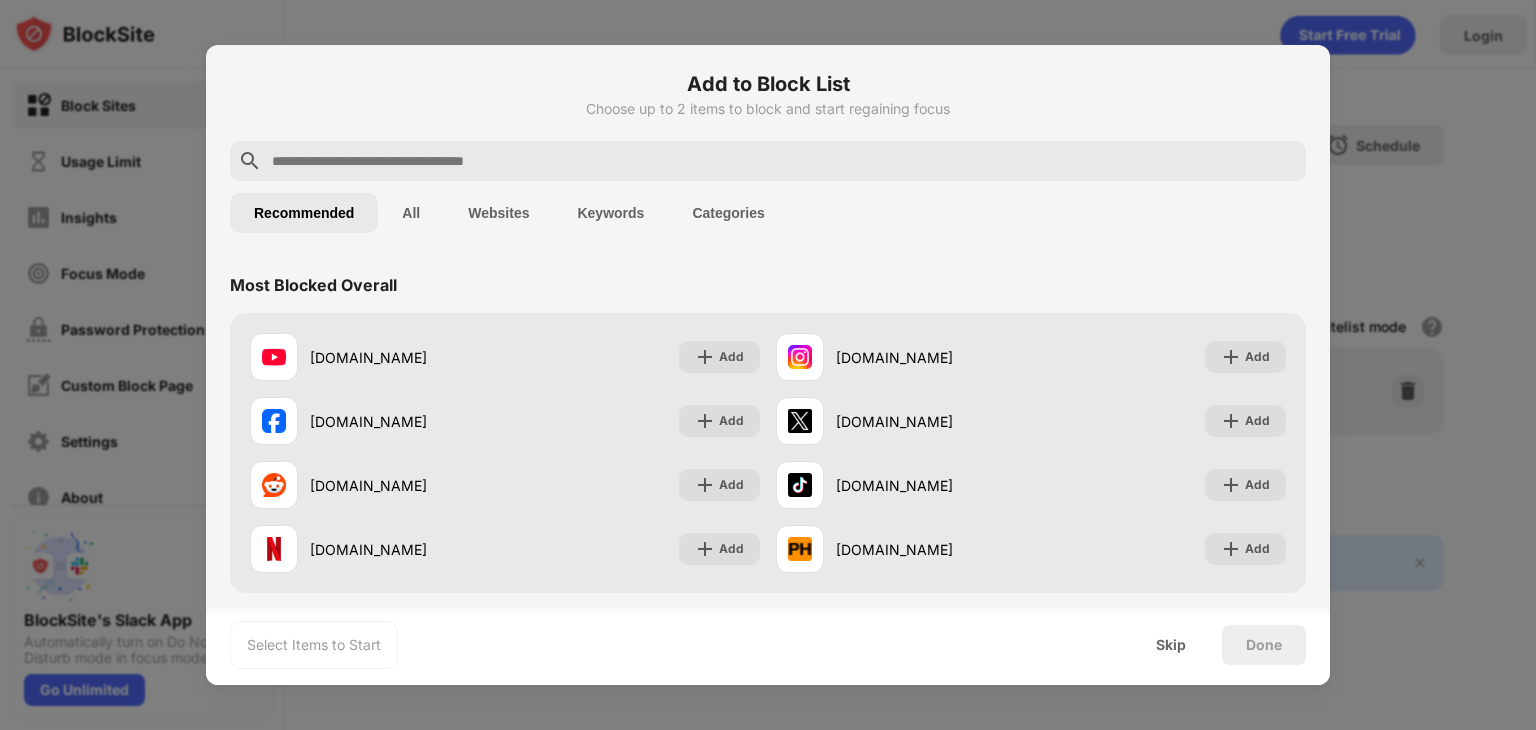 click at bounding box center [784, 161] 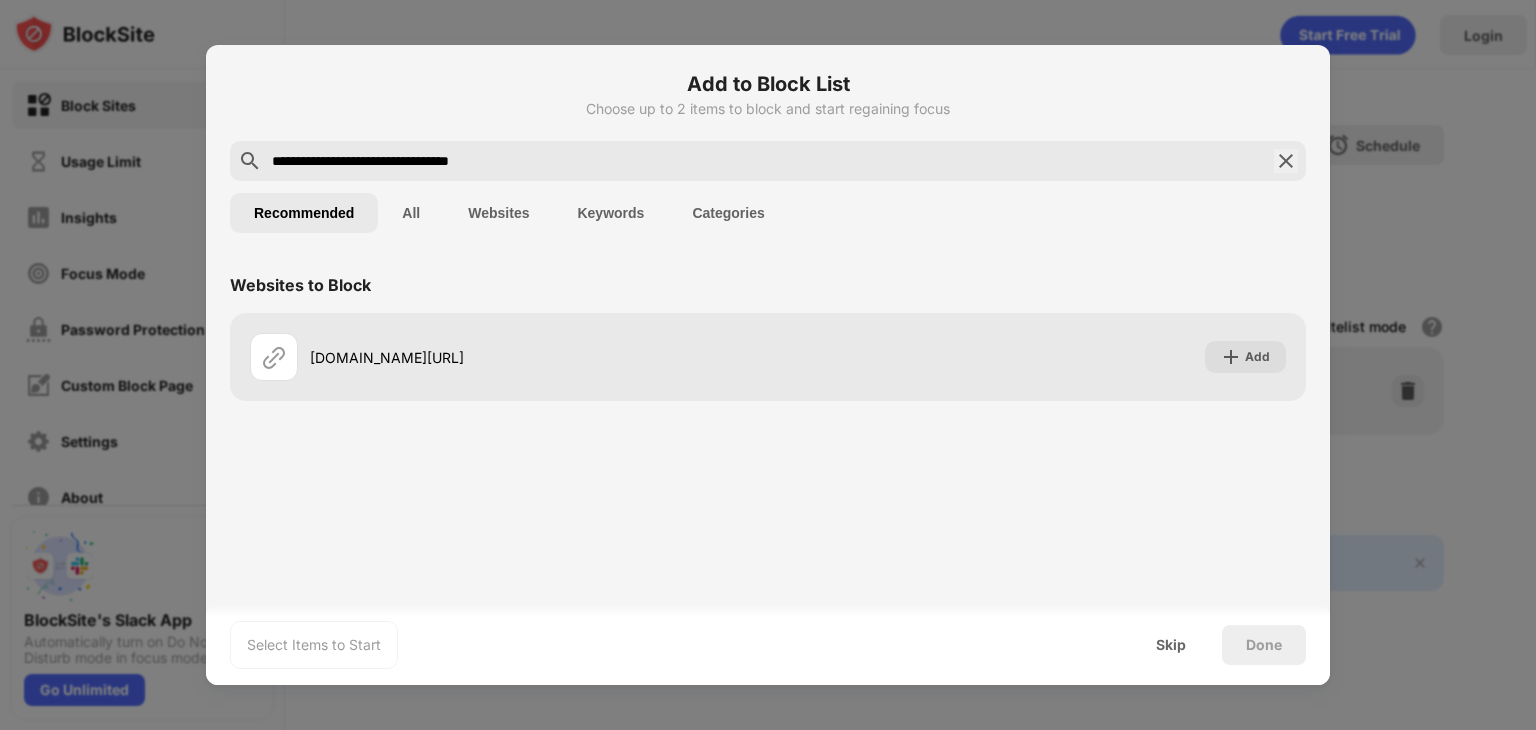 click on "**********" at bounding box center (768, 161) 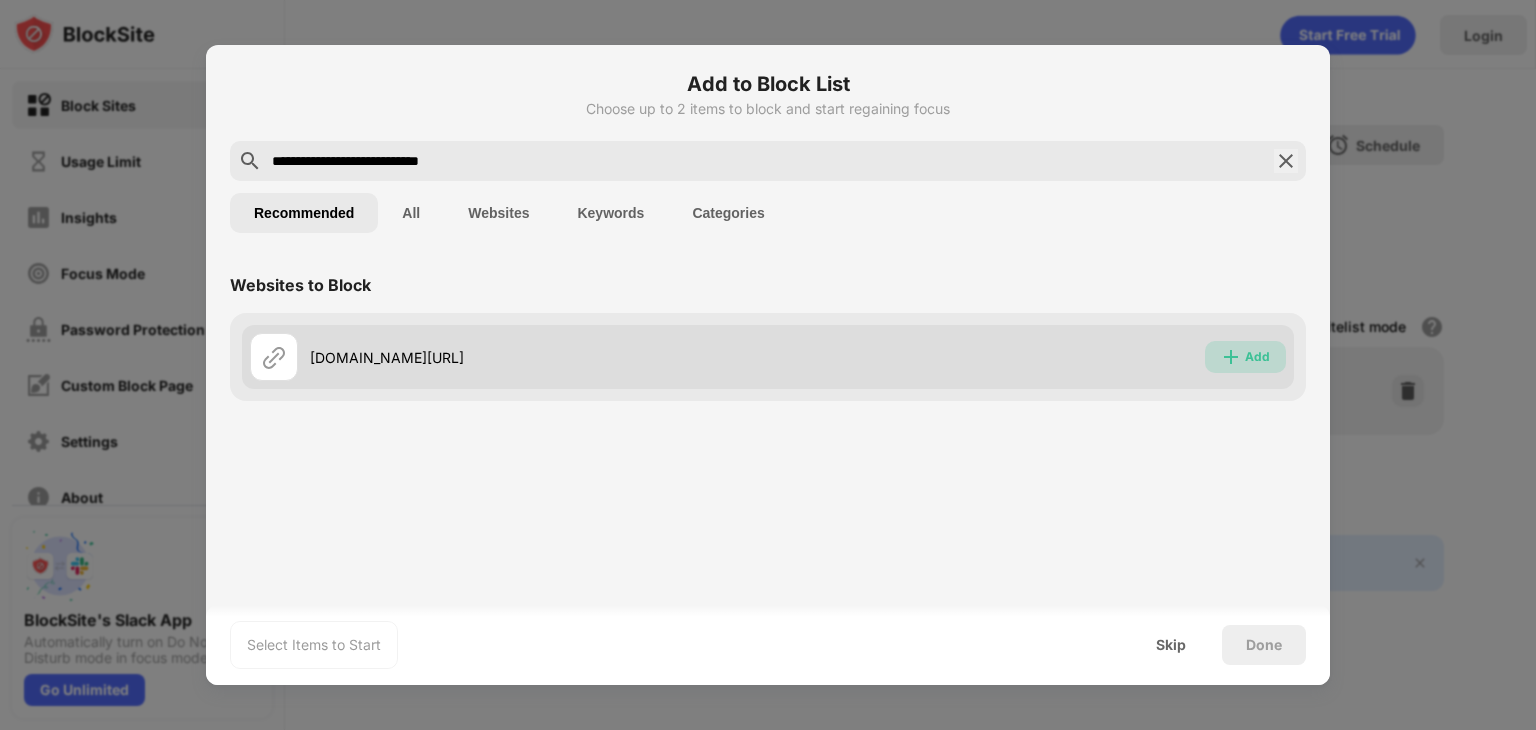 click at bounding box center [1231, 357] 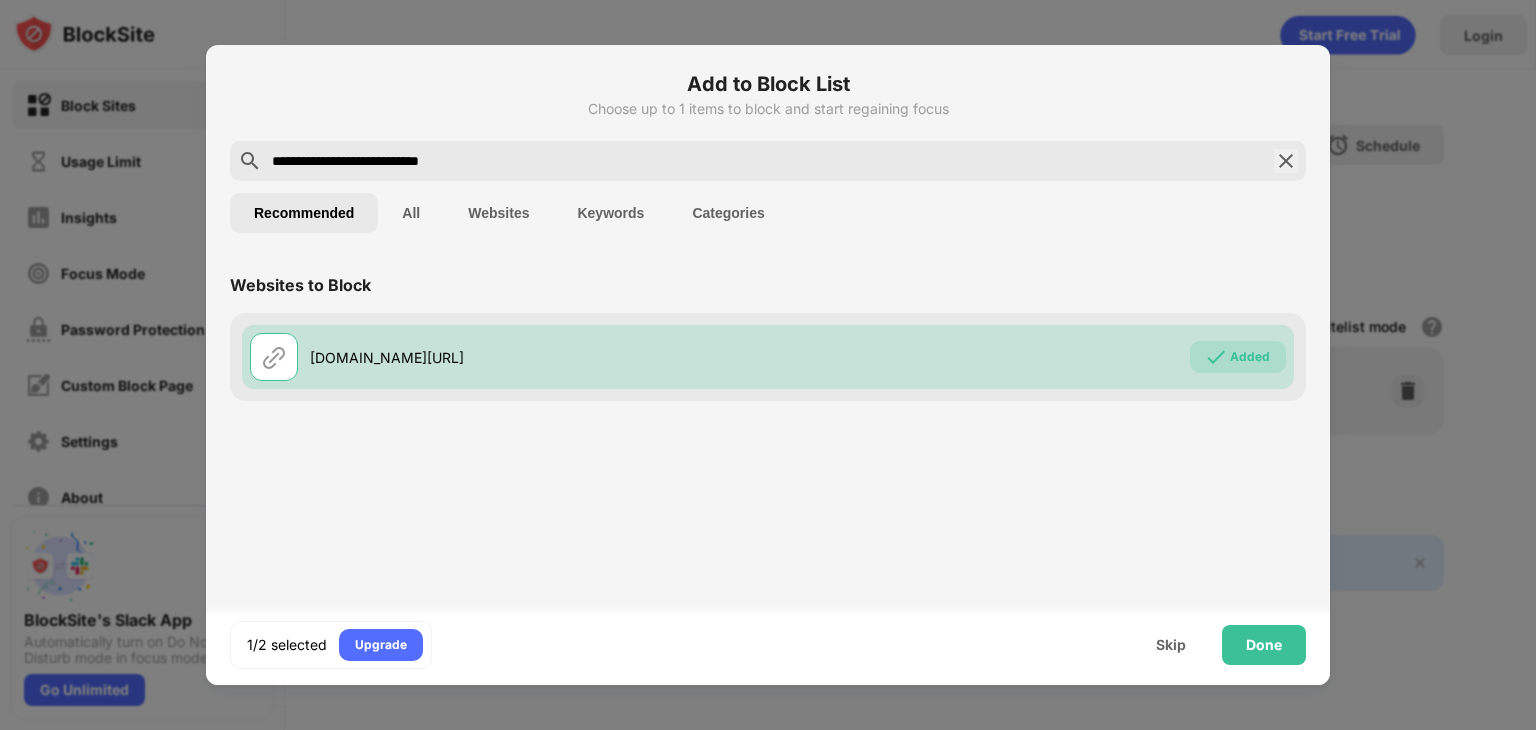 click on "**********" at bounding box center [768, 161] 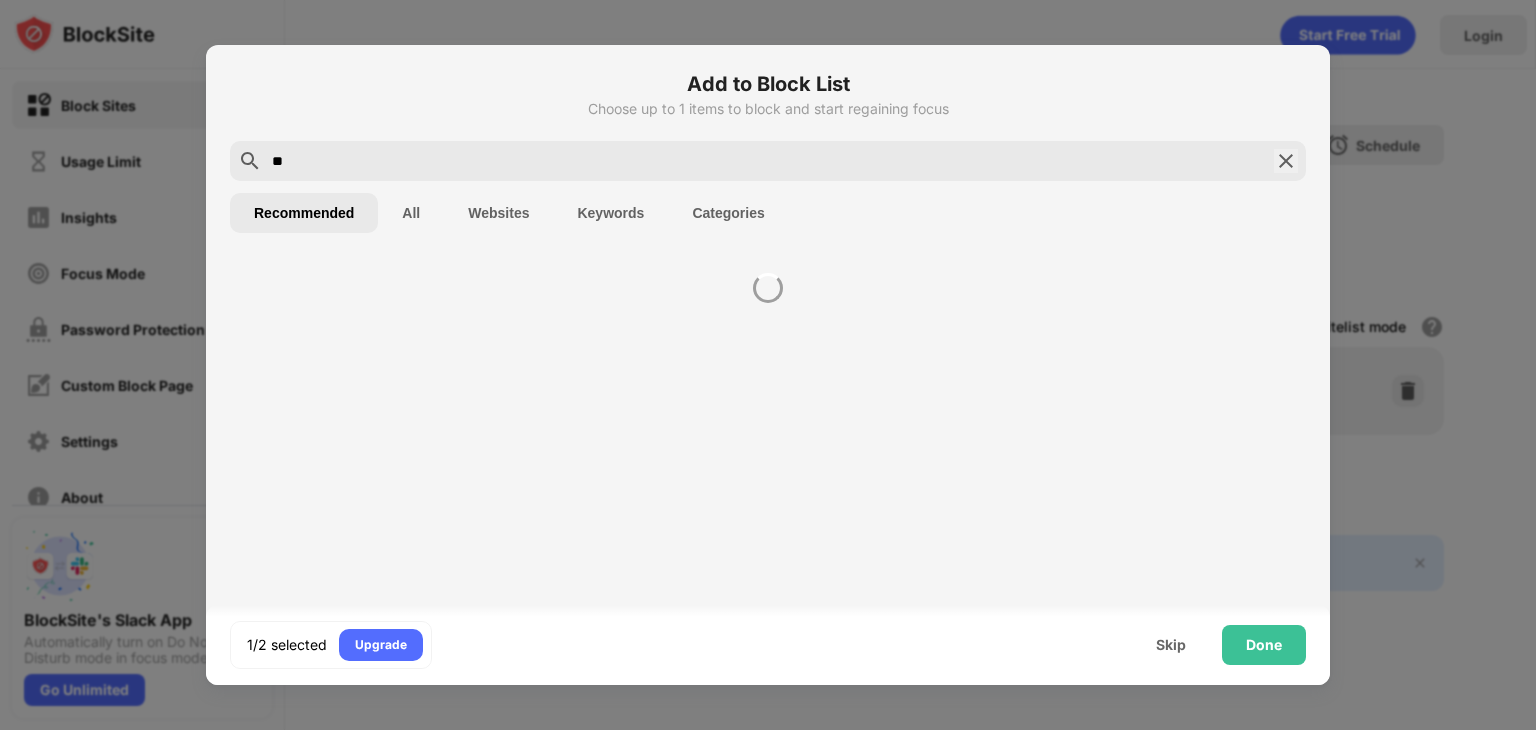 type on "*" 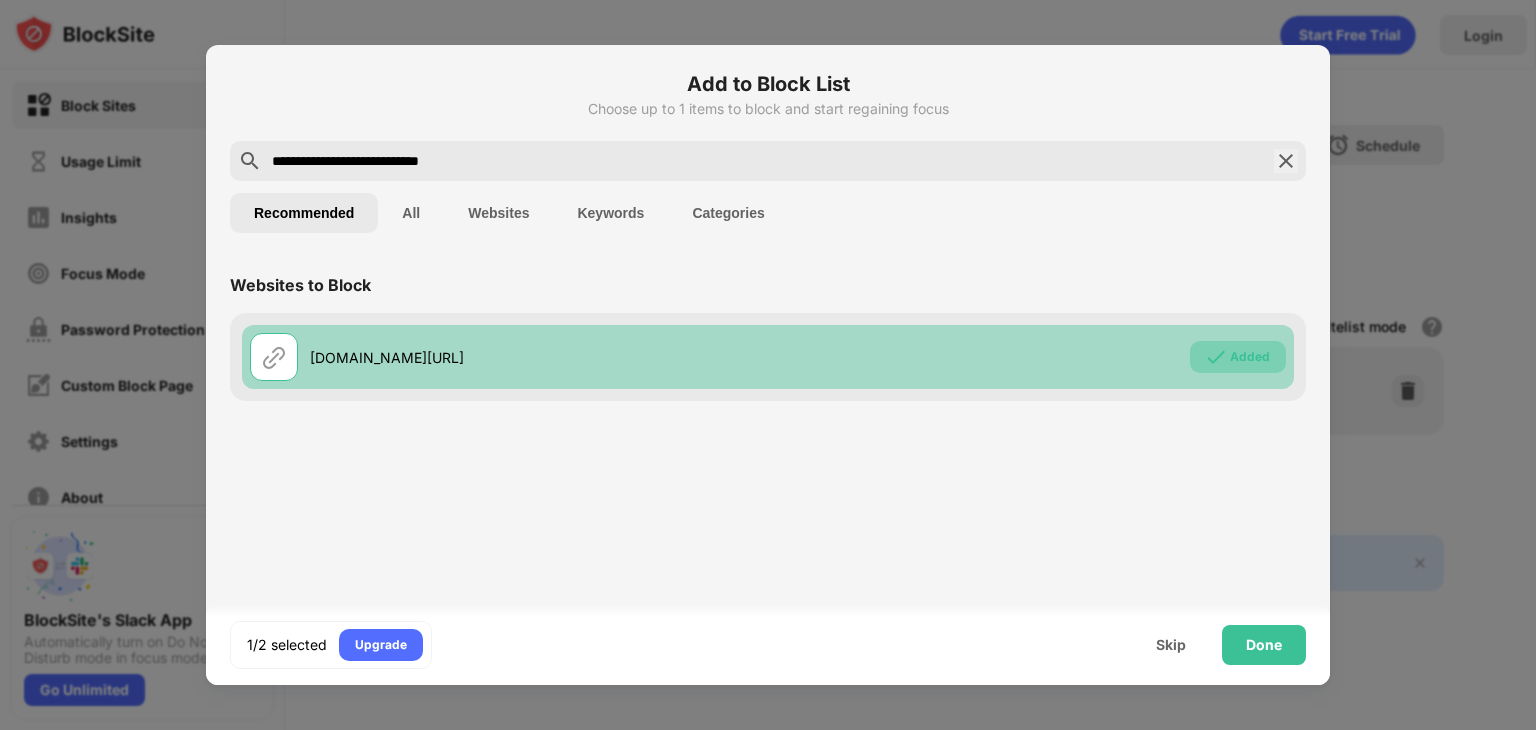 type on "**********" 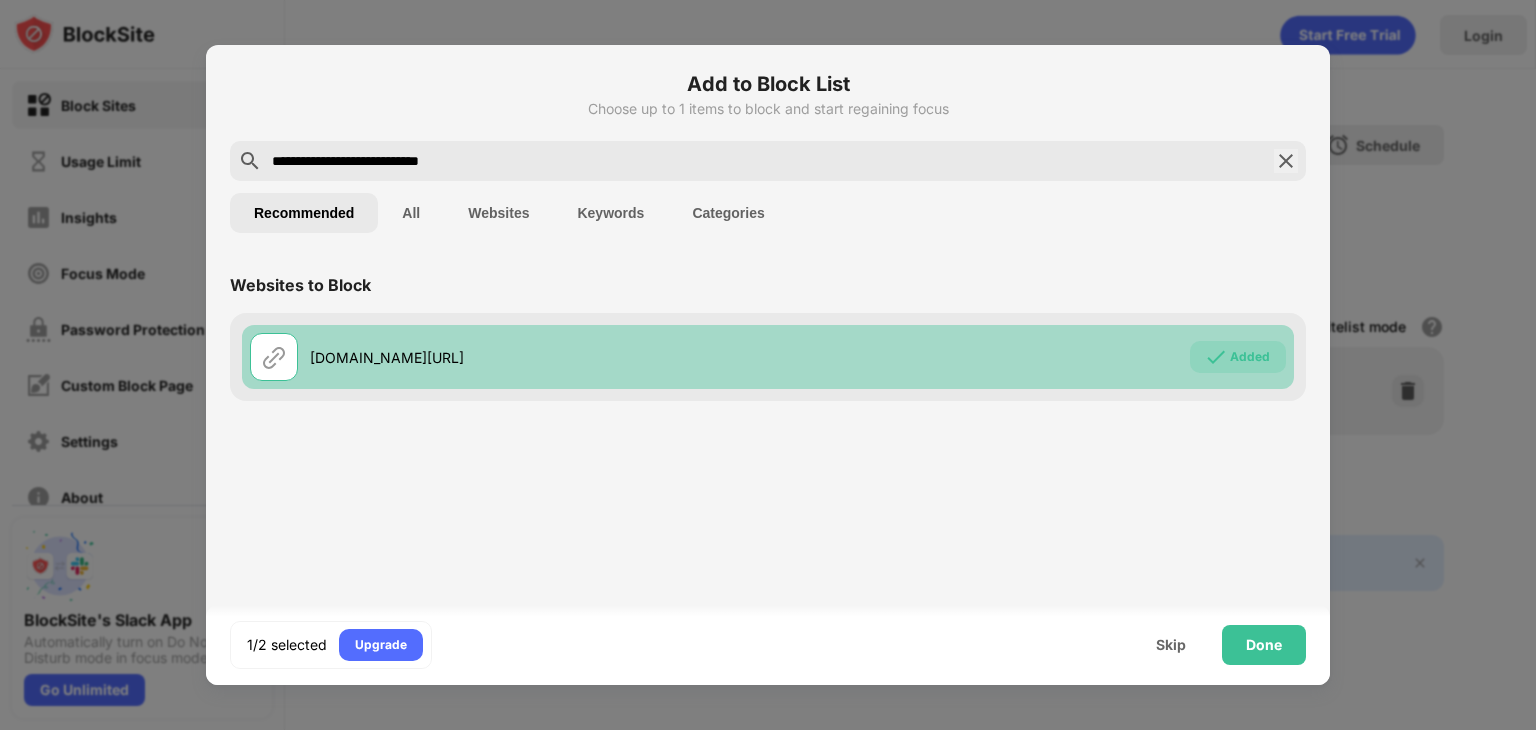 click on "Added" at bounding box center (1250, 357) 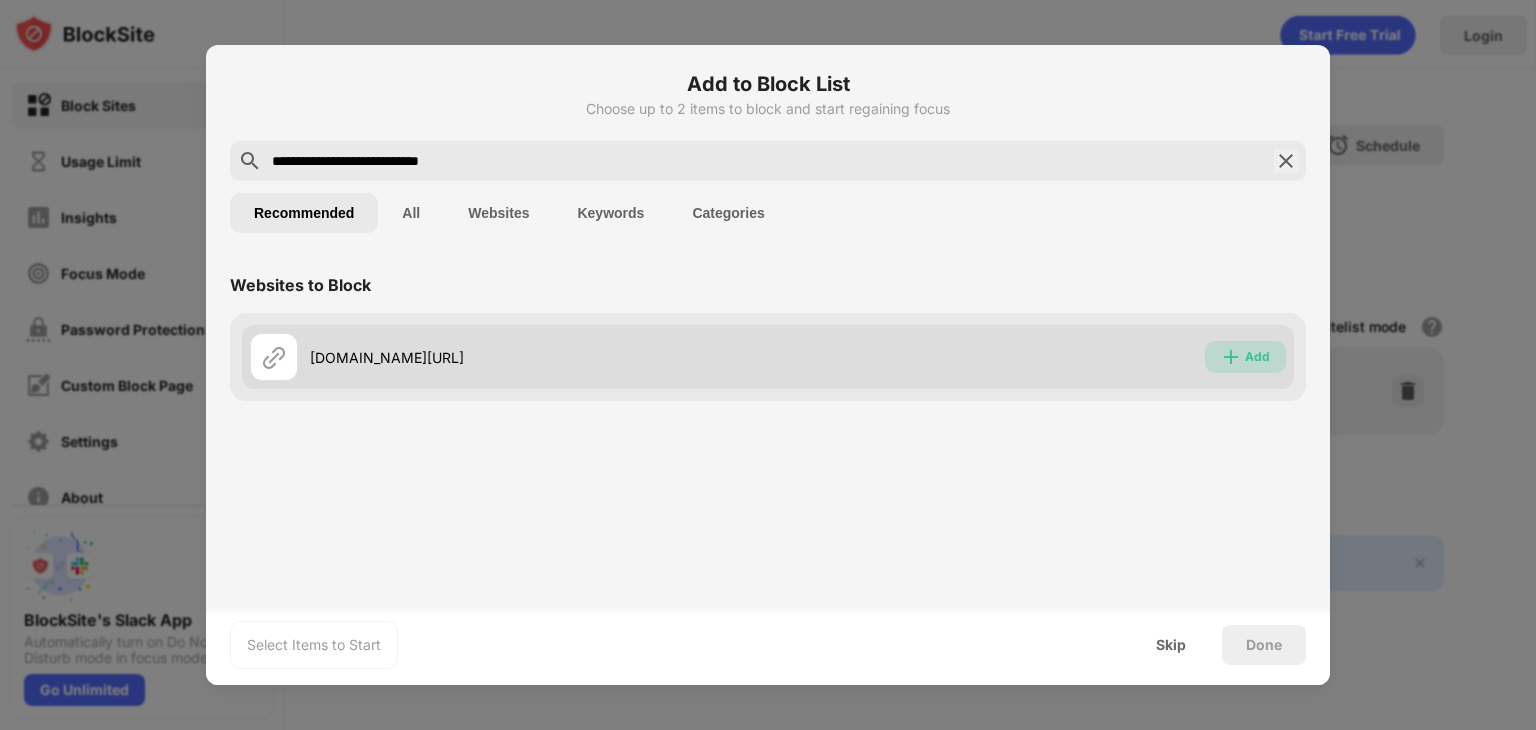 click on "Add" at bounding box center [1257, 357] 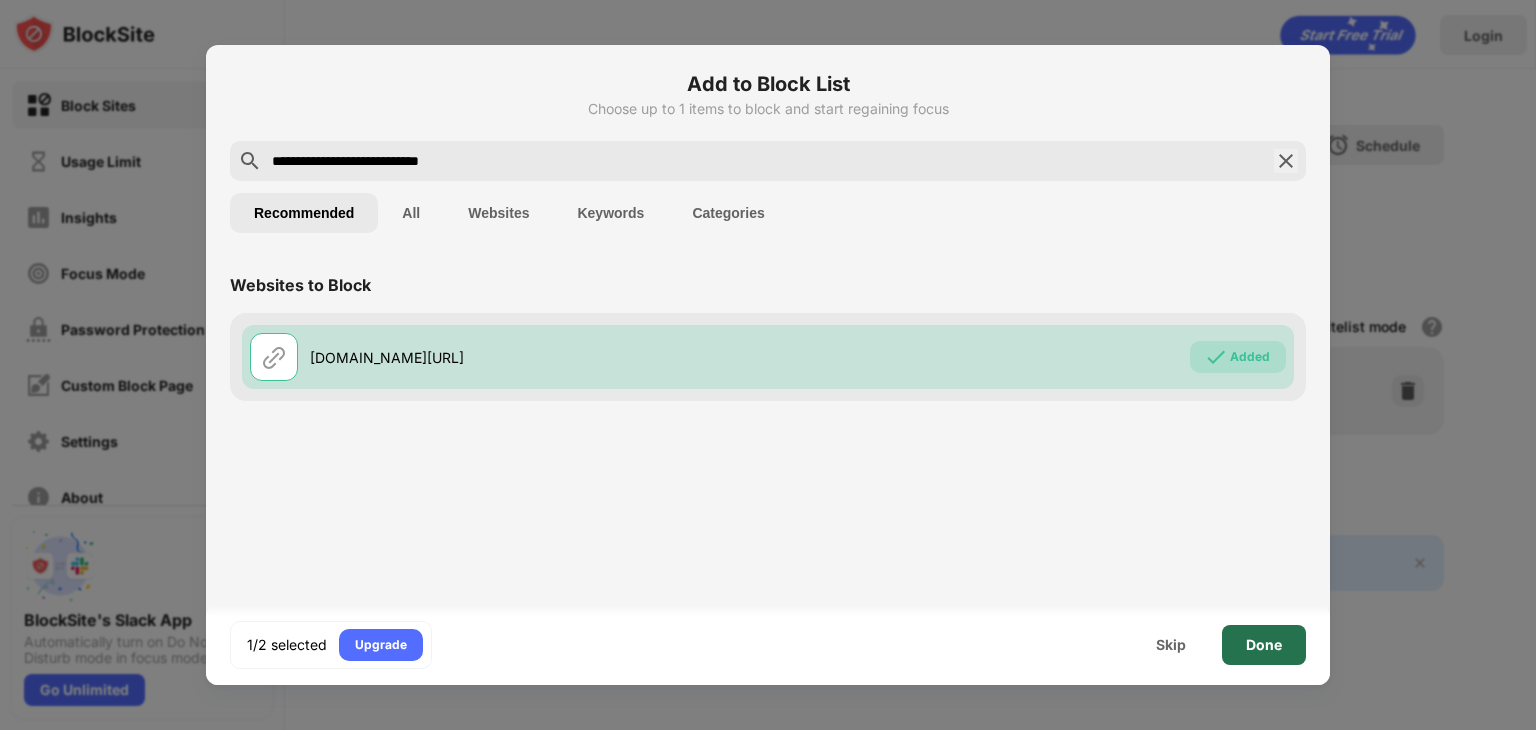 click on "Done" at bounding box center [1264, 645] 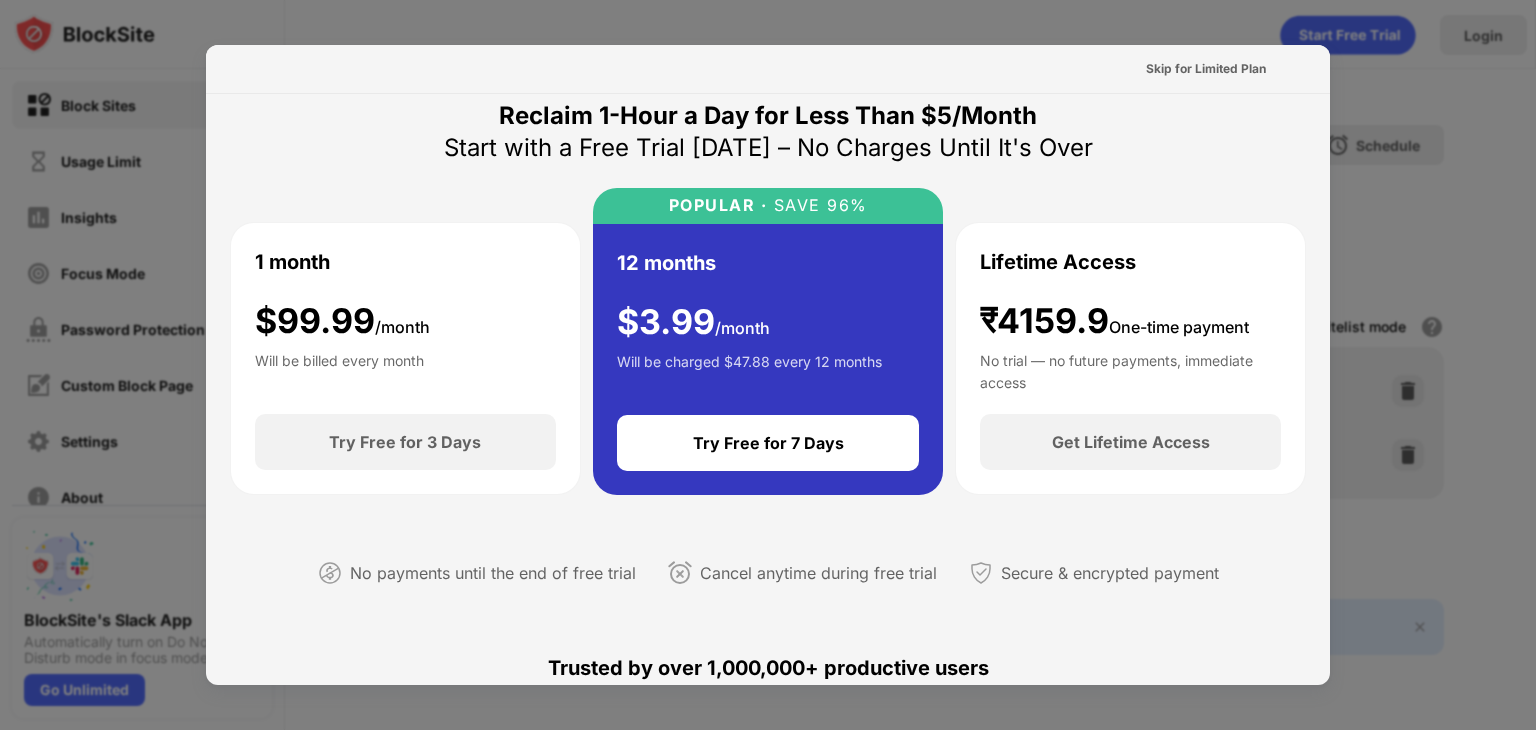 scroll, scrollTop: 0, scrollLeft: 0, axis: both 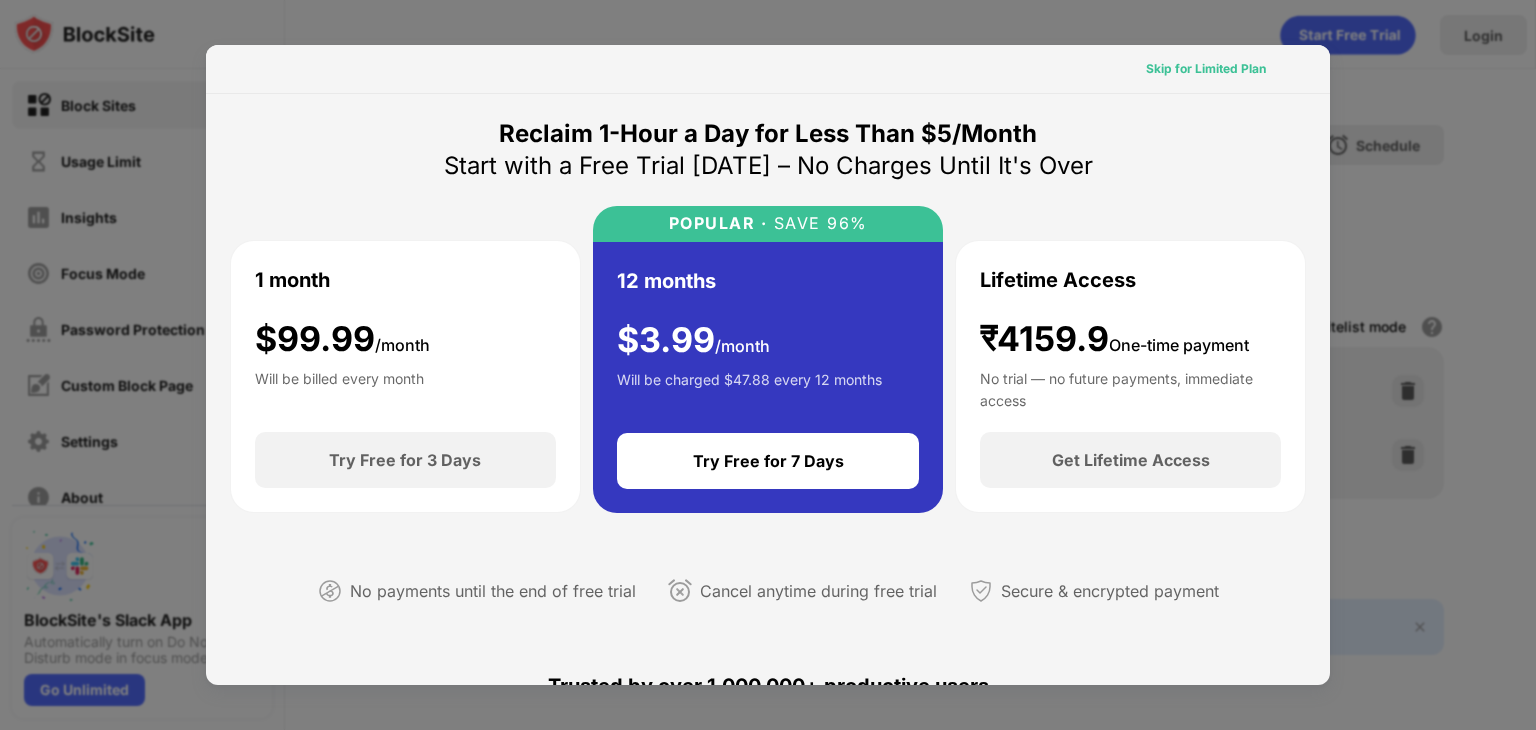 click on "Skip for Limited Plan" at bounding box center [1206, 69] 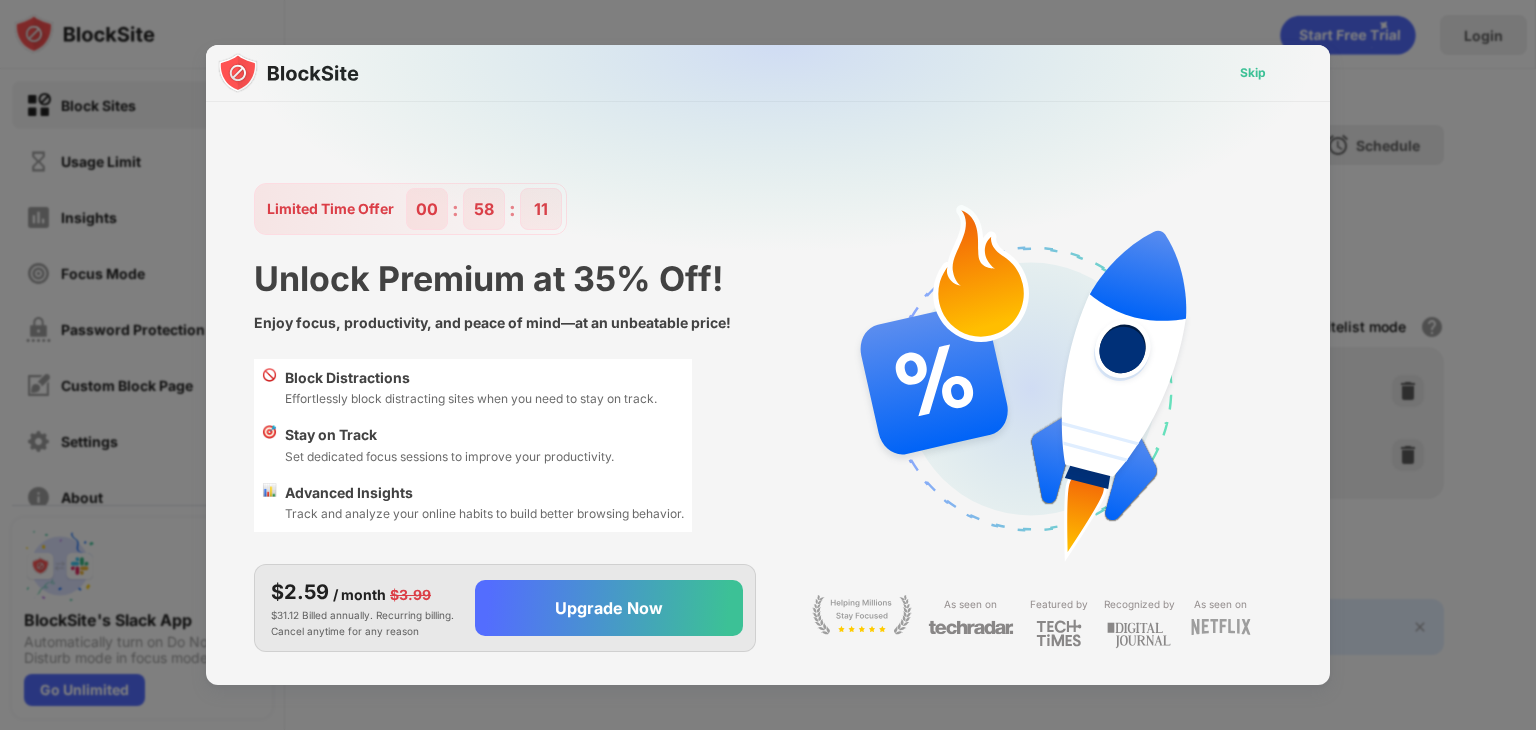 click on "Skip" at bounding box center [1253, 73] 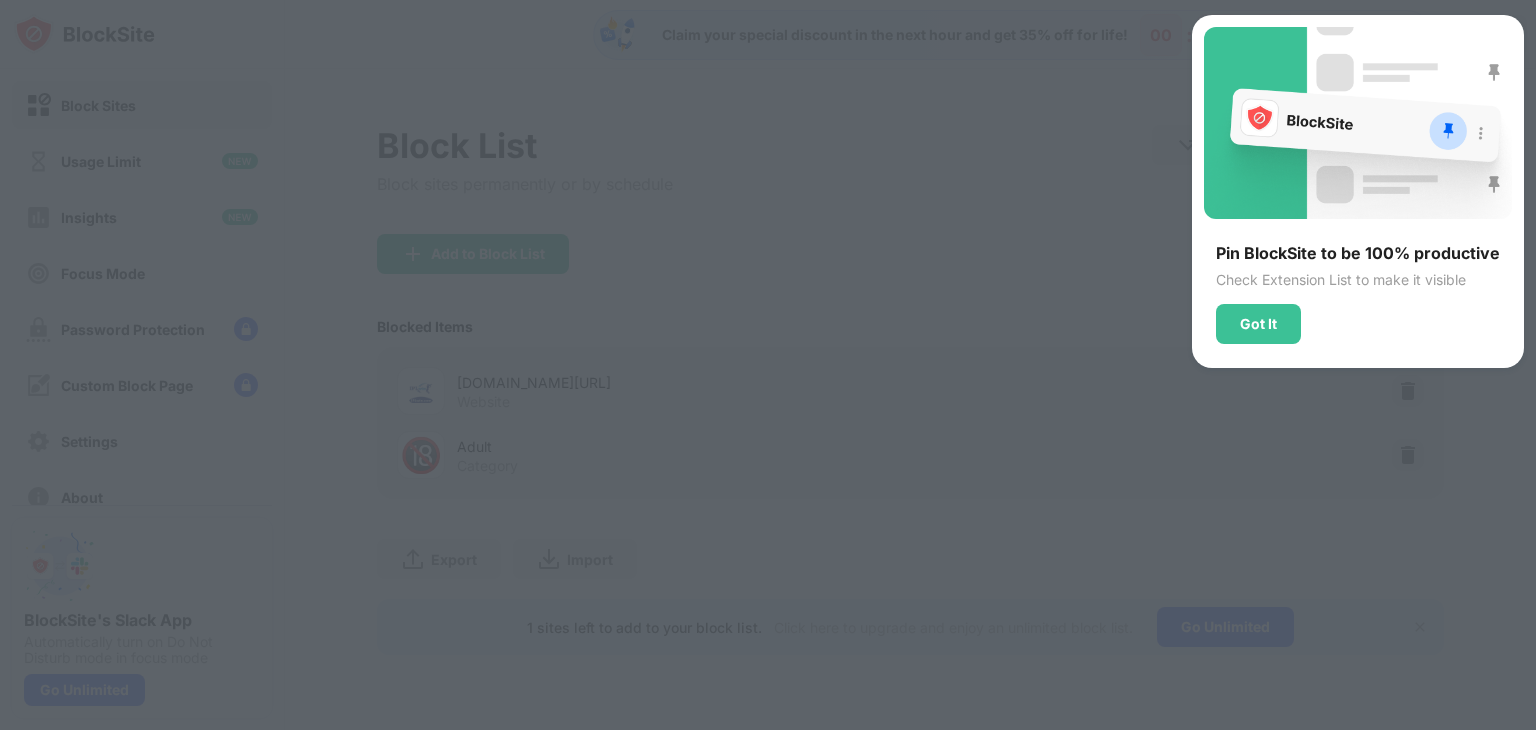 click on "Pin BlockSite to be 100% productive Check Extension List to make it visible Got It" at bounding box center [1358, 191] 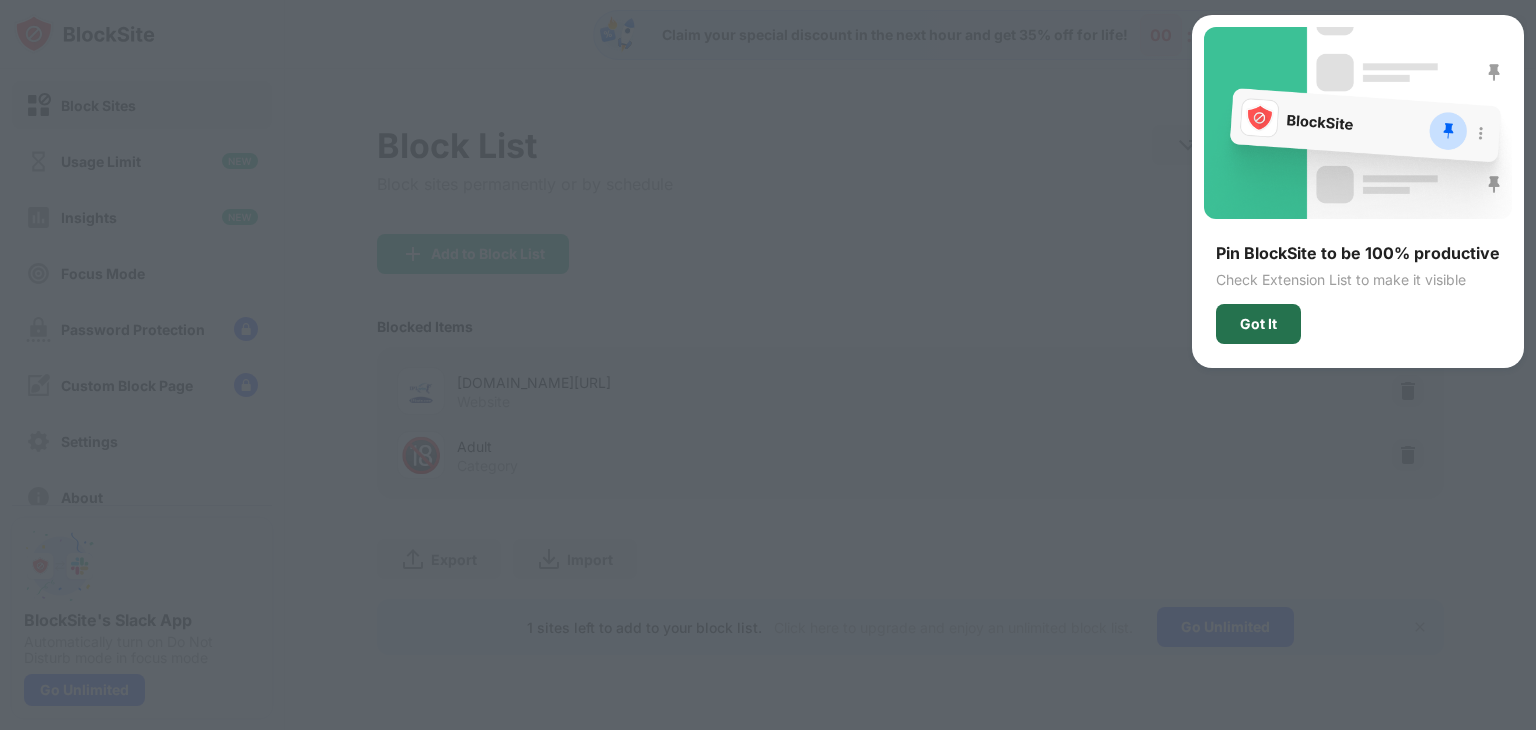 click on "Got It" at bounding box center (1258, 324) 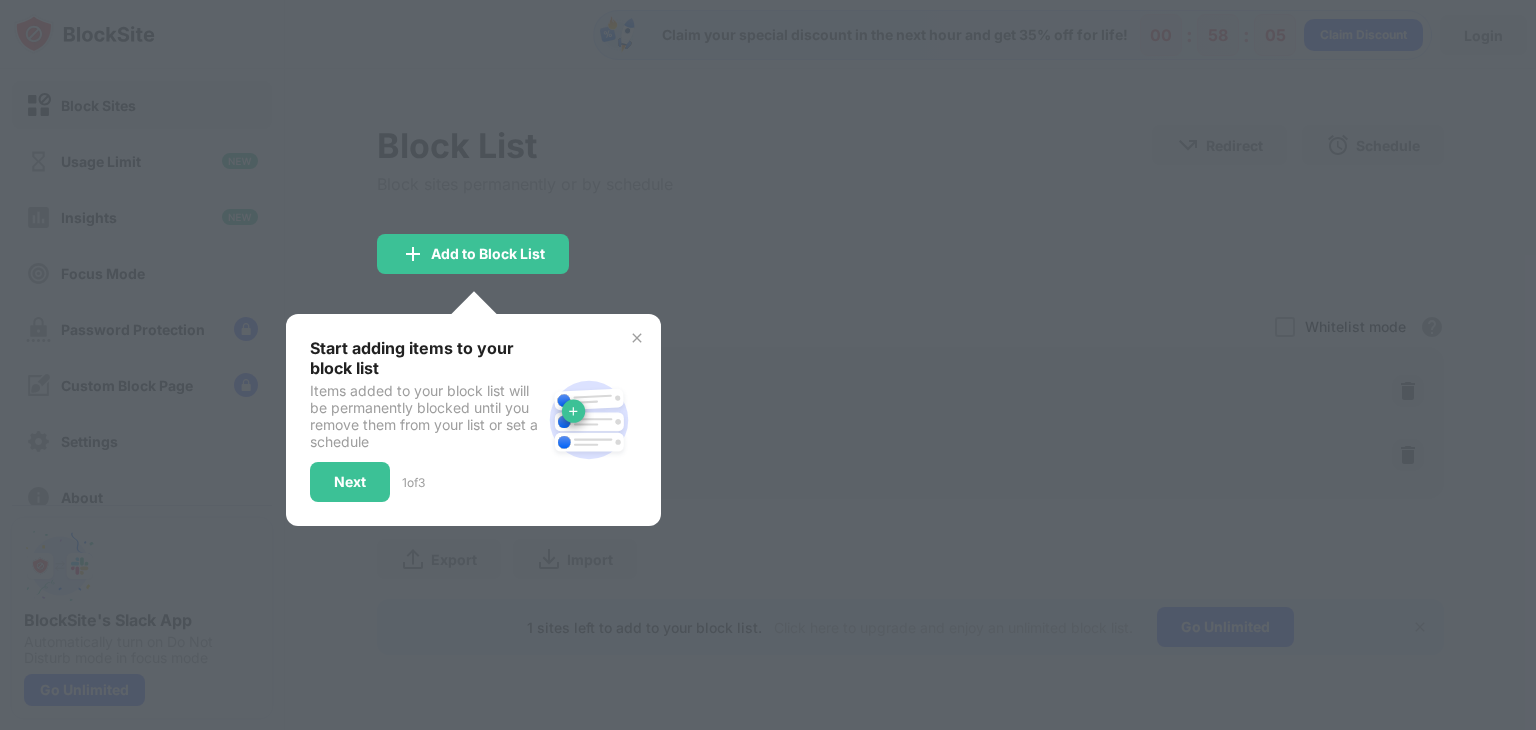 click at bounding box center [637, 338] 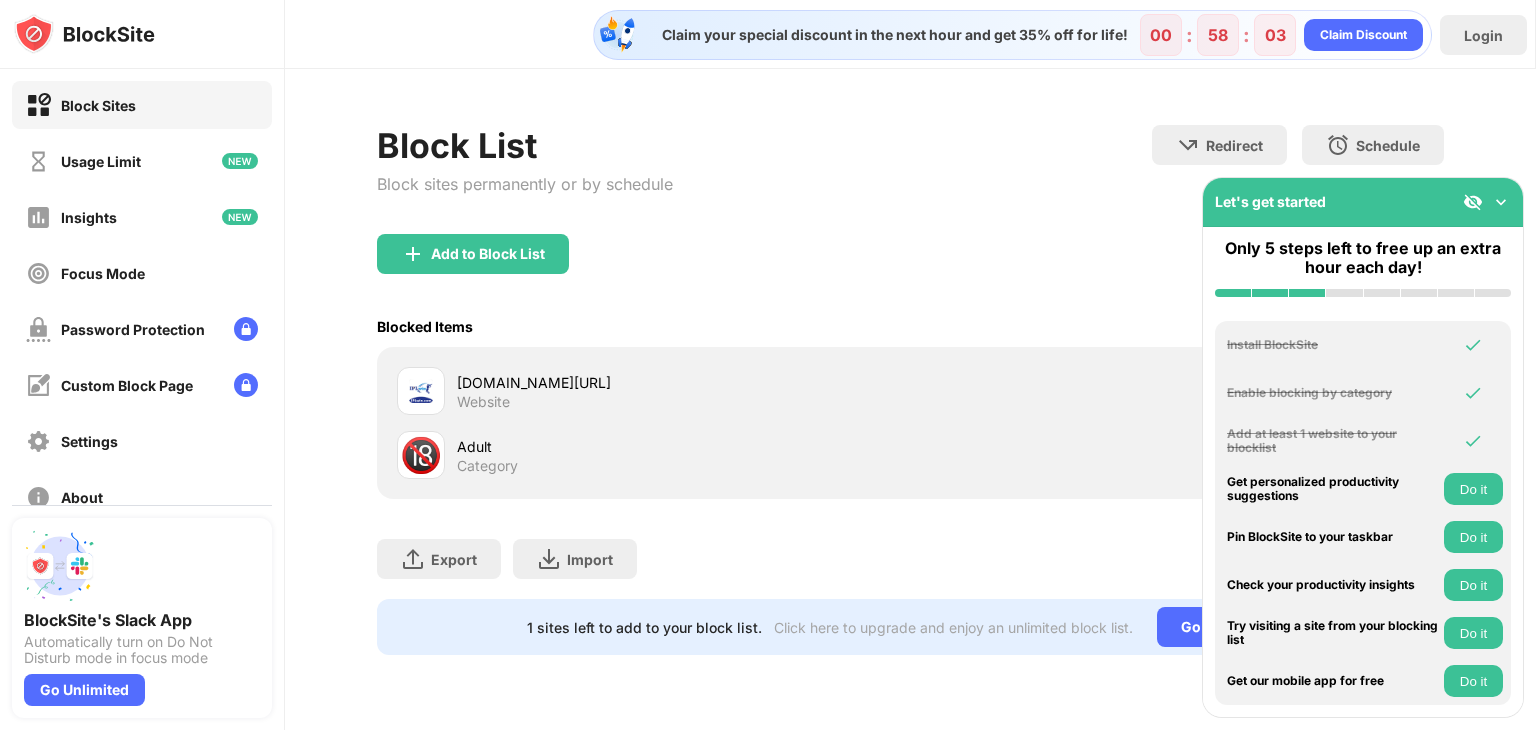 click on "Blocked Items Whitelist mode Block all websites except for those in your whitelist. Whitelist Mode only works with URLs and won't include categories or keywords." at bounding box center (910, 326) 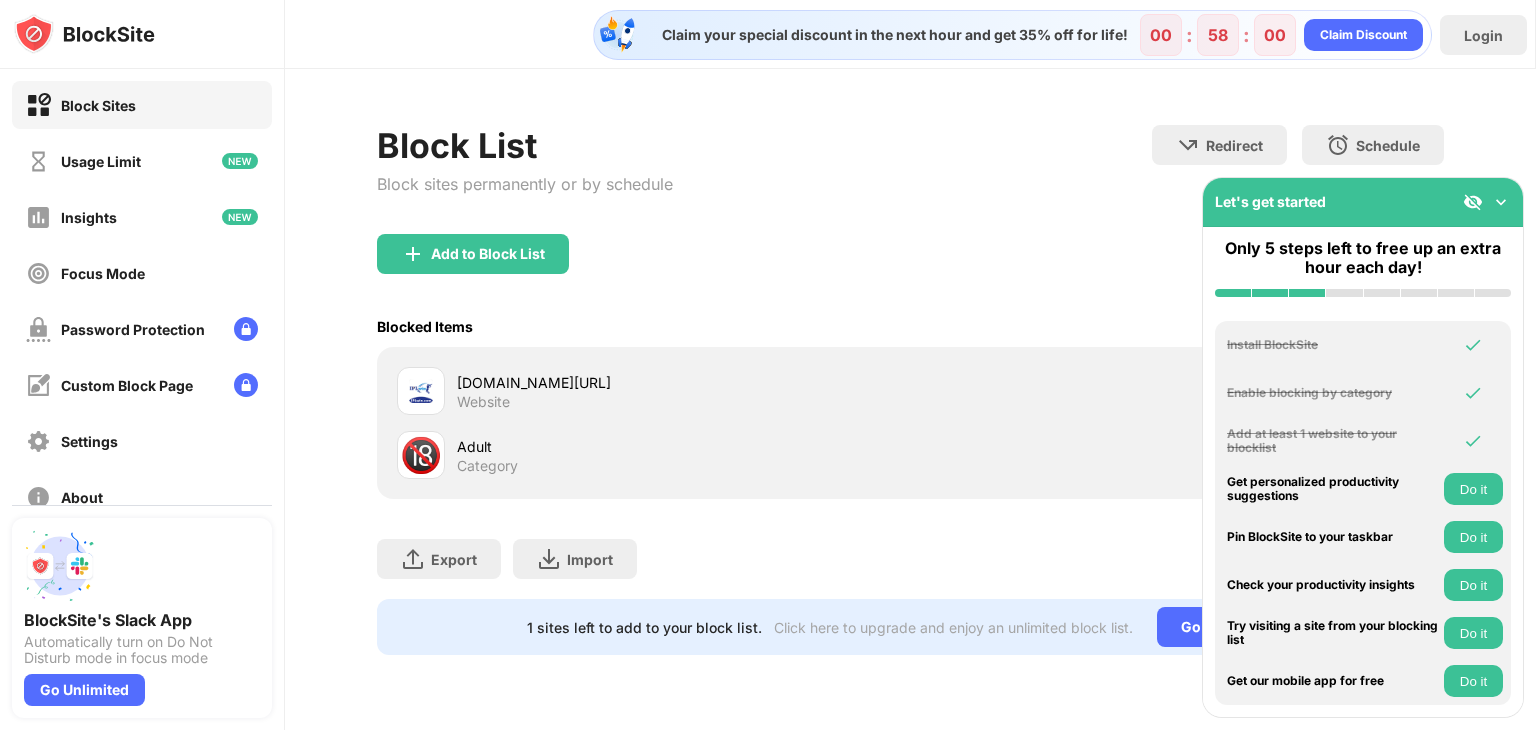 click at bounding box center [1501, 202] 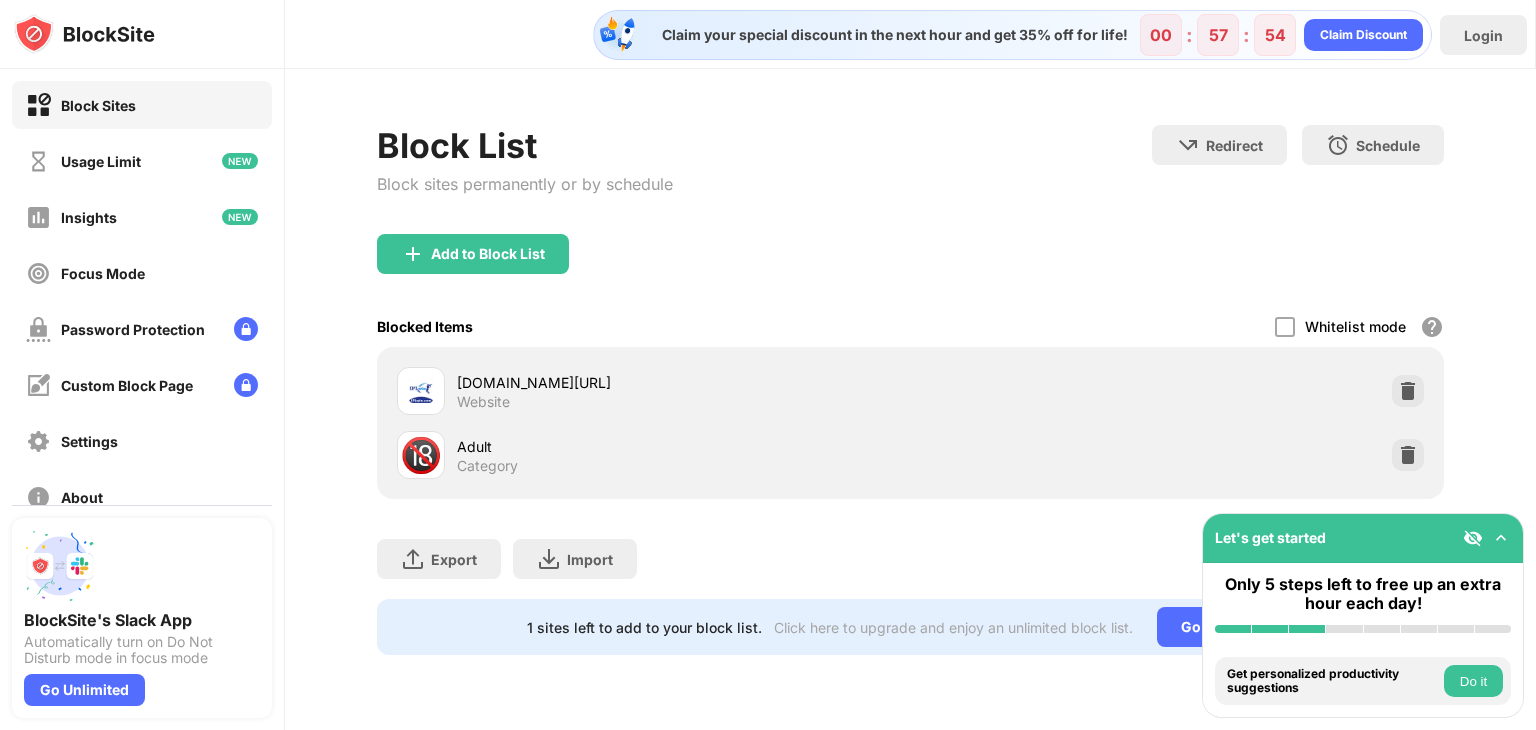 click at bounding box center [1501, 538] 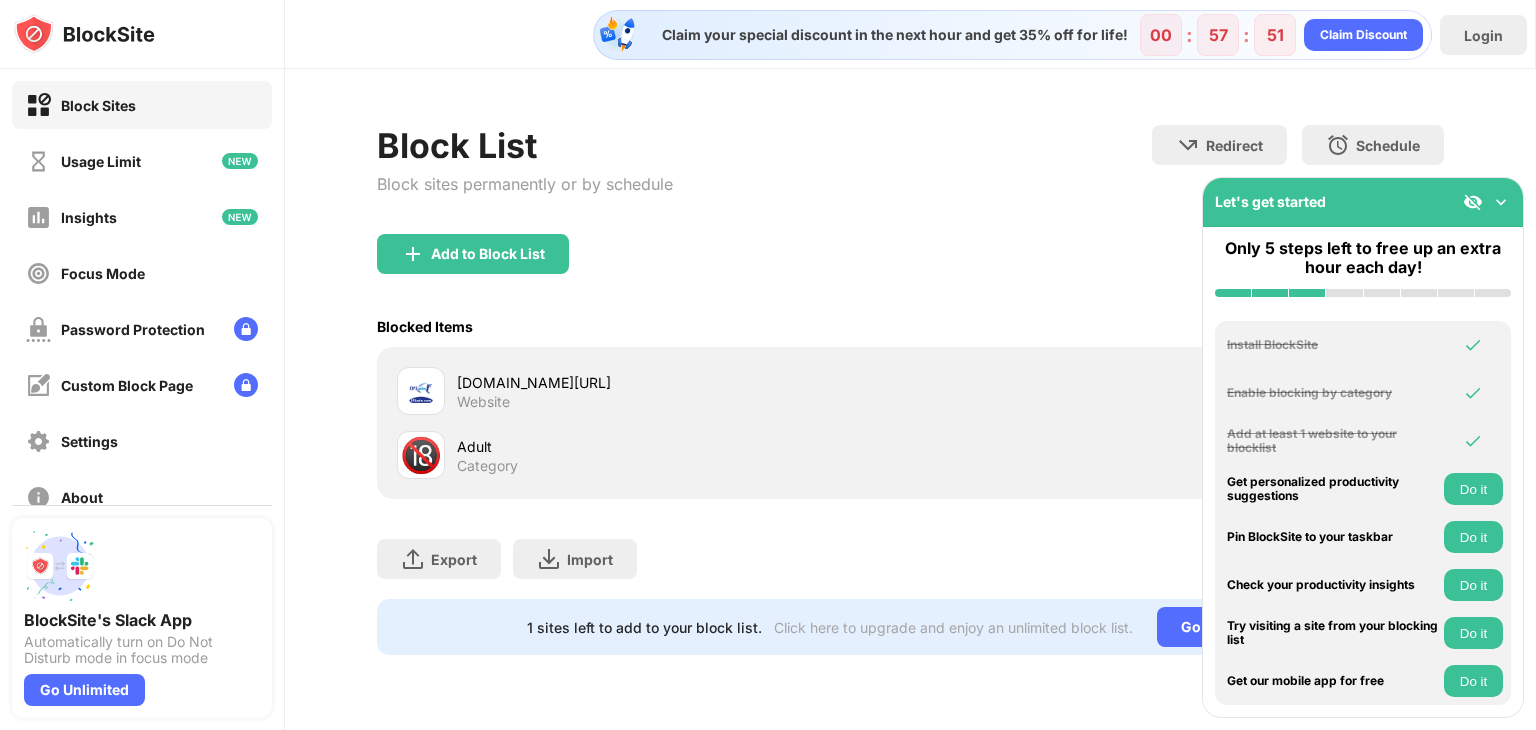 click at bounding box center (1501, 202) 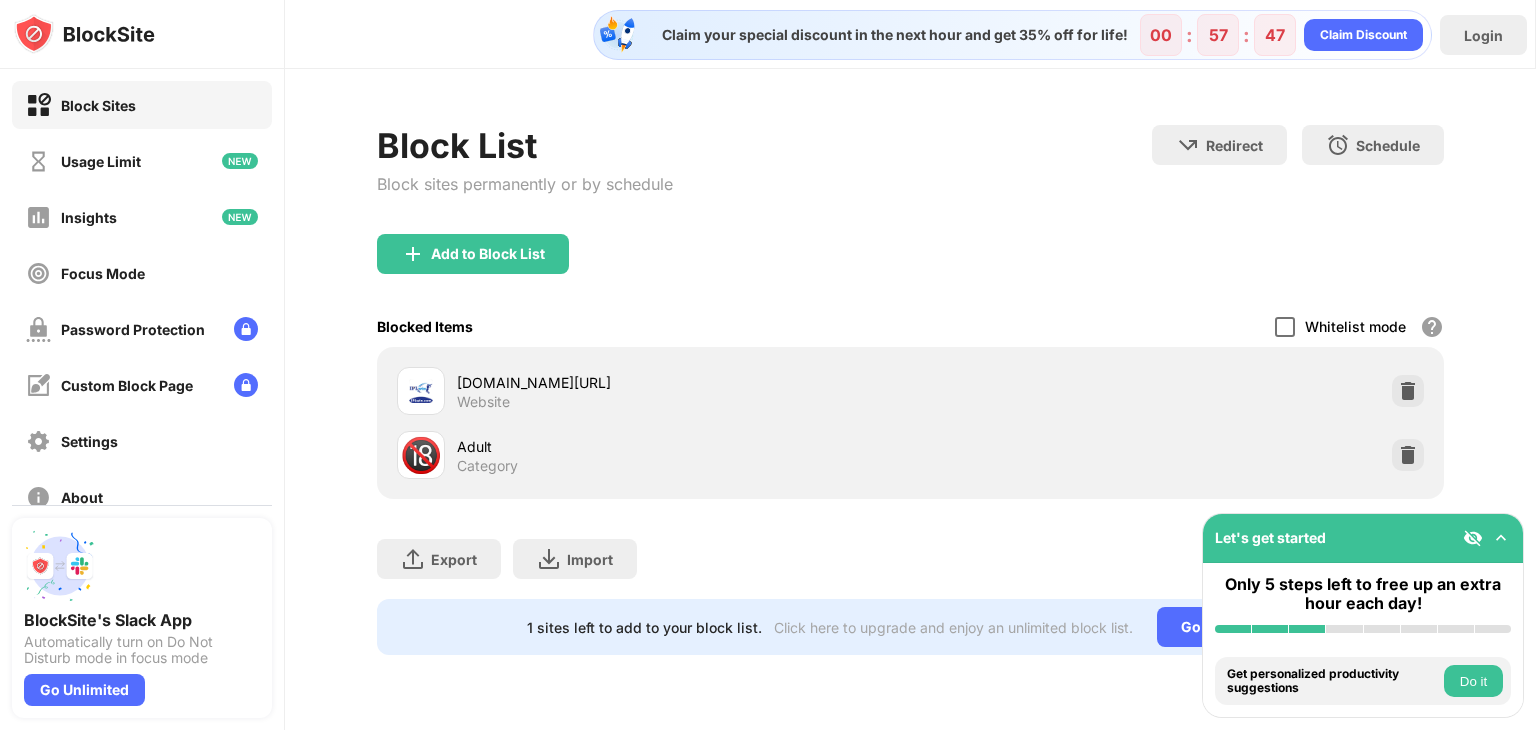 click at bounding box center [1285, 327] 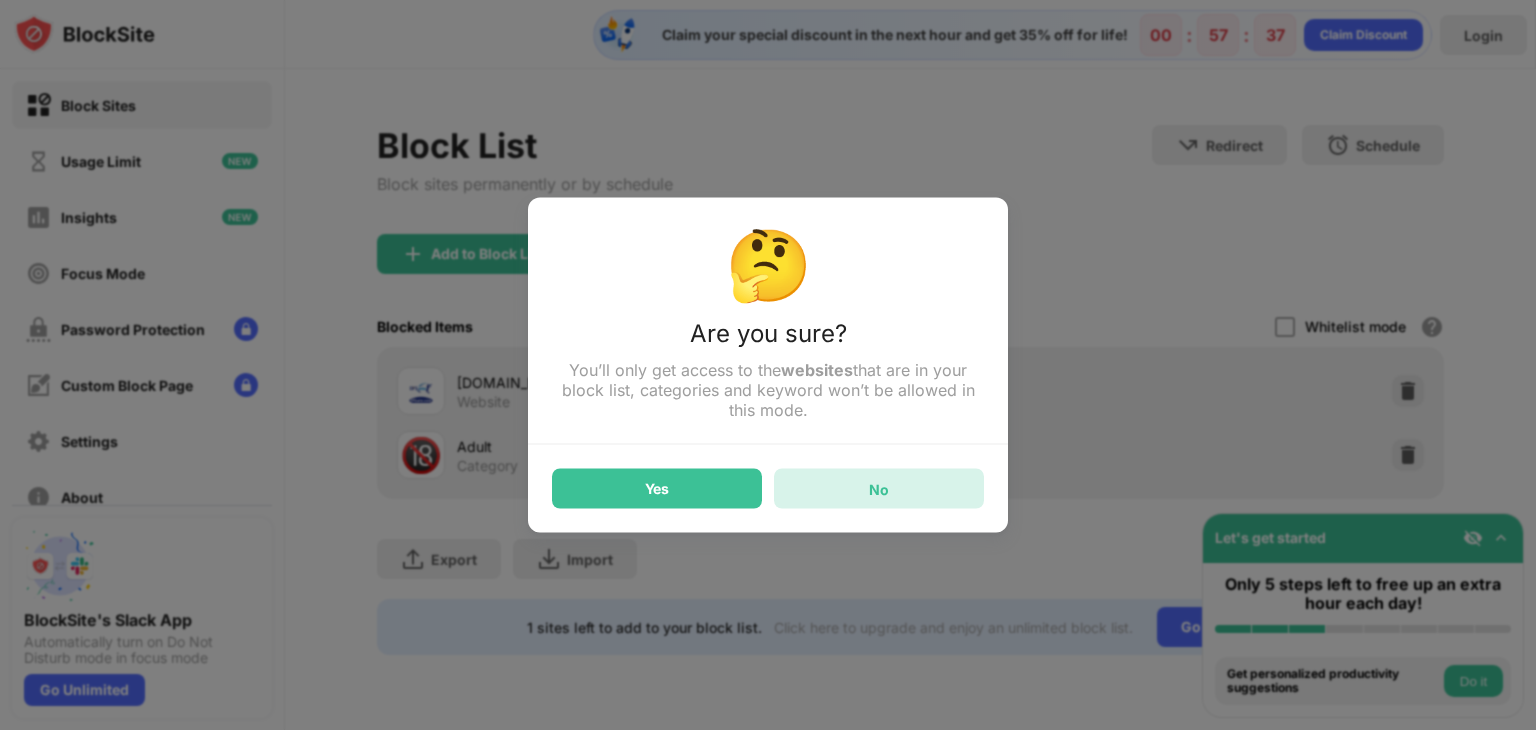 click on "No" at bounding box center (879, 488) 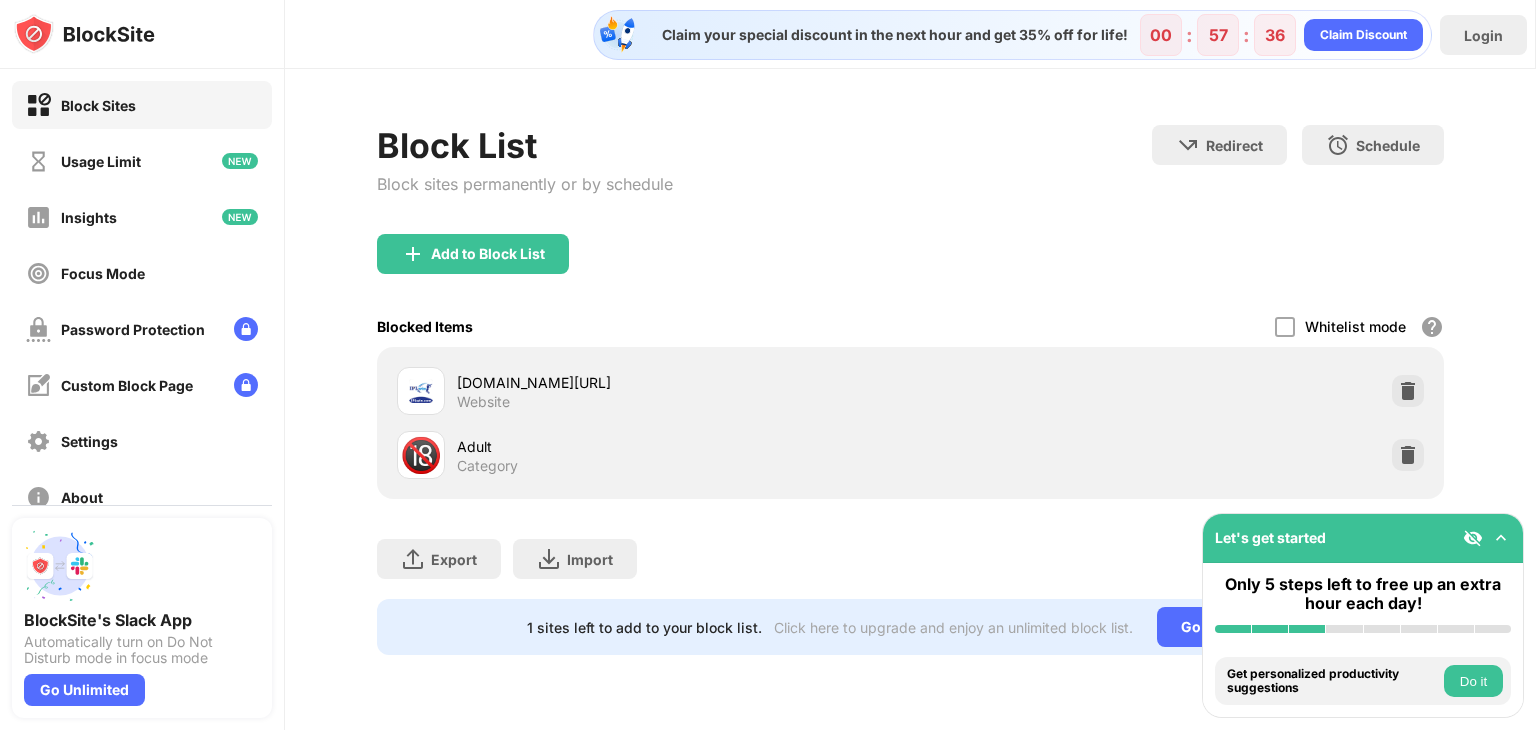click on "Blocked Items Whitelist mode Block all websites except for those in your whitelist. Whitelist Mode only works with URLs and won't include categories or keywords." at bounding box center (910, 326) 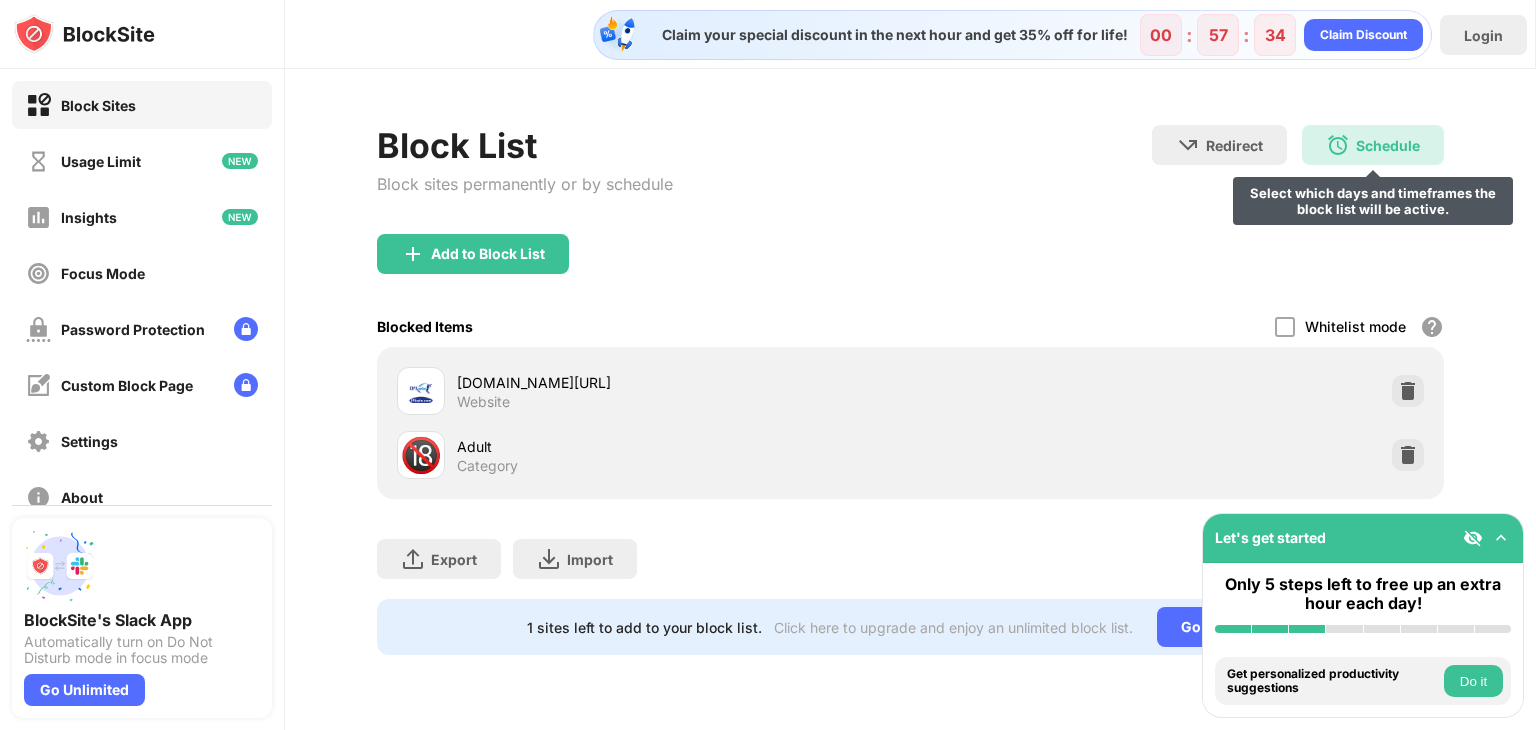 click on "Schedule" at bounding box center (1388, 145) 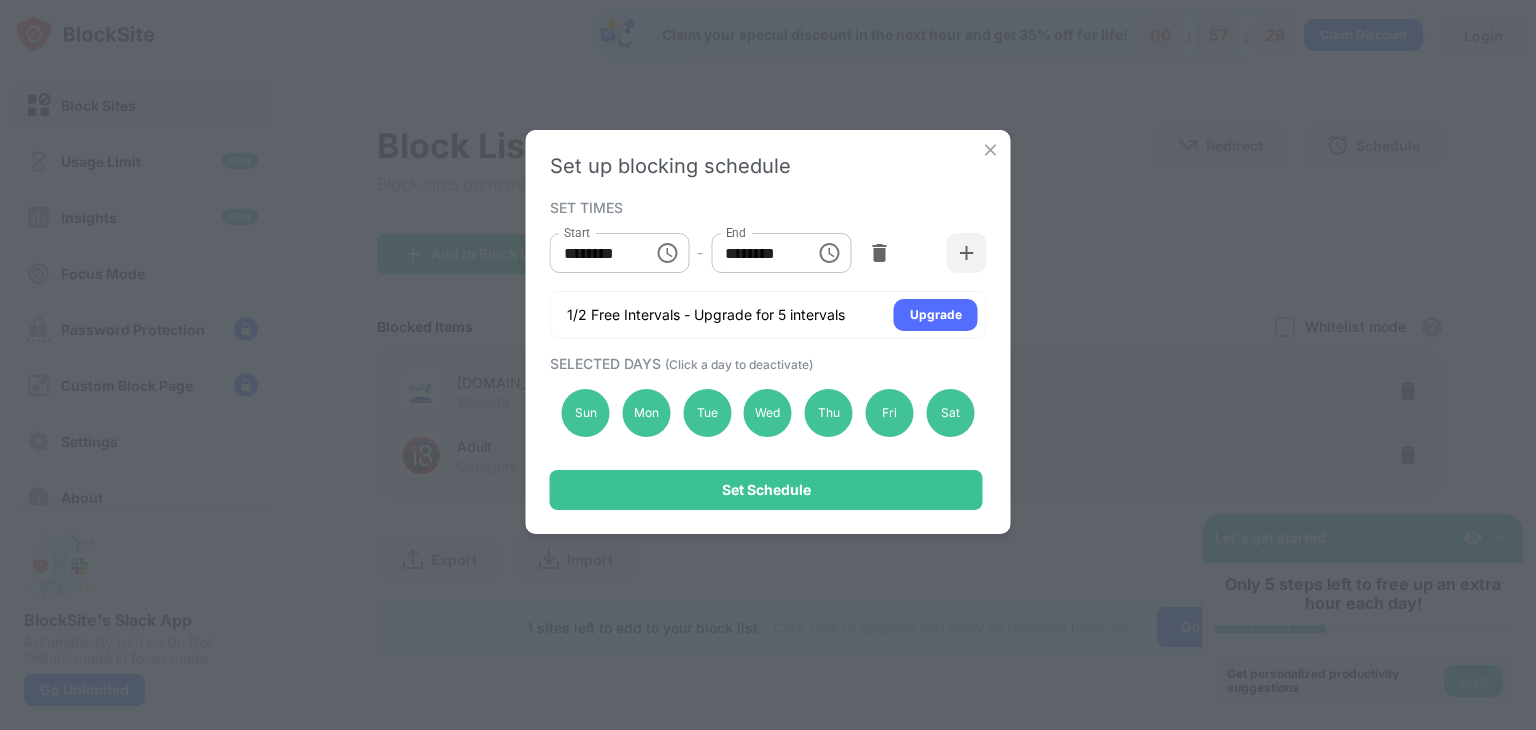 click on "******** Start" at bounding box center (620, 253) 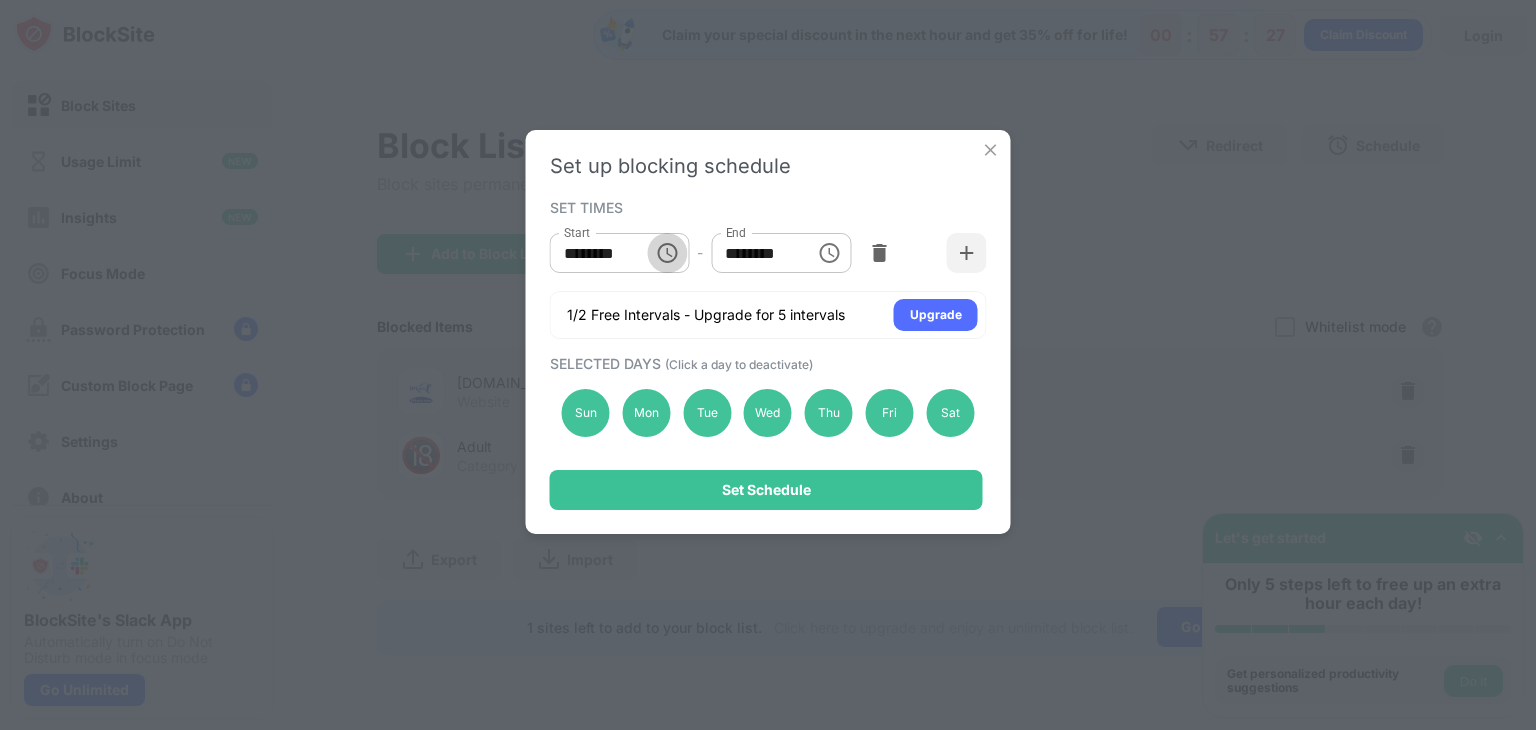click at bounding box center [667, 253] 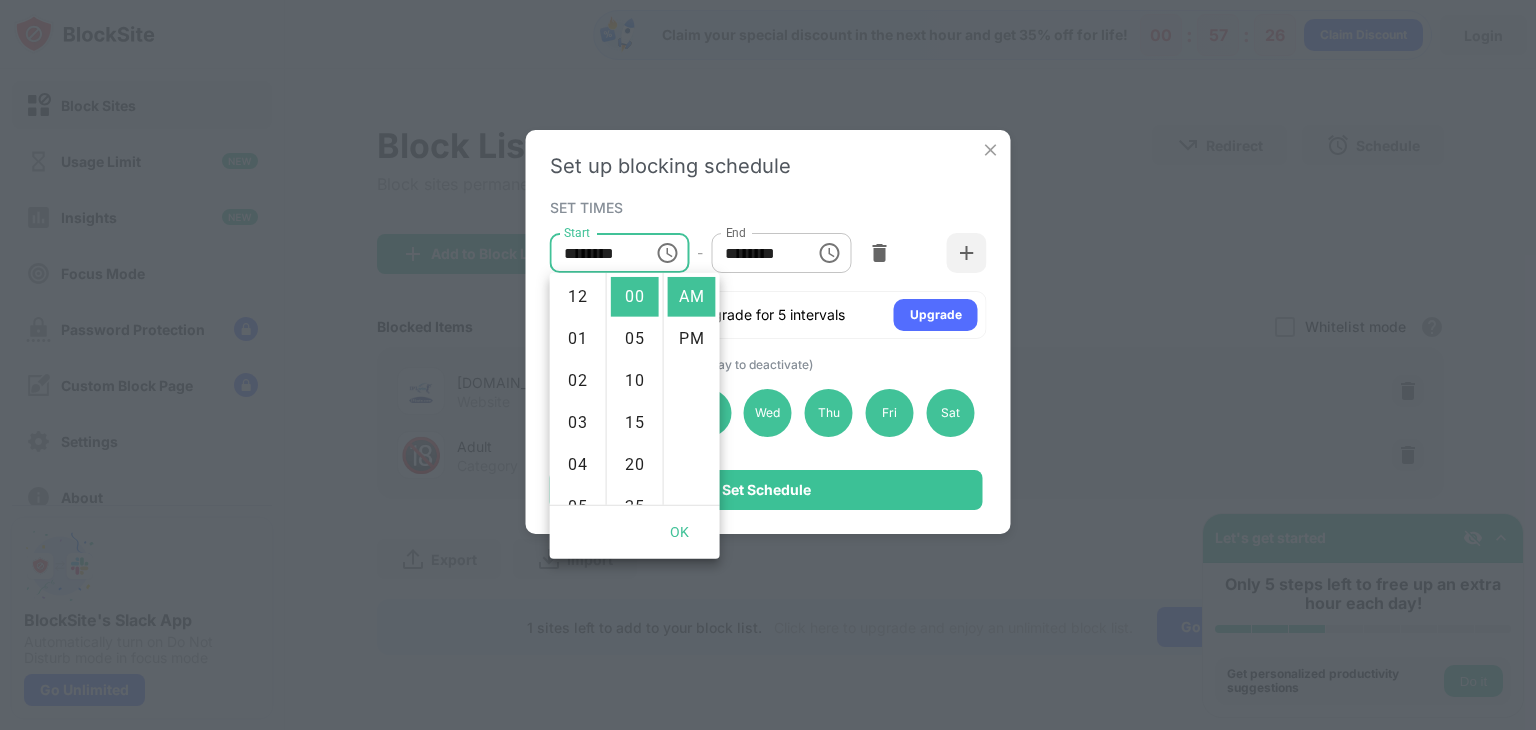 scroll, scrollTop: 420, scrollLeft: 0, axis: vertical 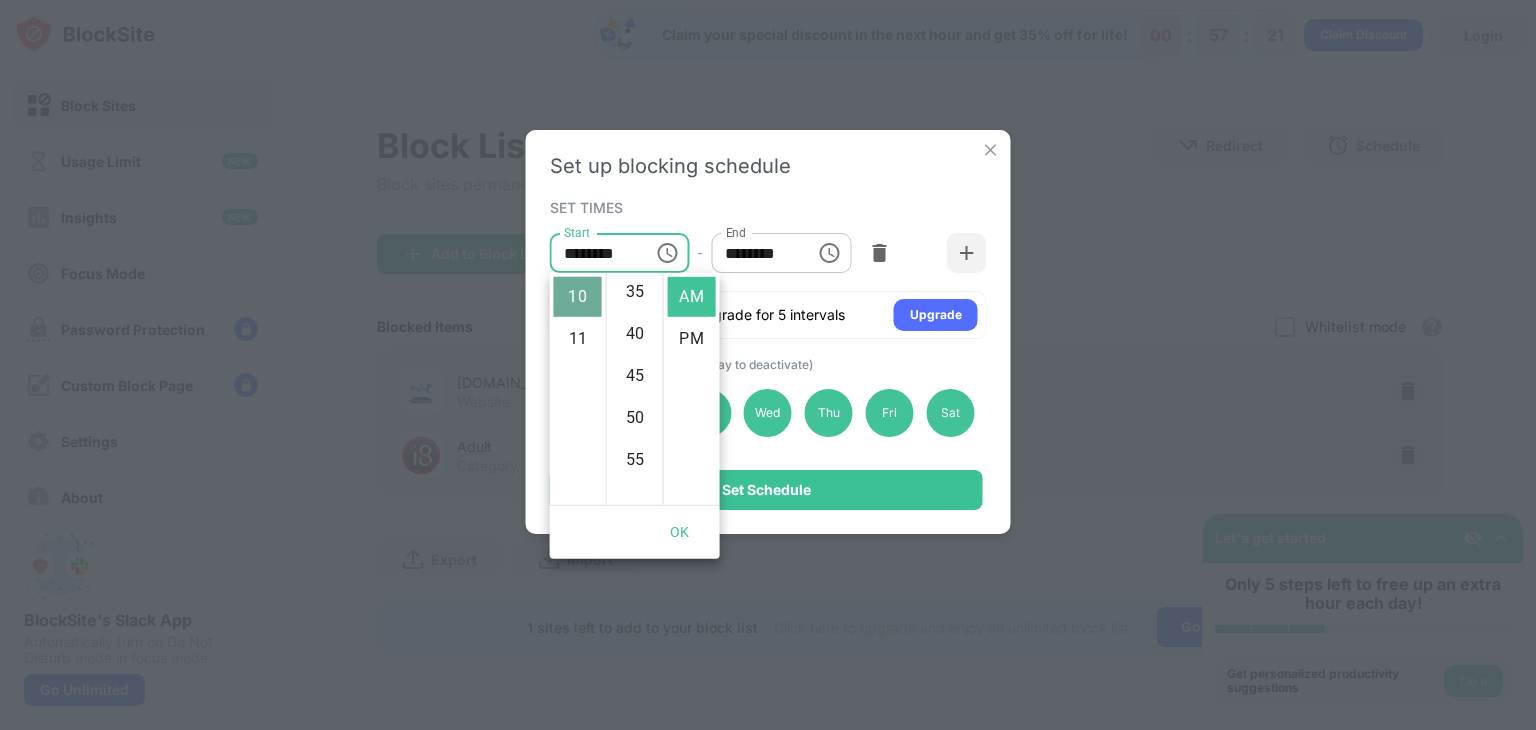 click on "10" at bounding box center (578, 297) 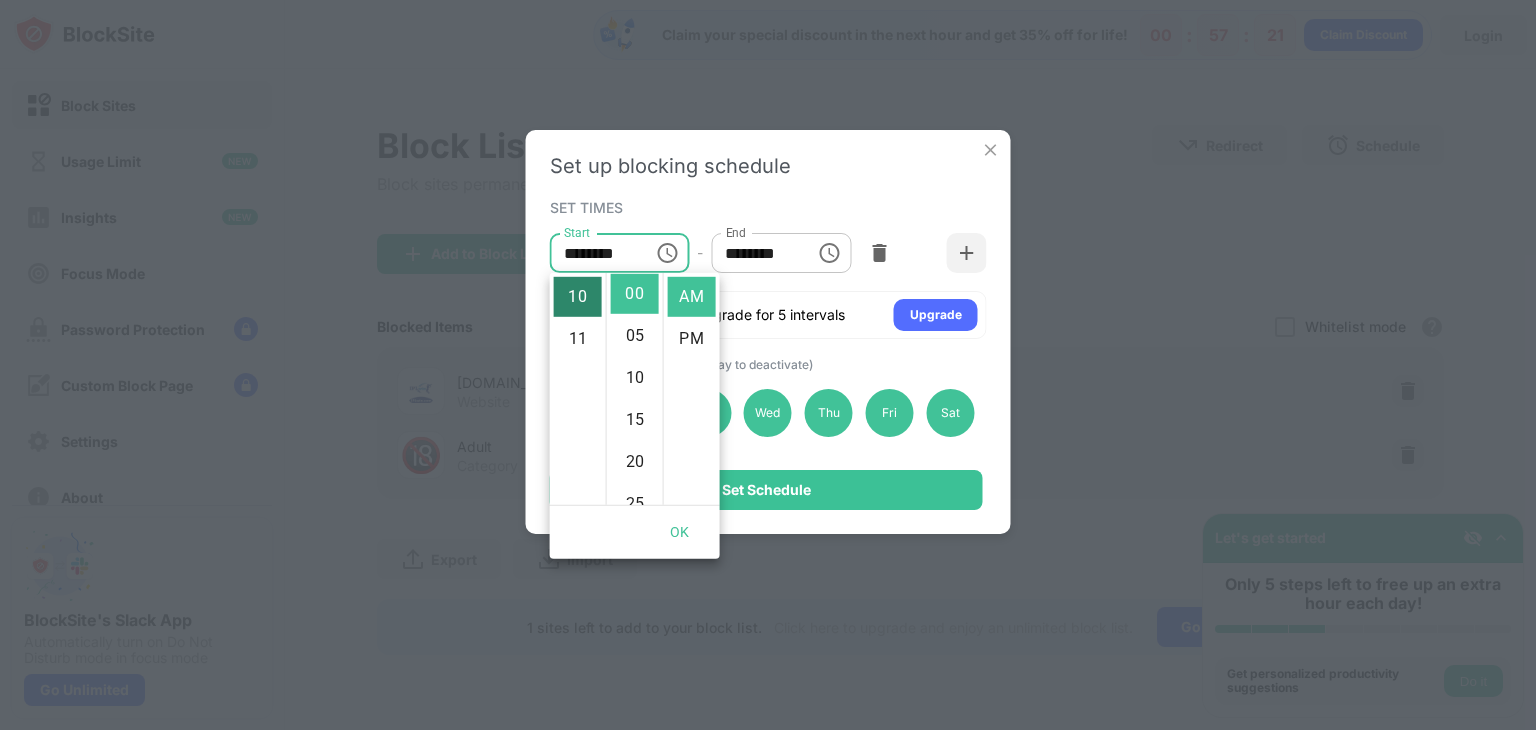 scroll, scrollTop: 0, scrollLeft: 0, axis: both 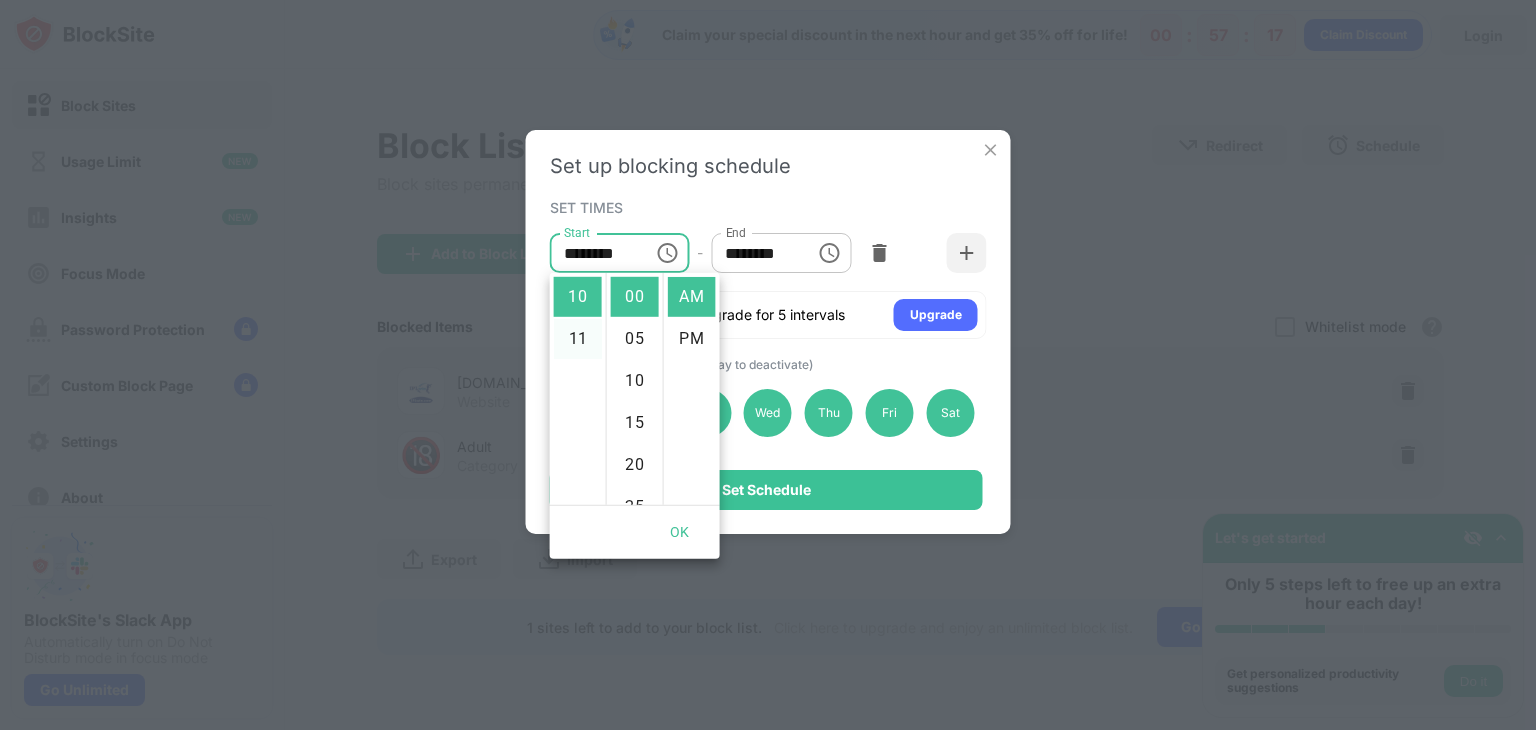 click on "11" at bounding box center (578, 339) 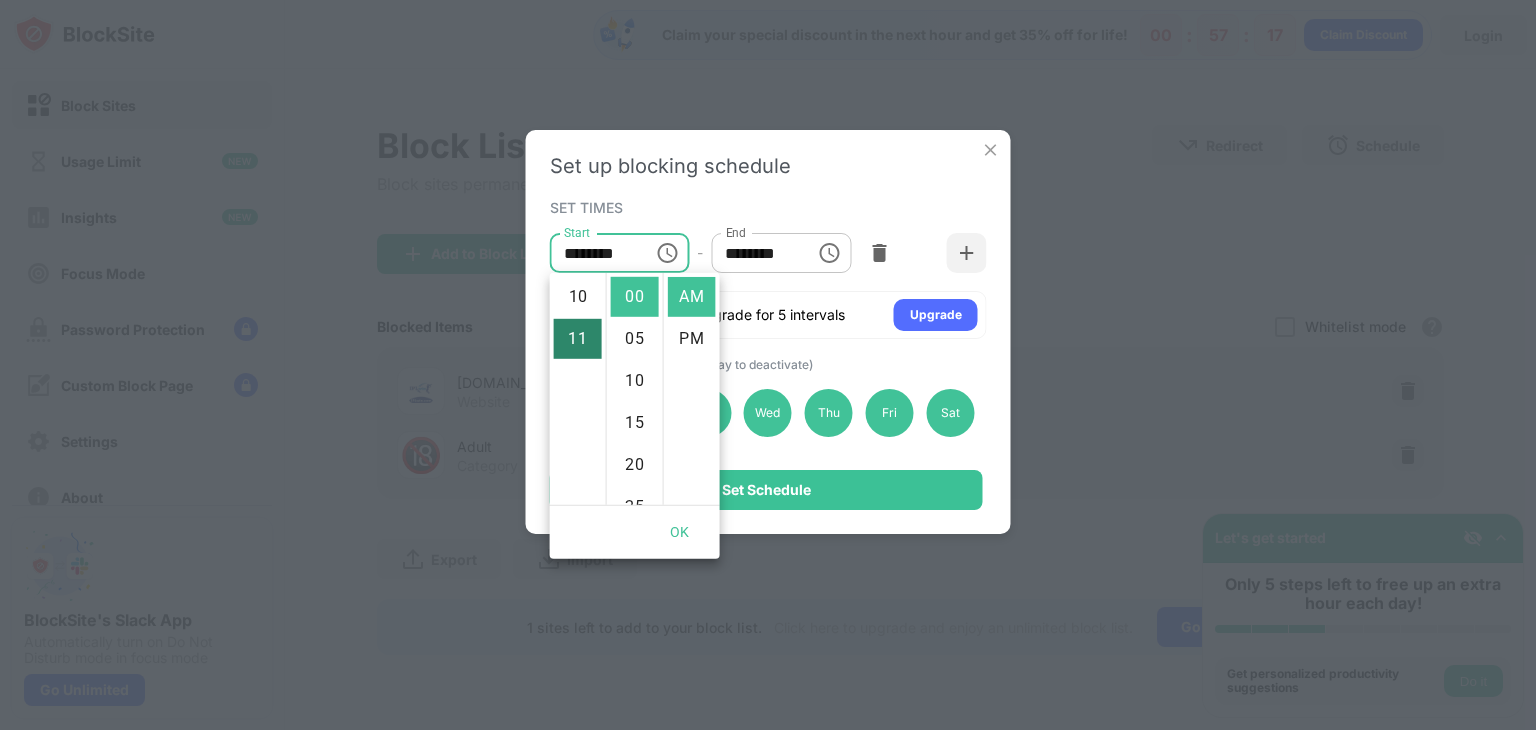 type on "********" 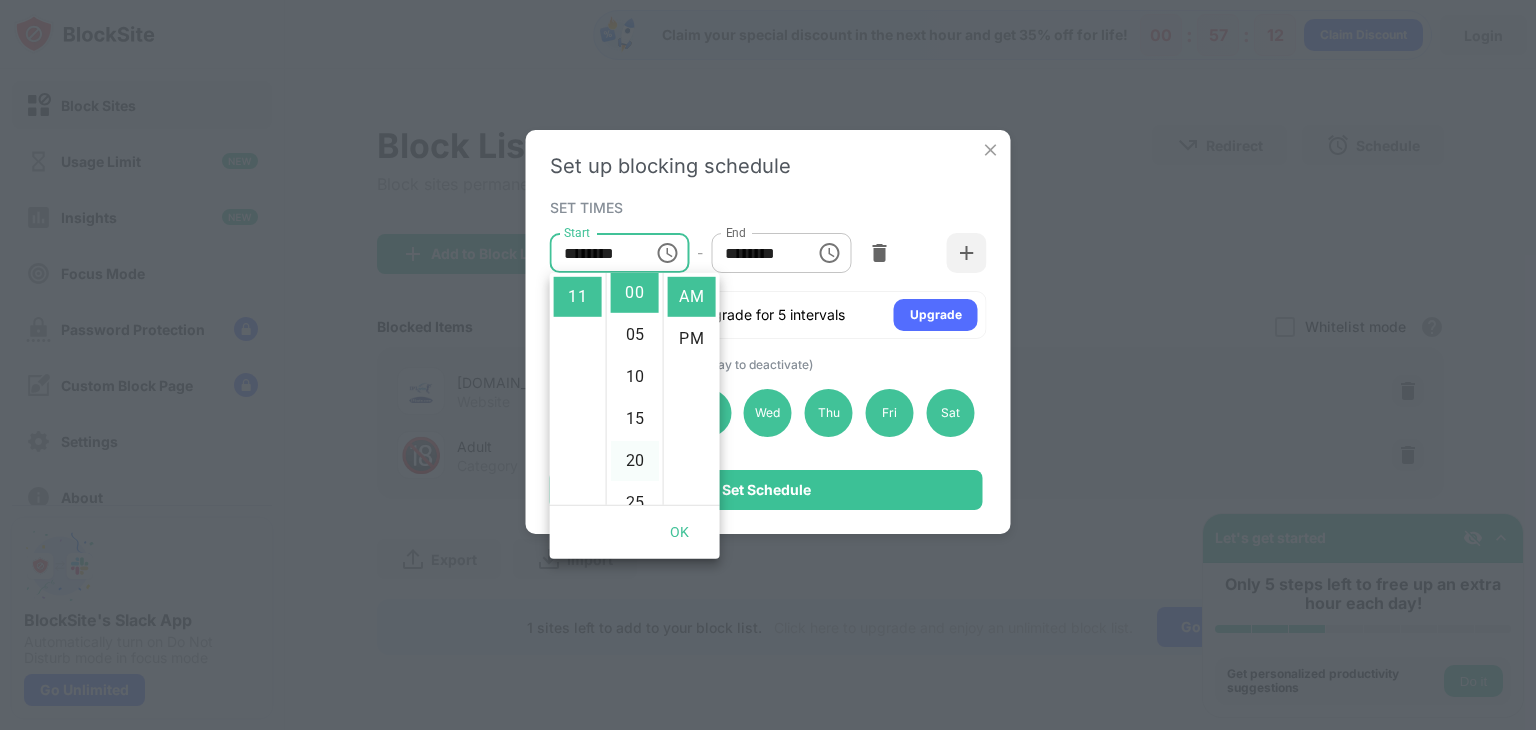 scroll, scrollTop: 0, scrollLeft: 0, axis: both 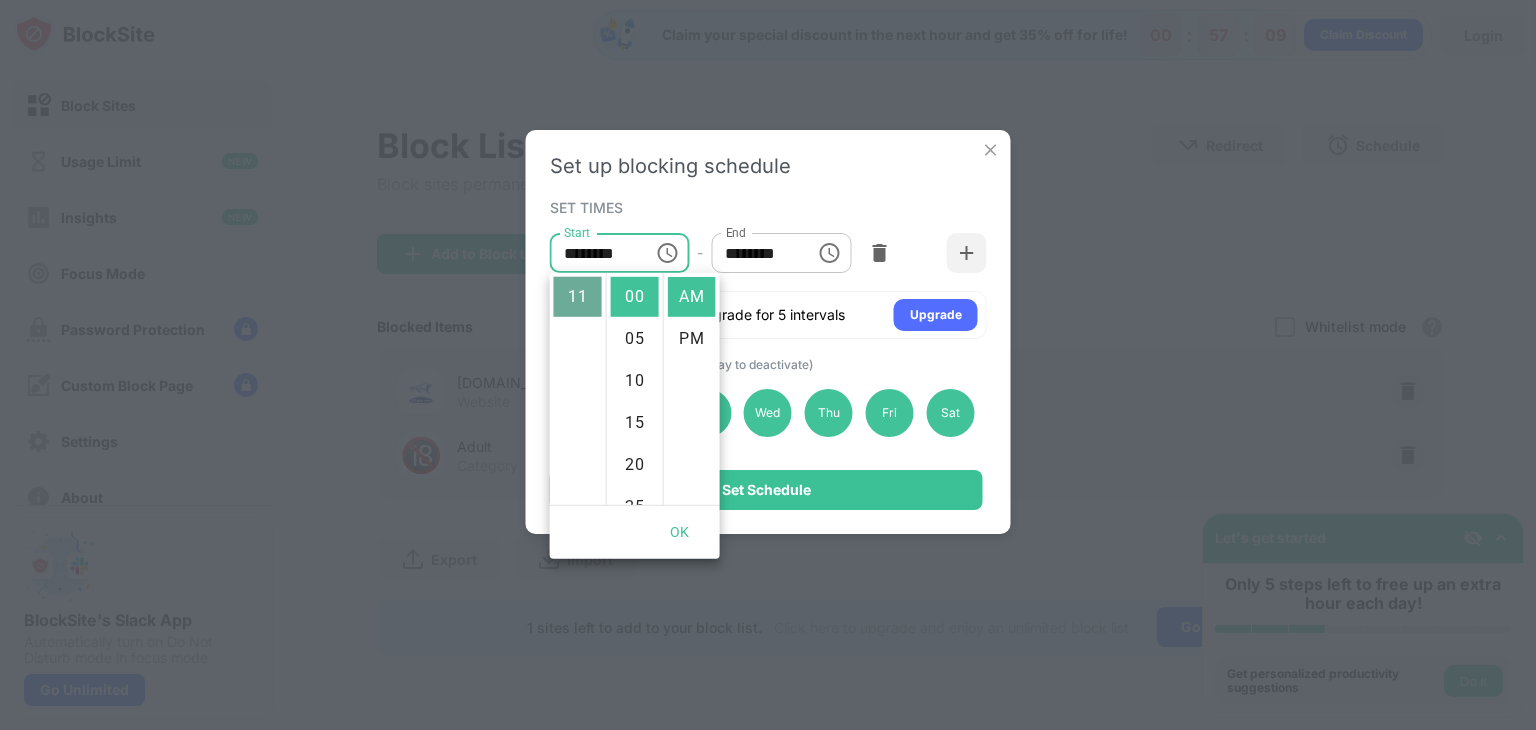 click on "11" at bounding box center (578, 297) 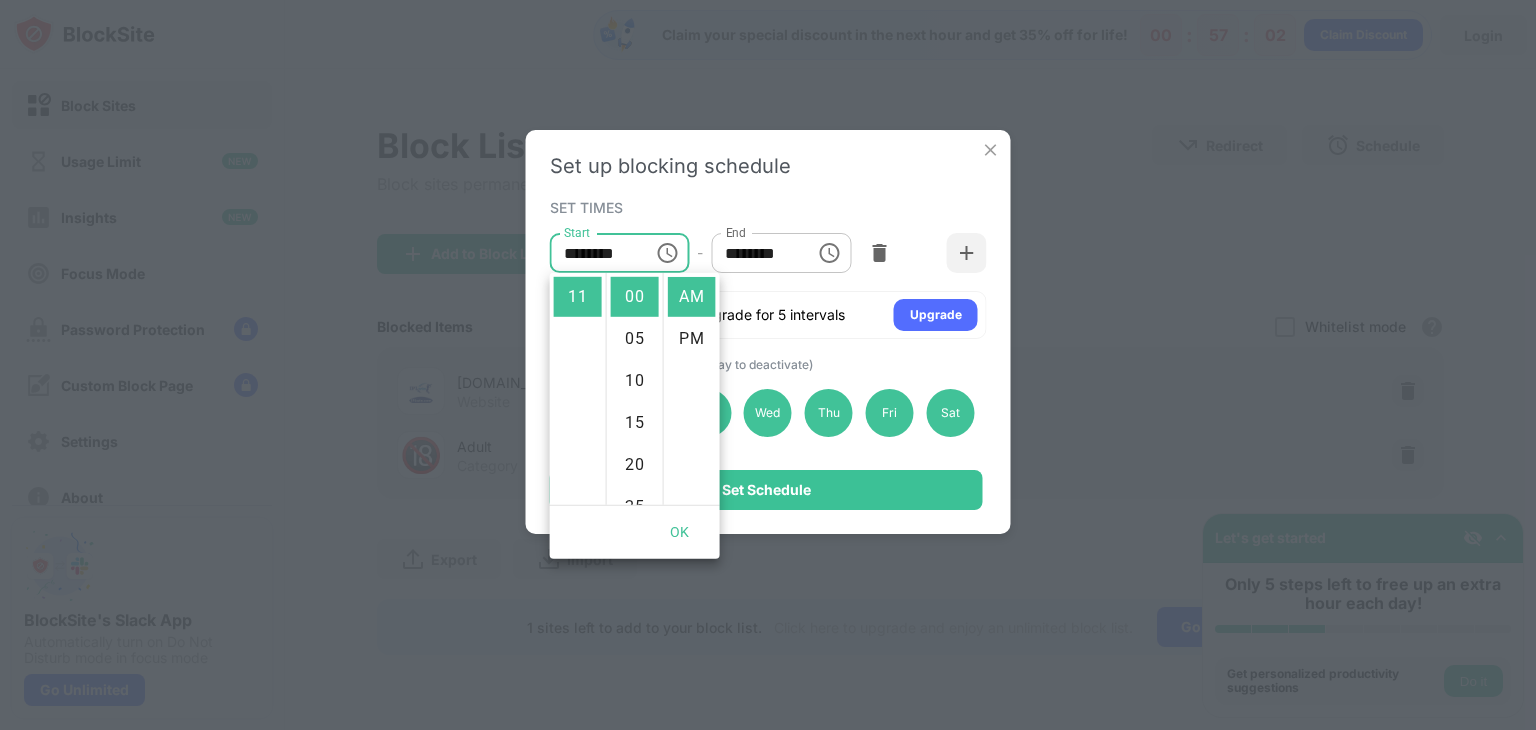 click on "******** End" at bounding box center [781, 253] 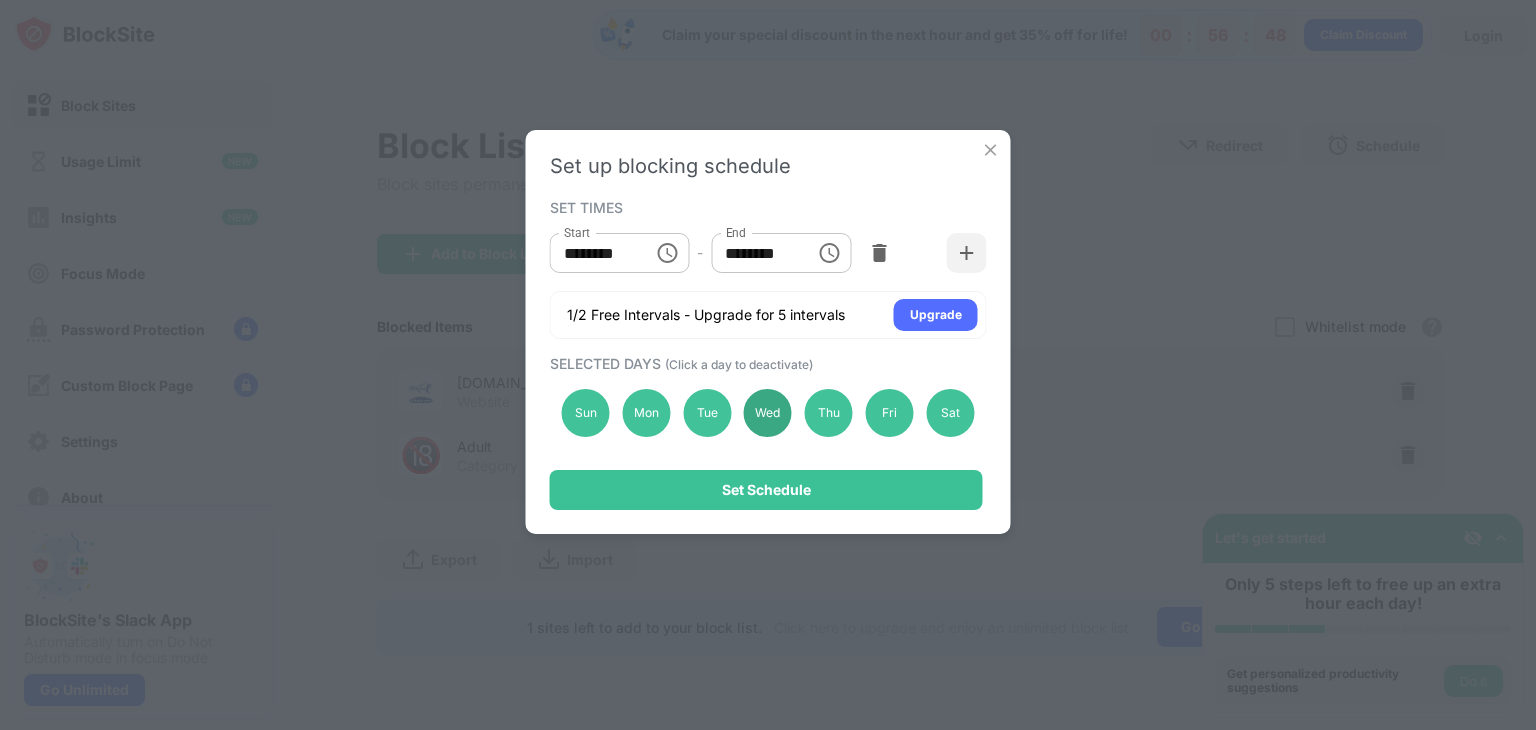 click on "Wed" at bounding box center [768, 413] 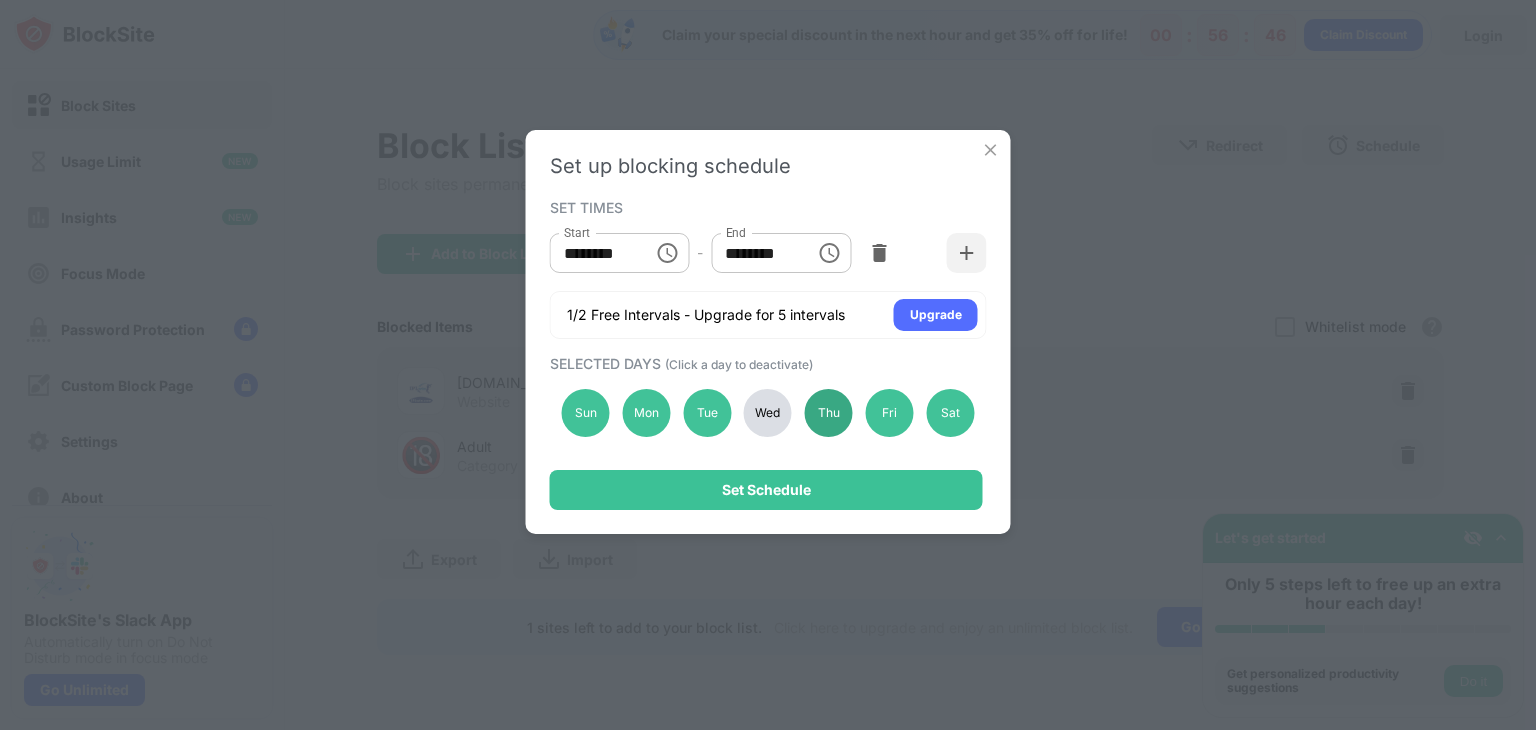 click on "Thu" at bounding box center [829, 413] 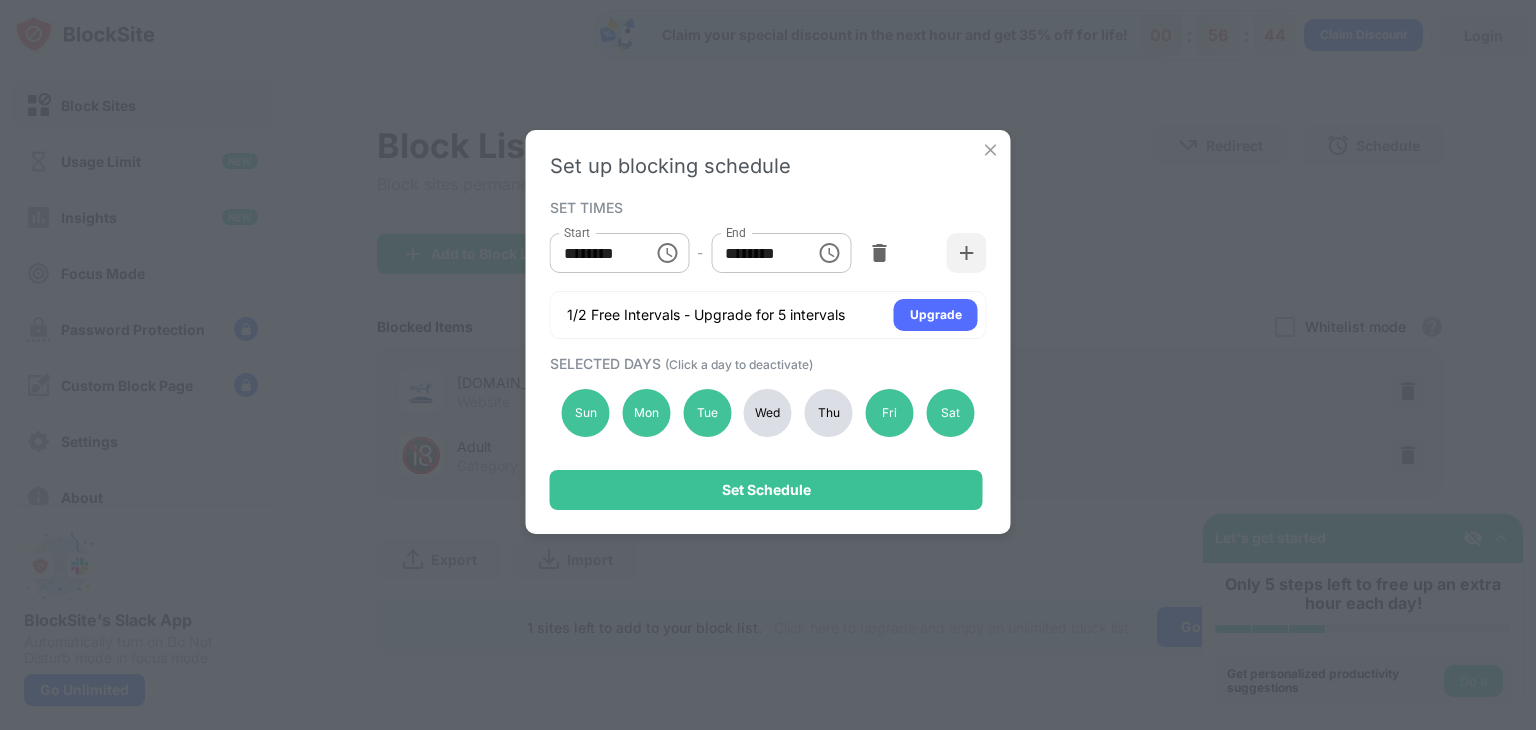 click on "Wed" at bounding box center (768, 413) 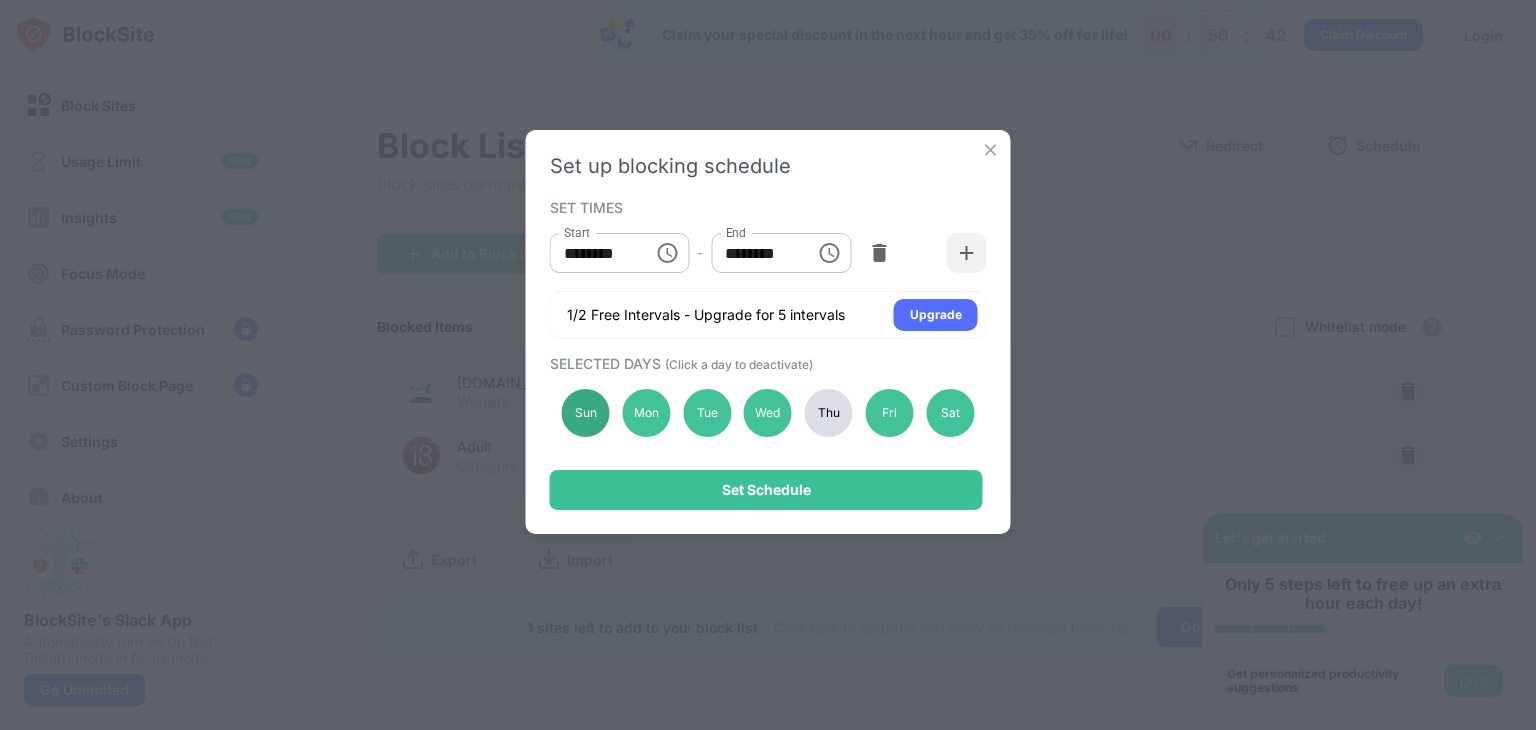 click on "Sun" at bounding box center (586, 413) 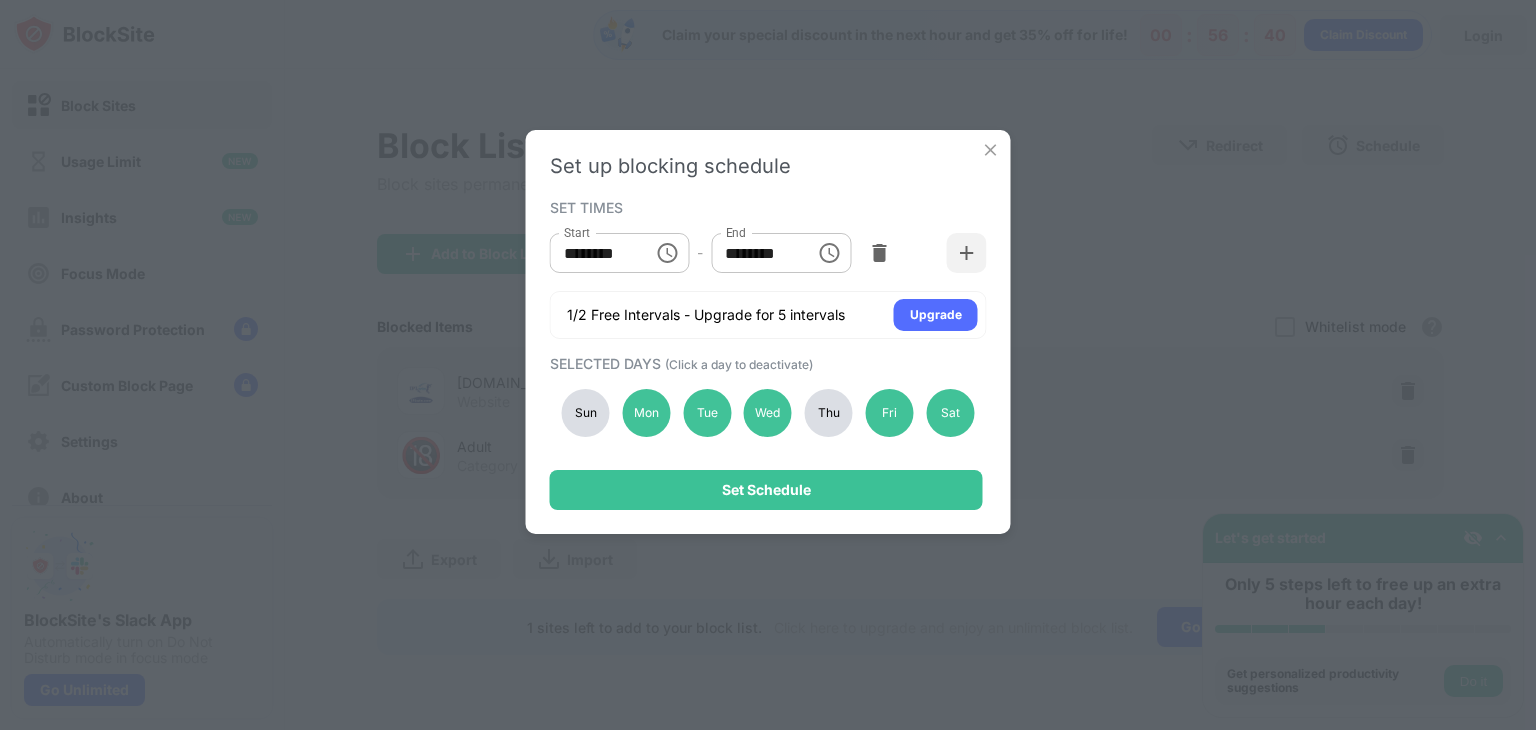 click on "Sun" at bounding box center [586, 413] 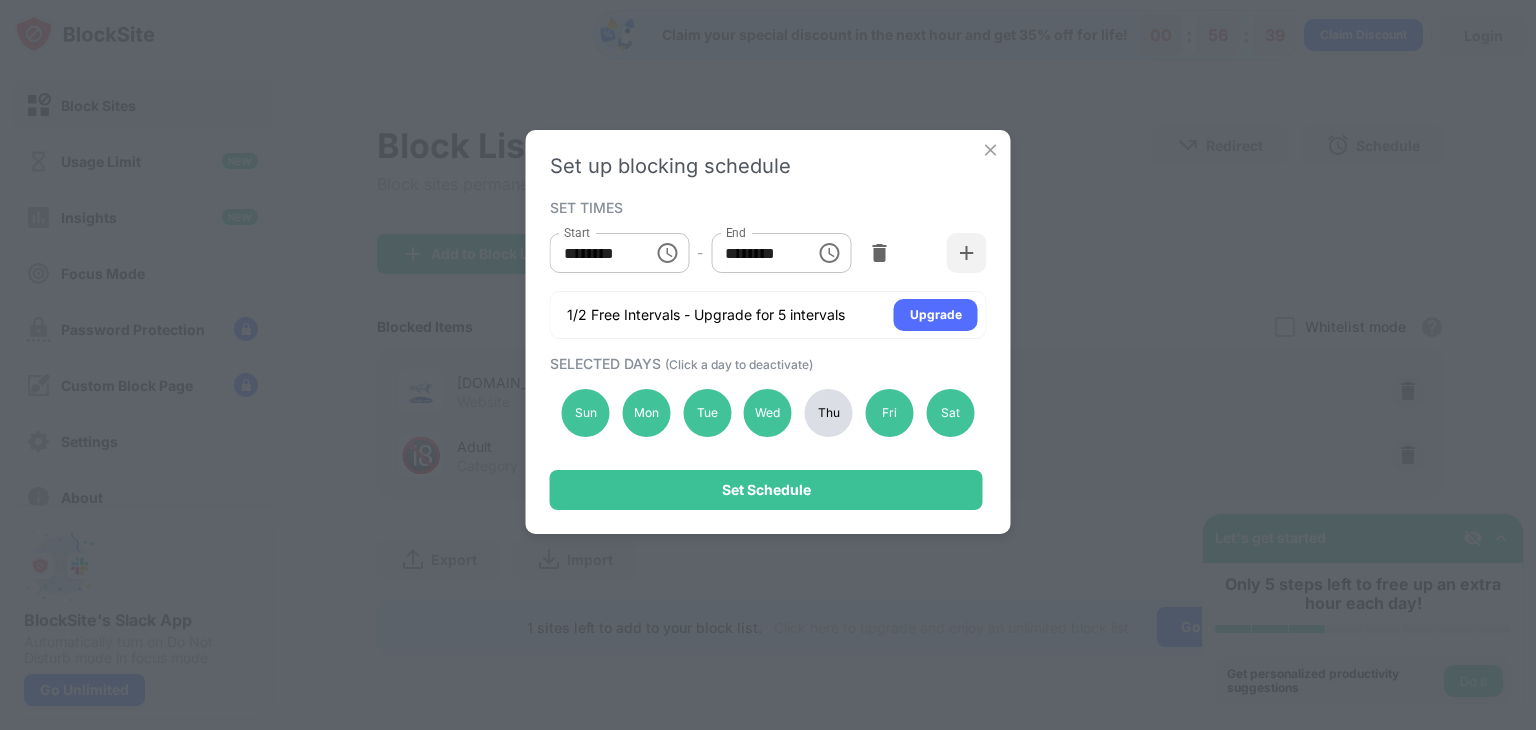 click on "Thu" at bounding box center [829, 413] 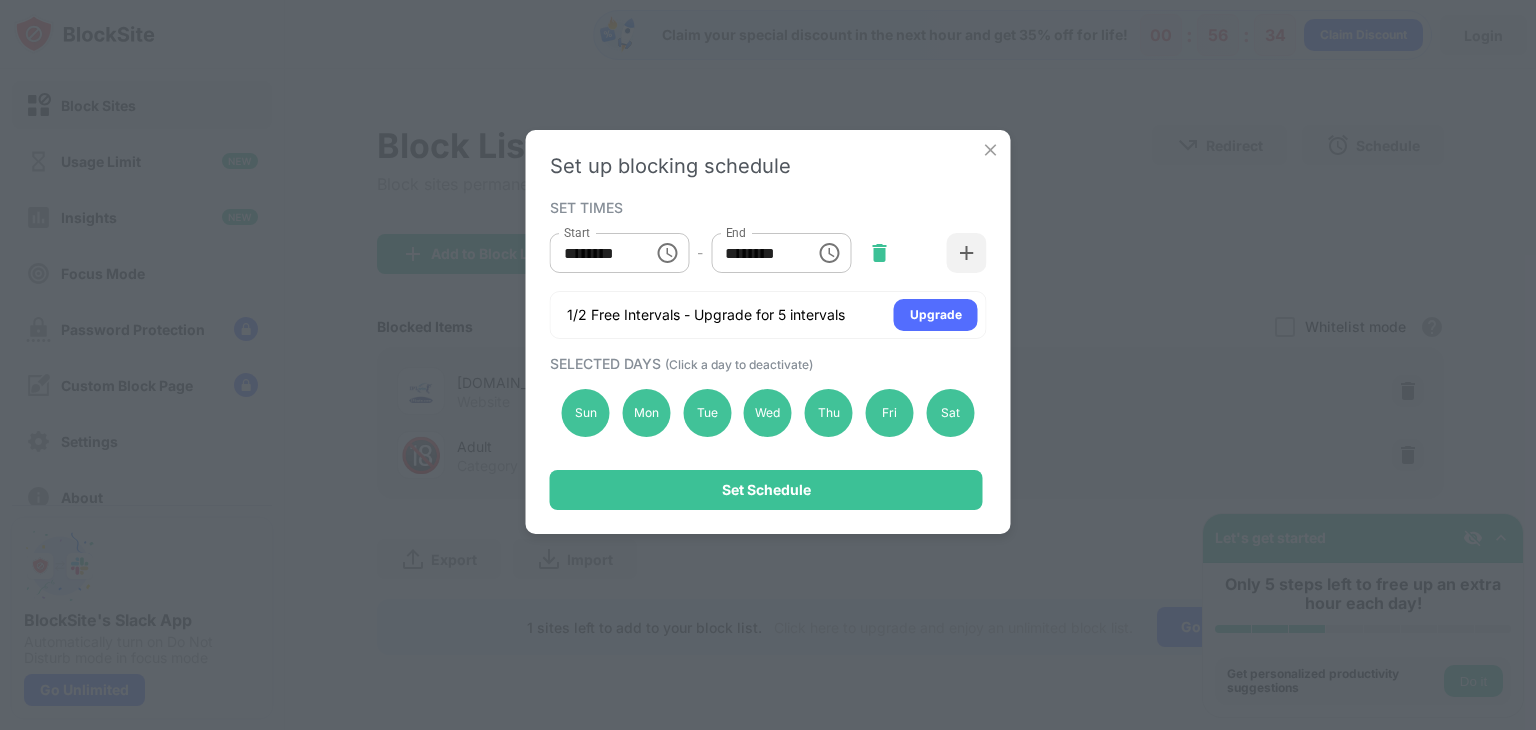 click at bounding box center [879, 253] 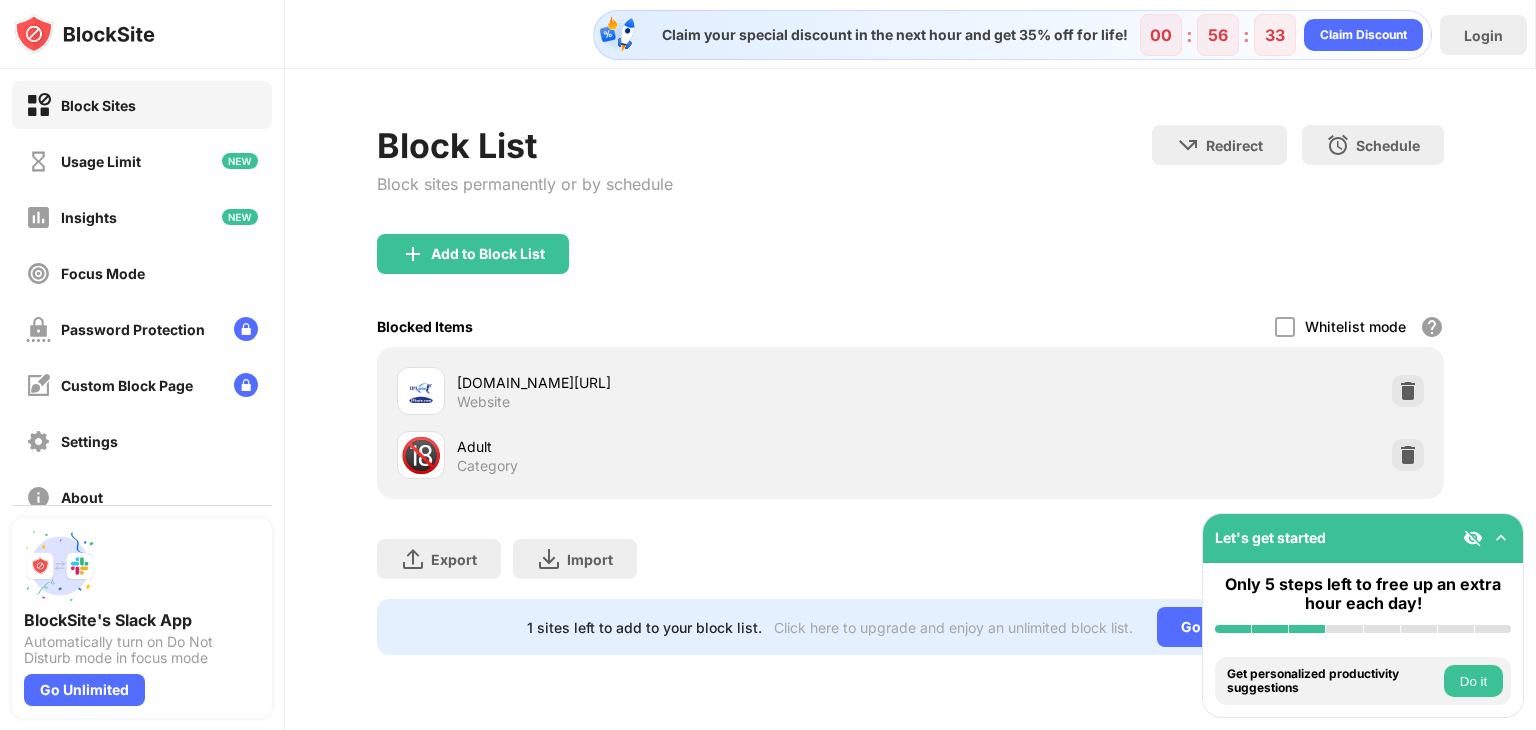 click on "Add to Block List" at bounding box center (910, 270) 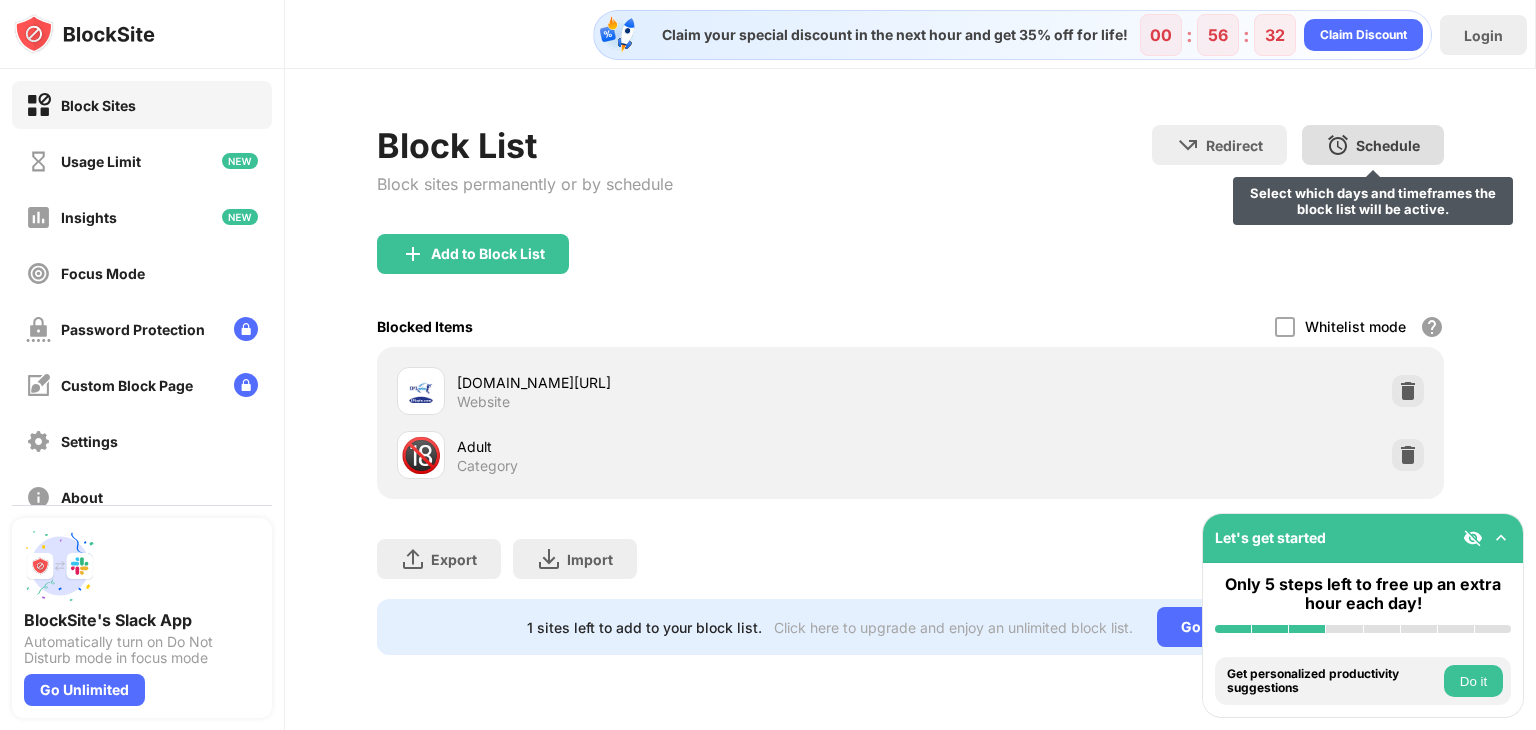 click on "Schedule" at bounding box center (1388, 145) 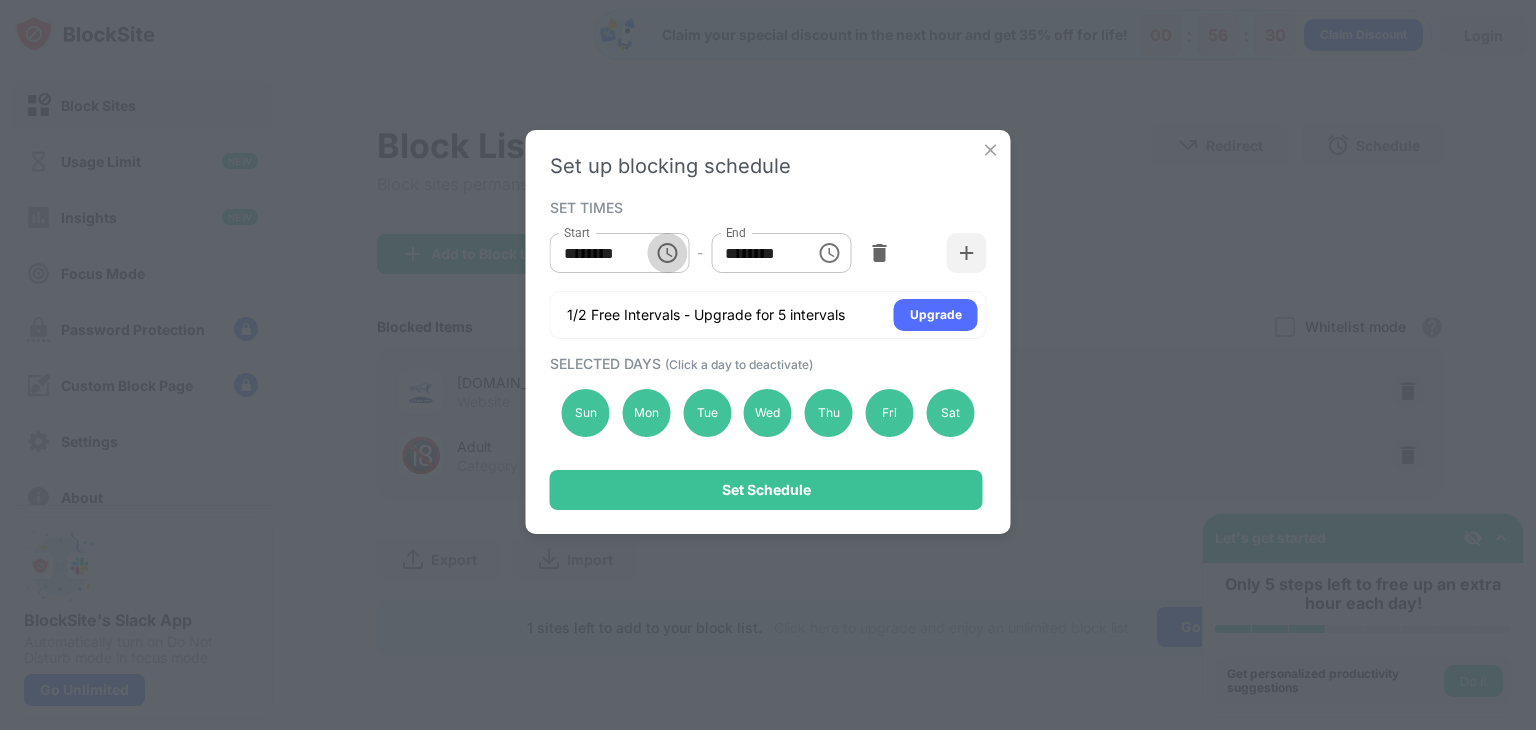 click 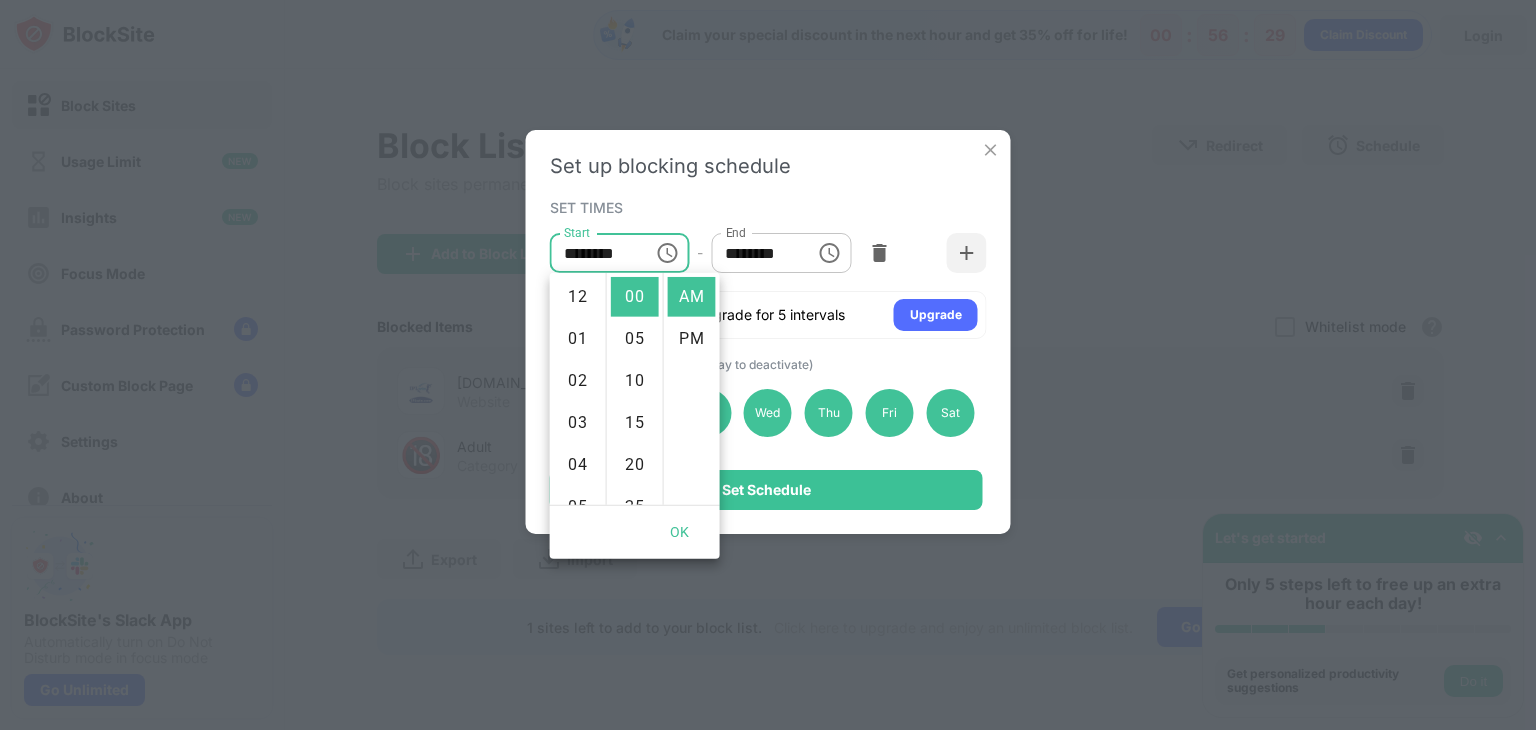 scroll, scrollTop: 420, scrollLeft: 0, axis: vertical 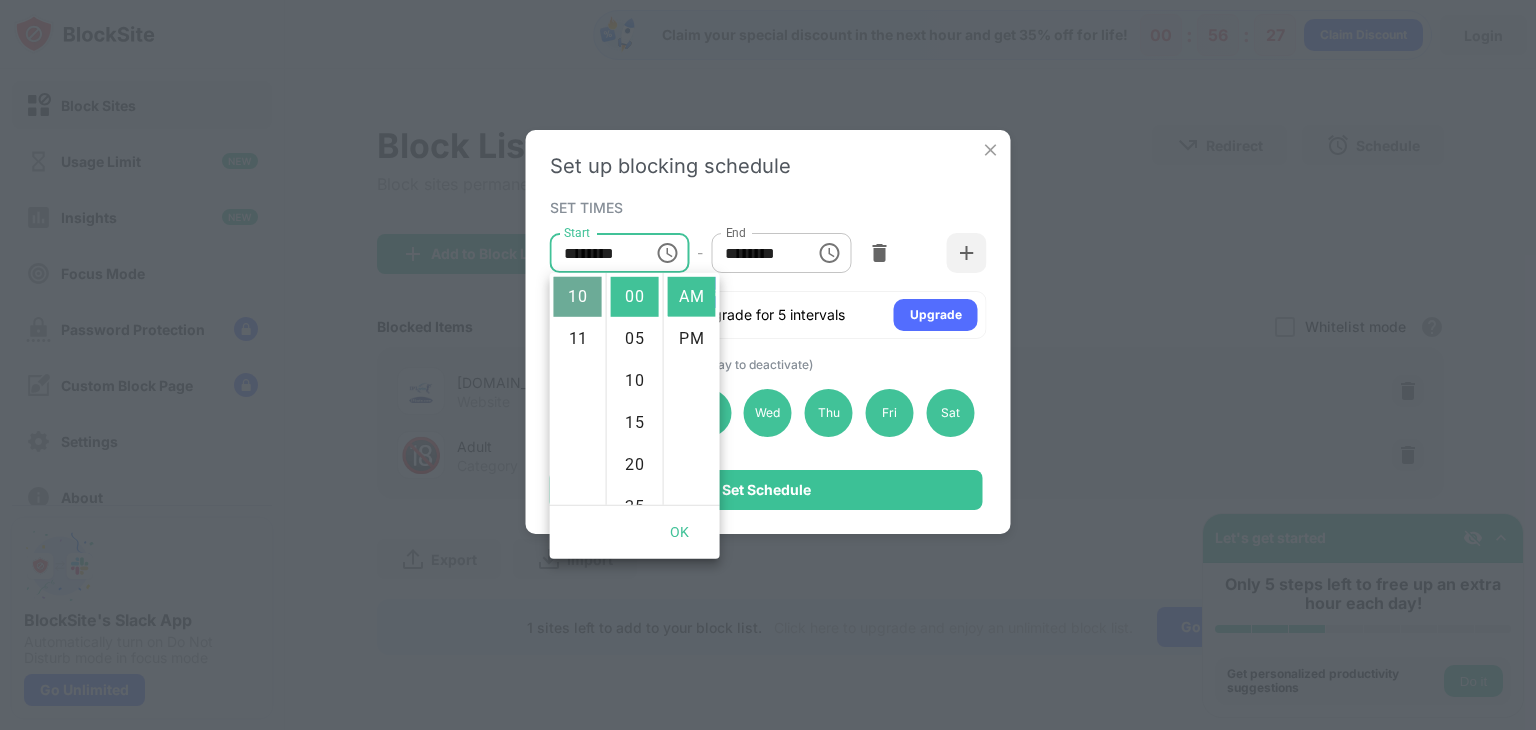 click on "10" at bounding box center [578, 297] 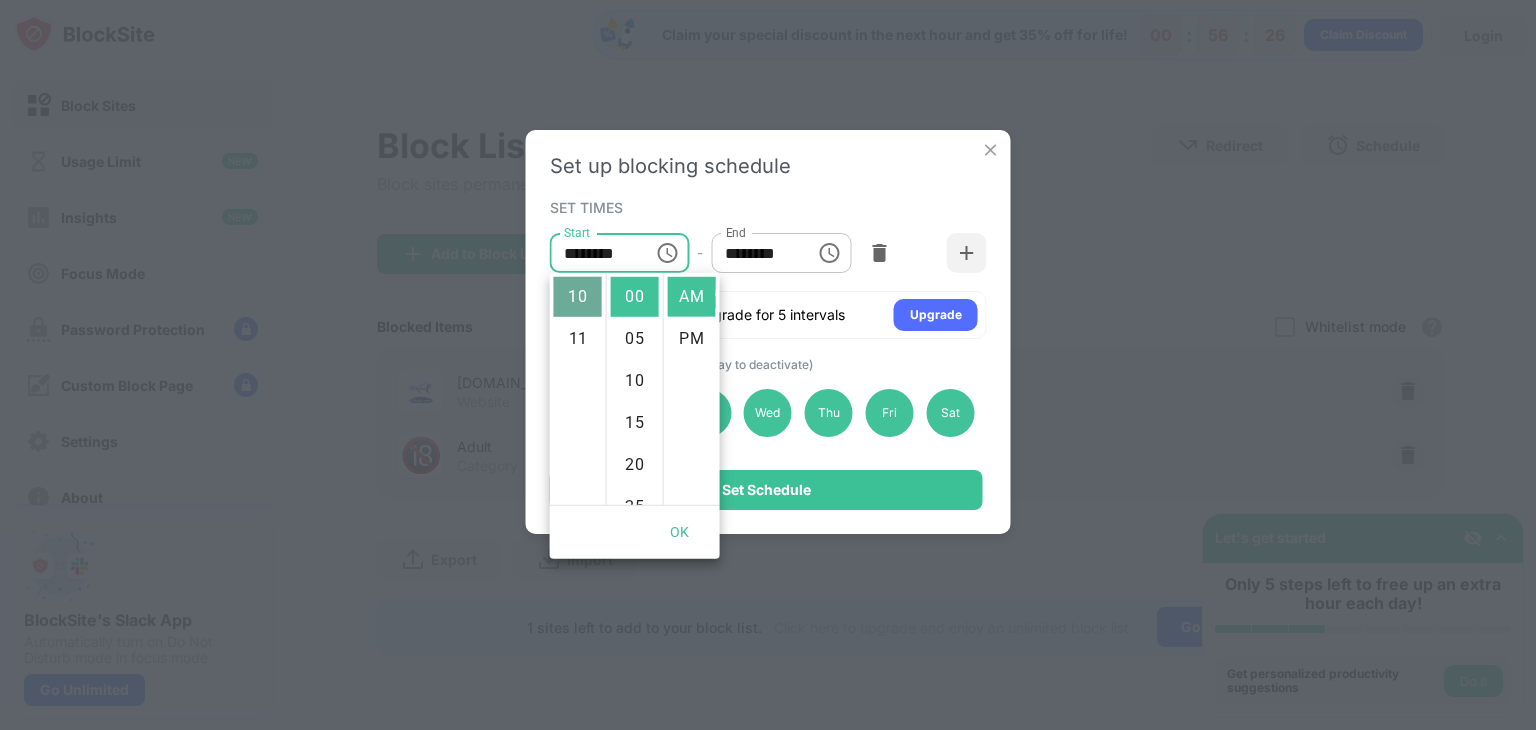 click on "10" at bounding box center (578, 297) 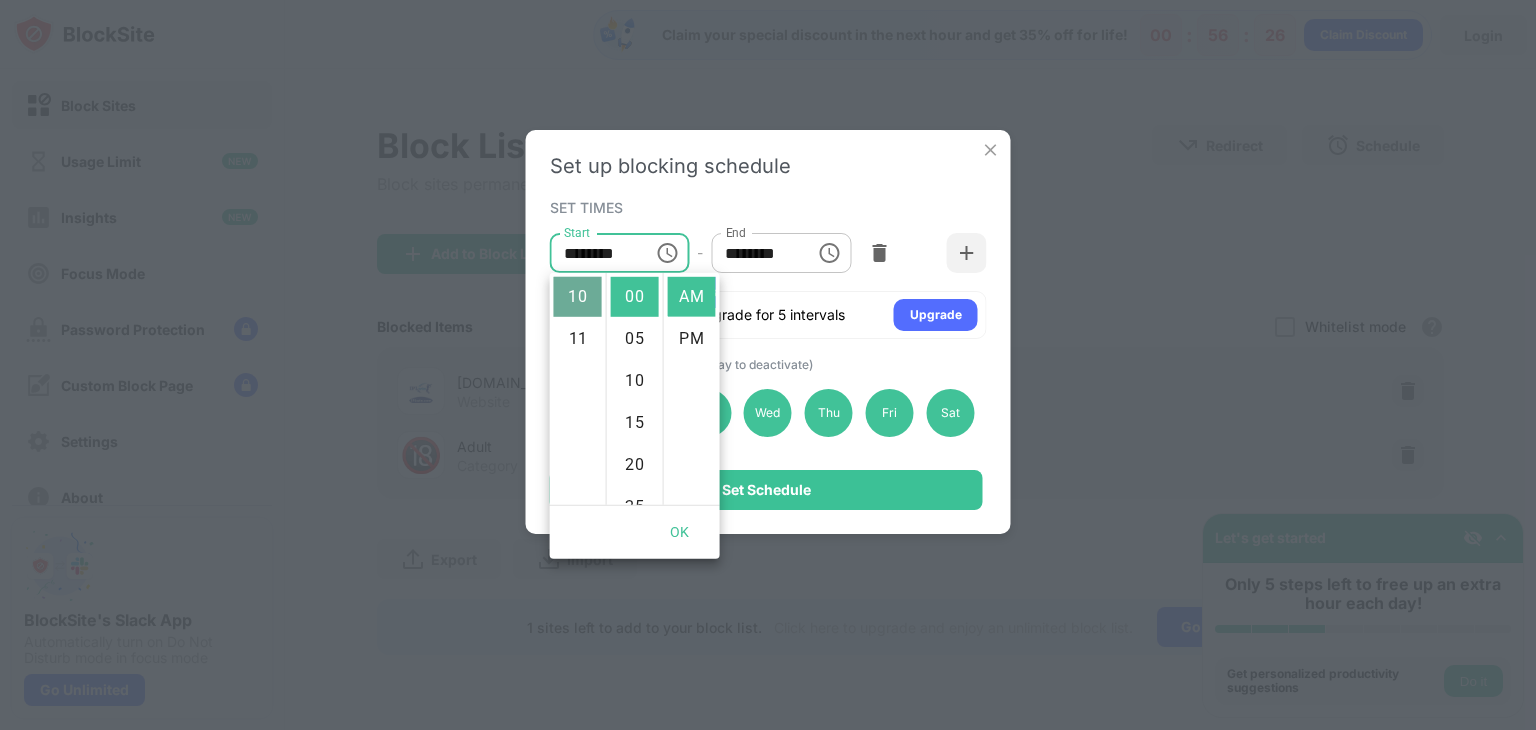 click on "10" at bounding box center (578, 297) 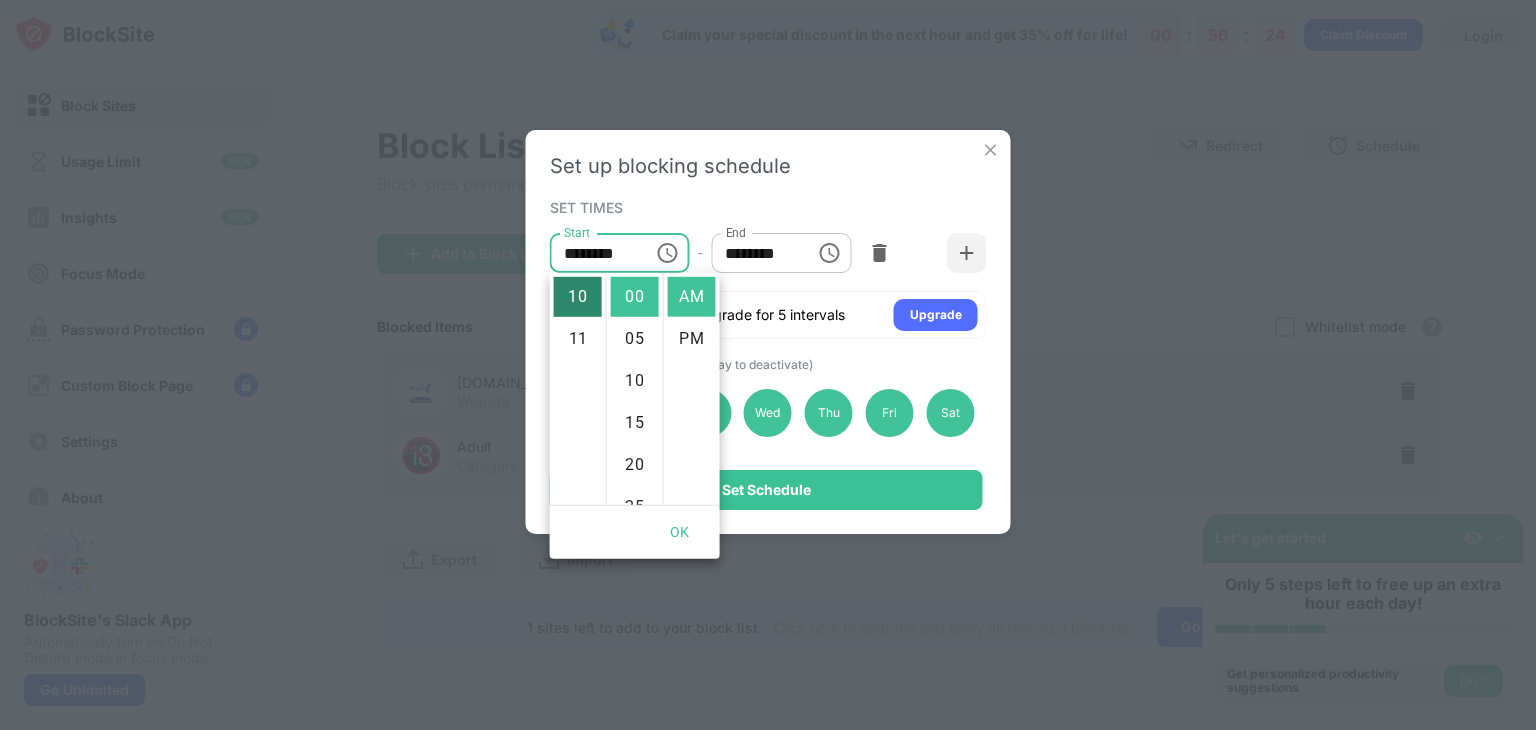 type 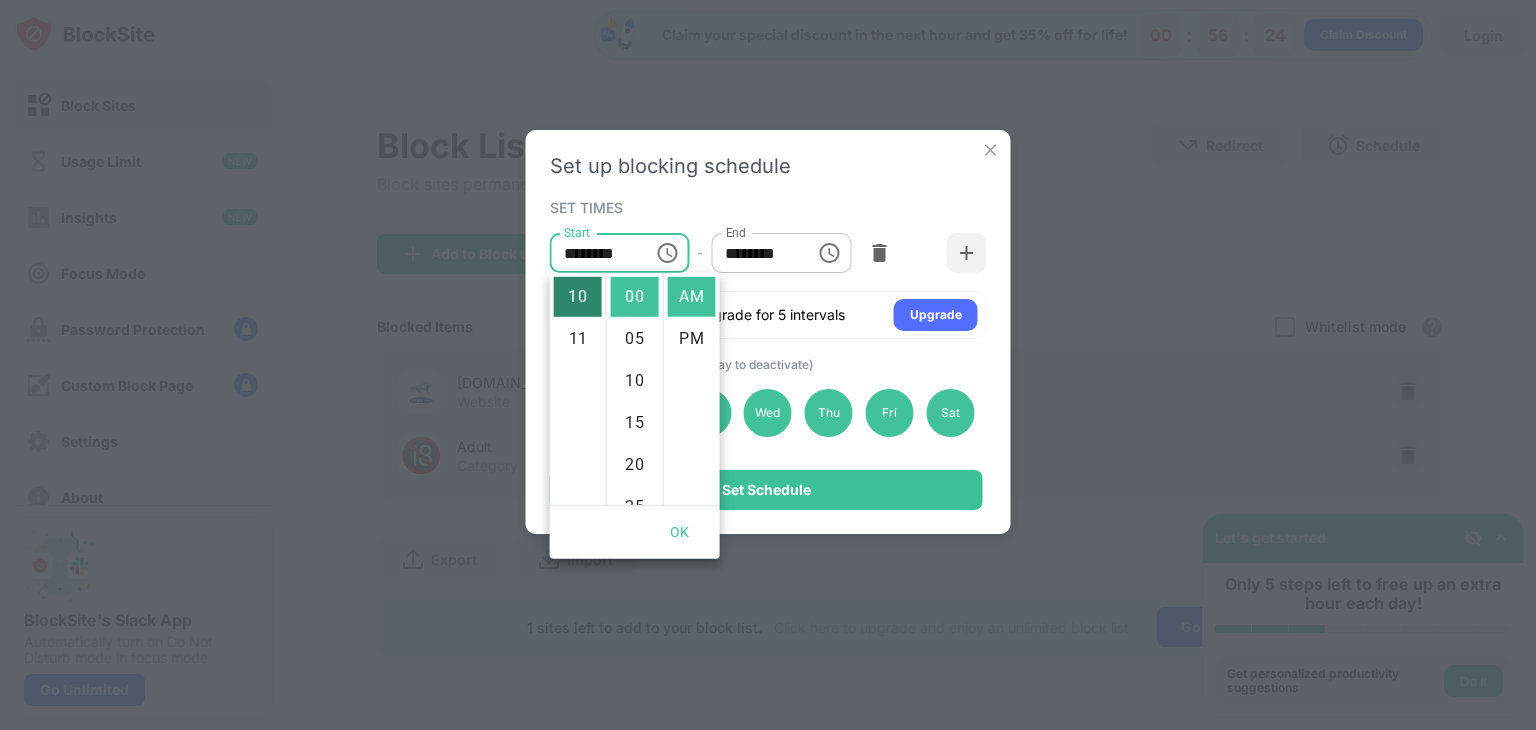 type 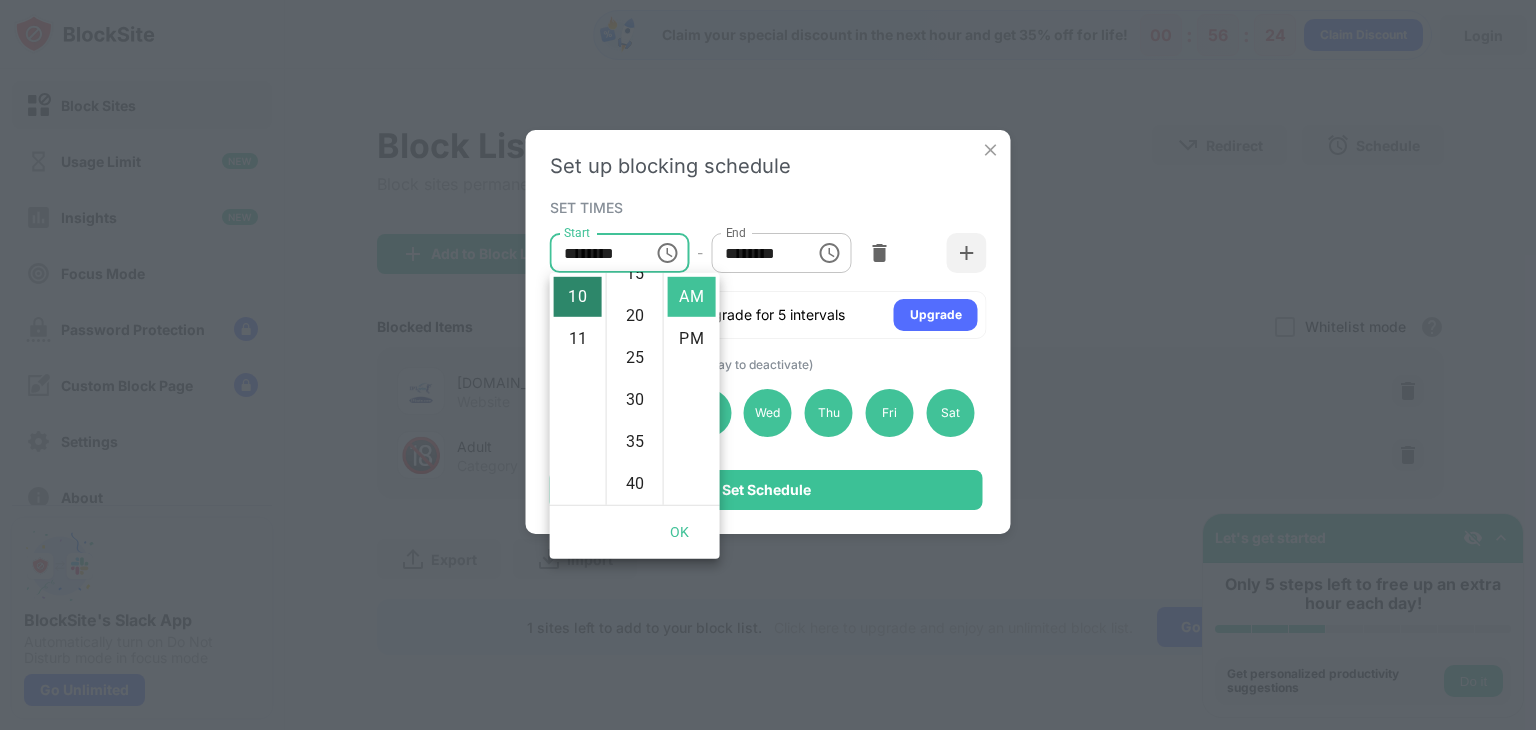 type 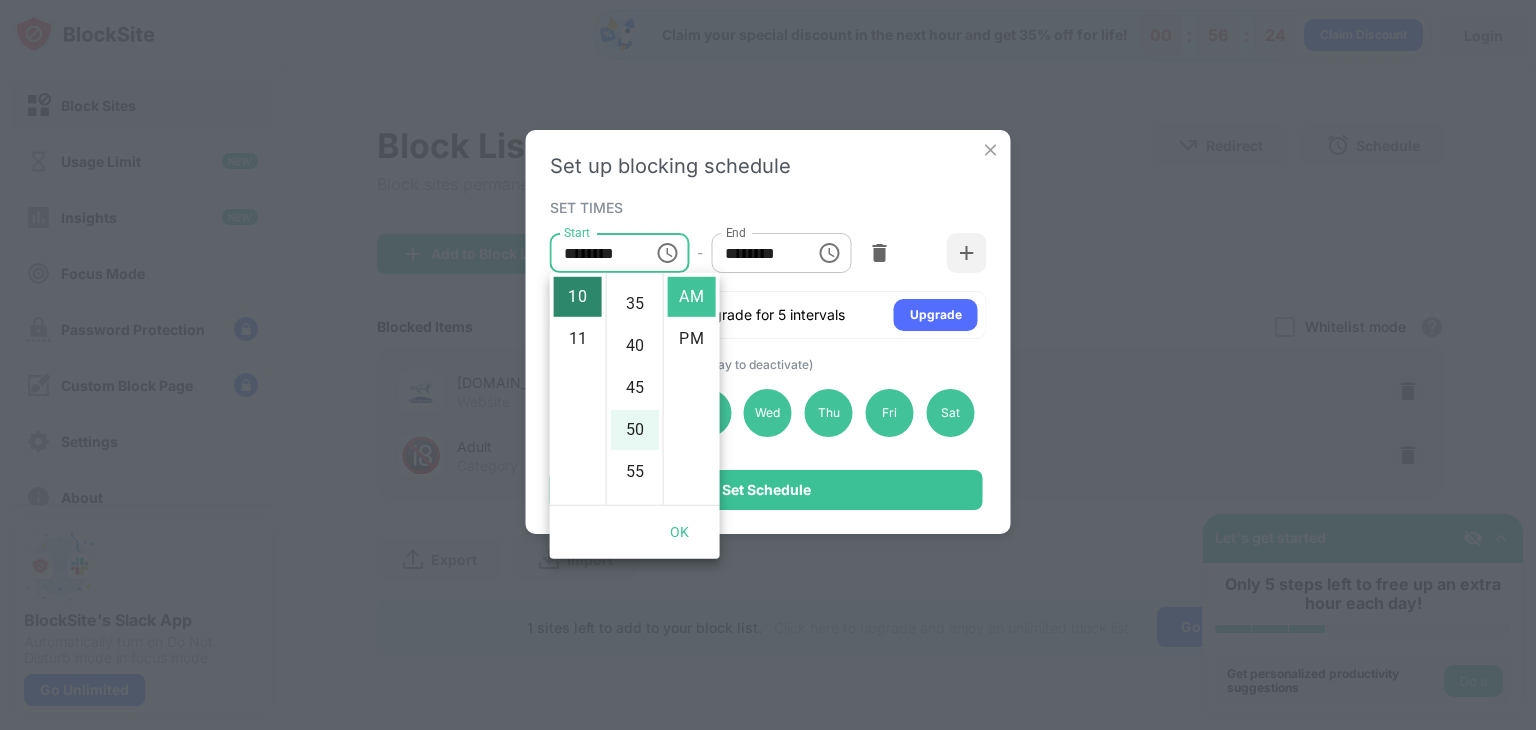 scroll, scrollTop: 328, scrollLeft: 0, axis: vertical 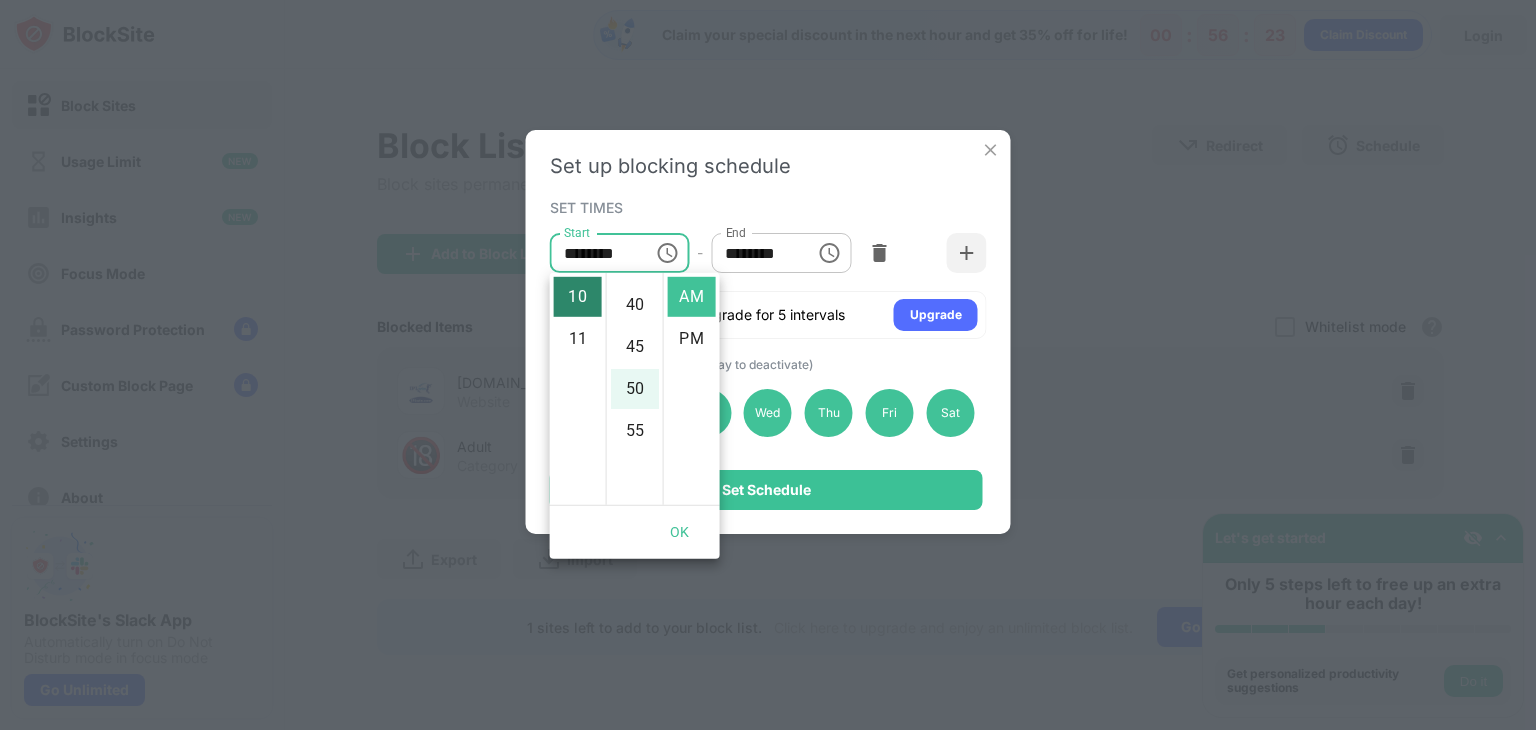 type 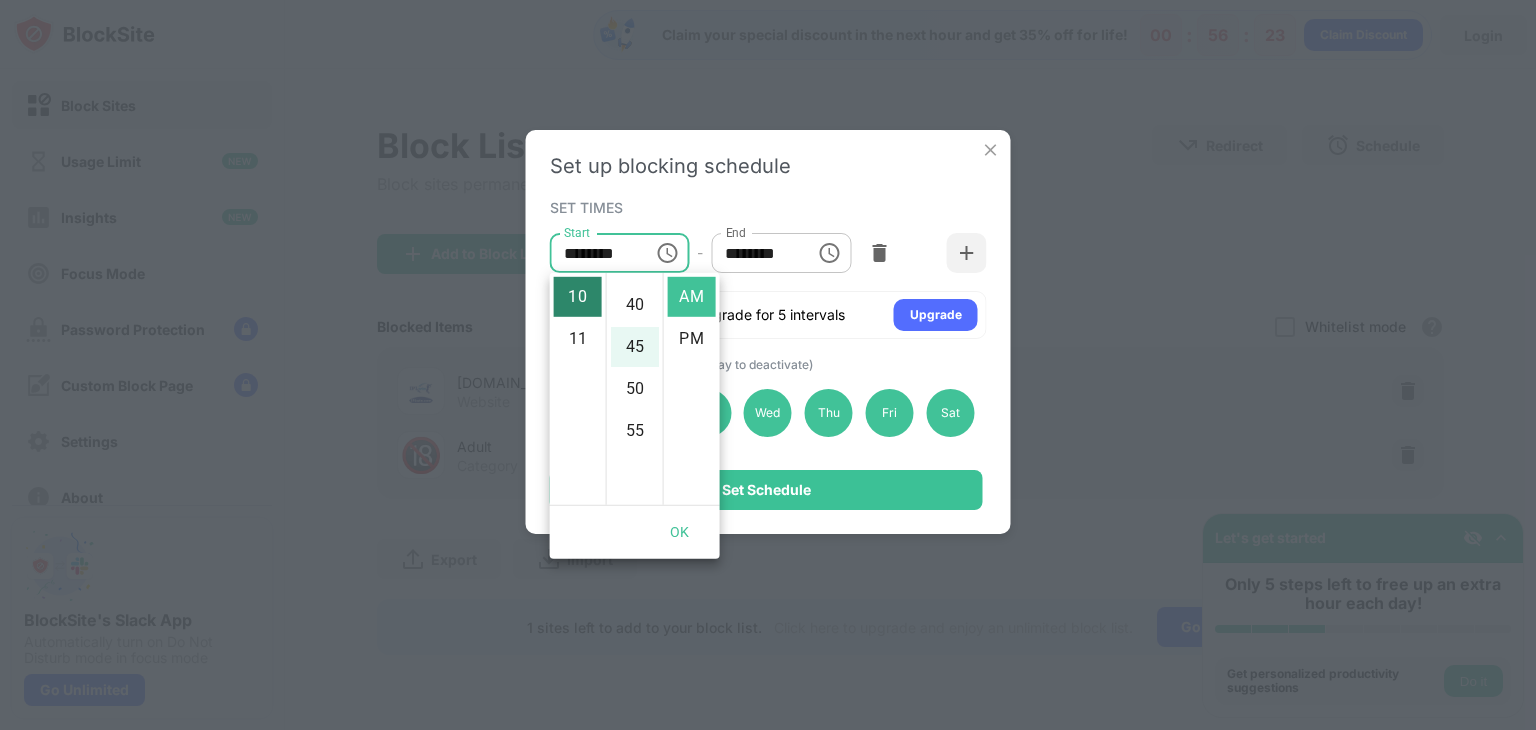 type 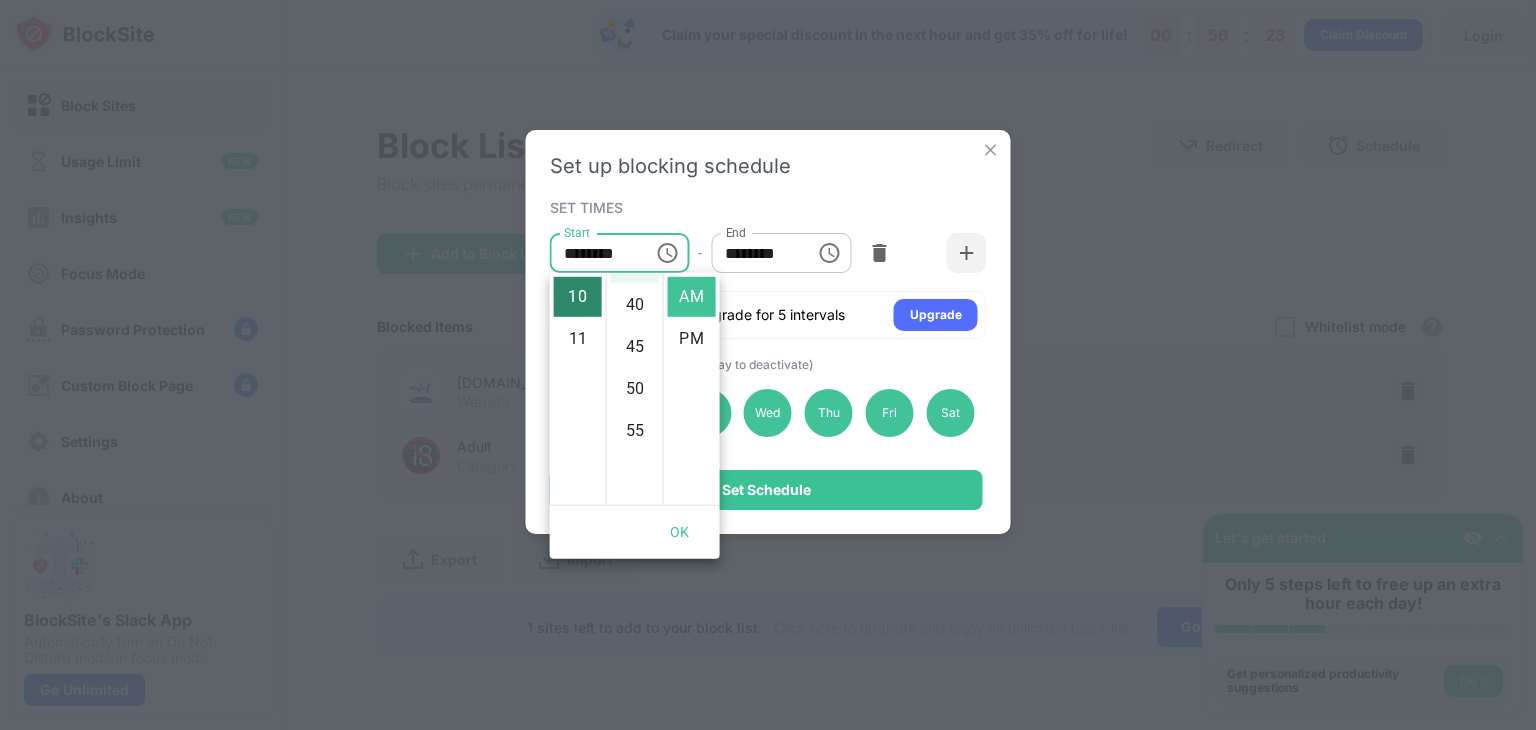 scroll, scrollTop: 298, scrollLeft: 0, axis: vertical 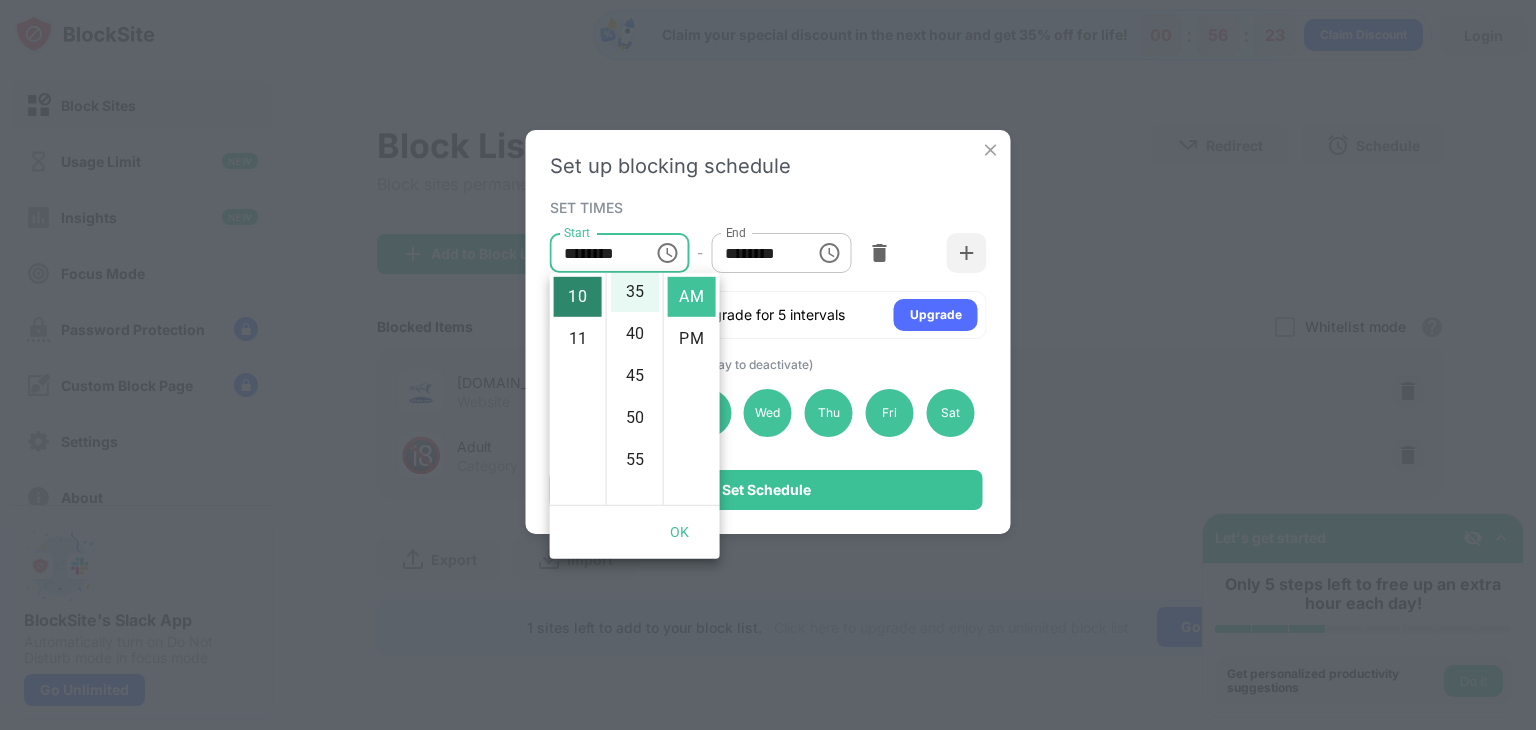 type 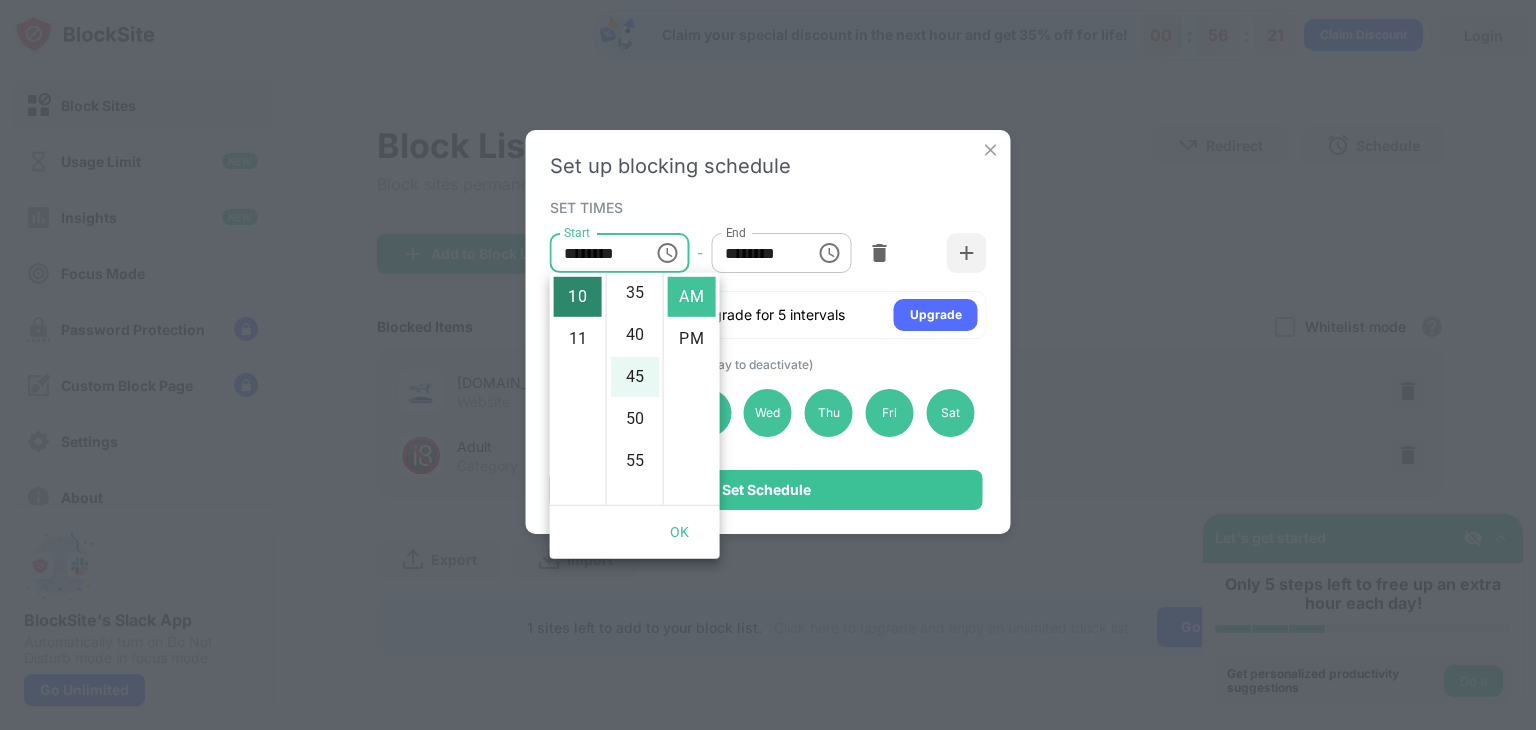 type 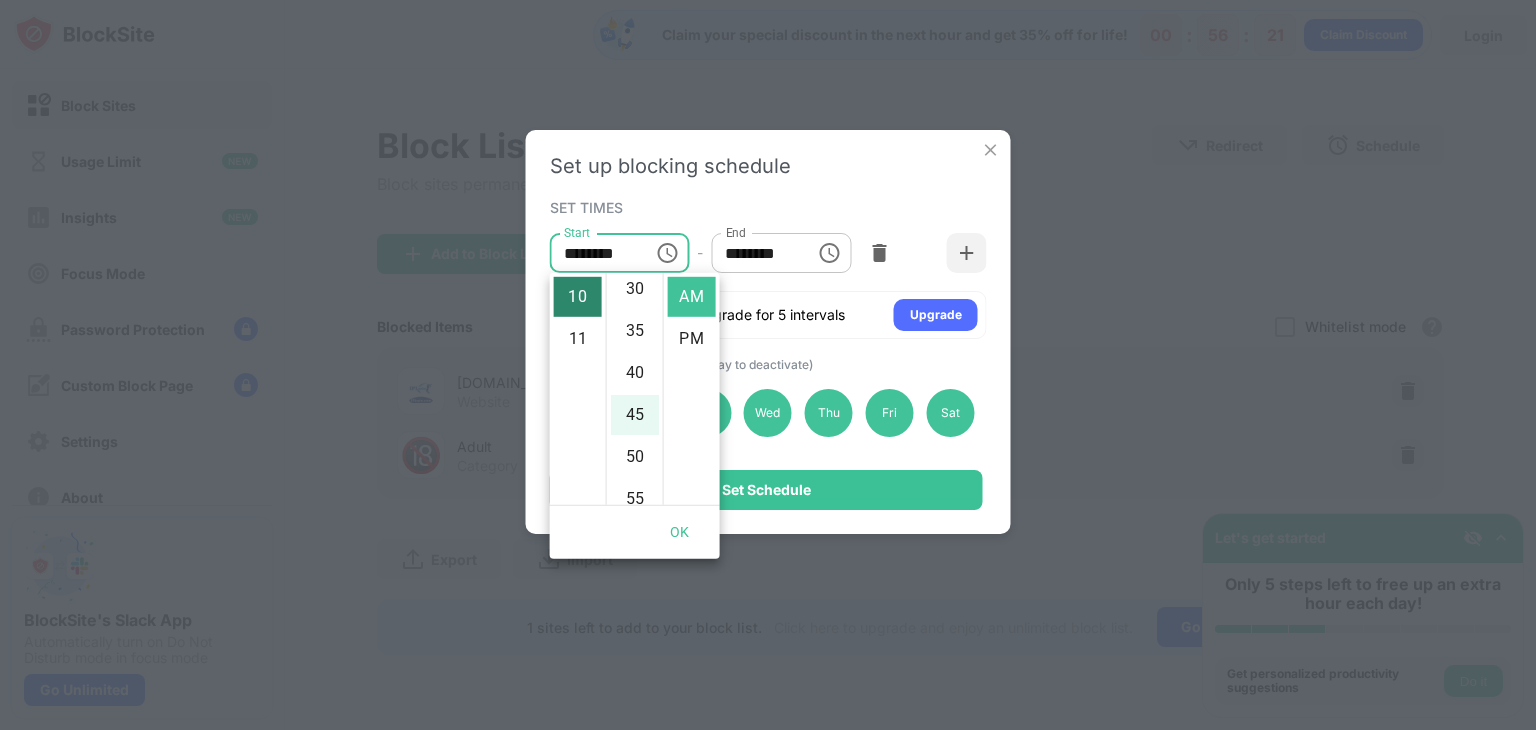 type 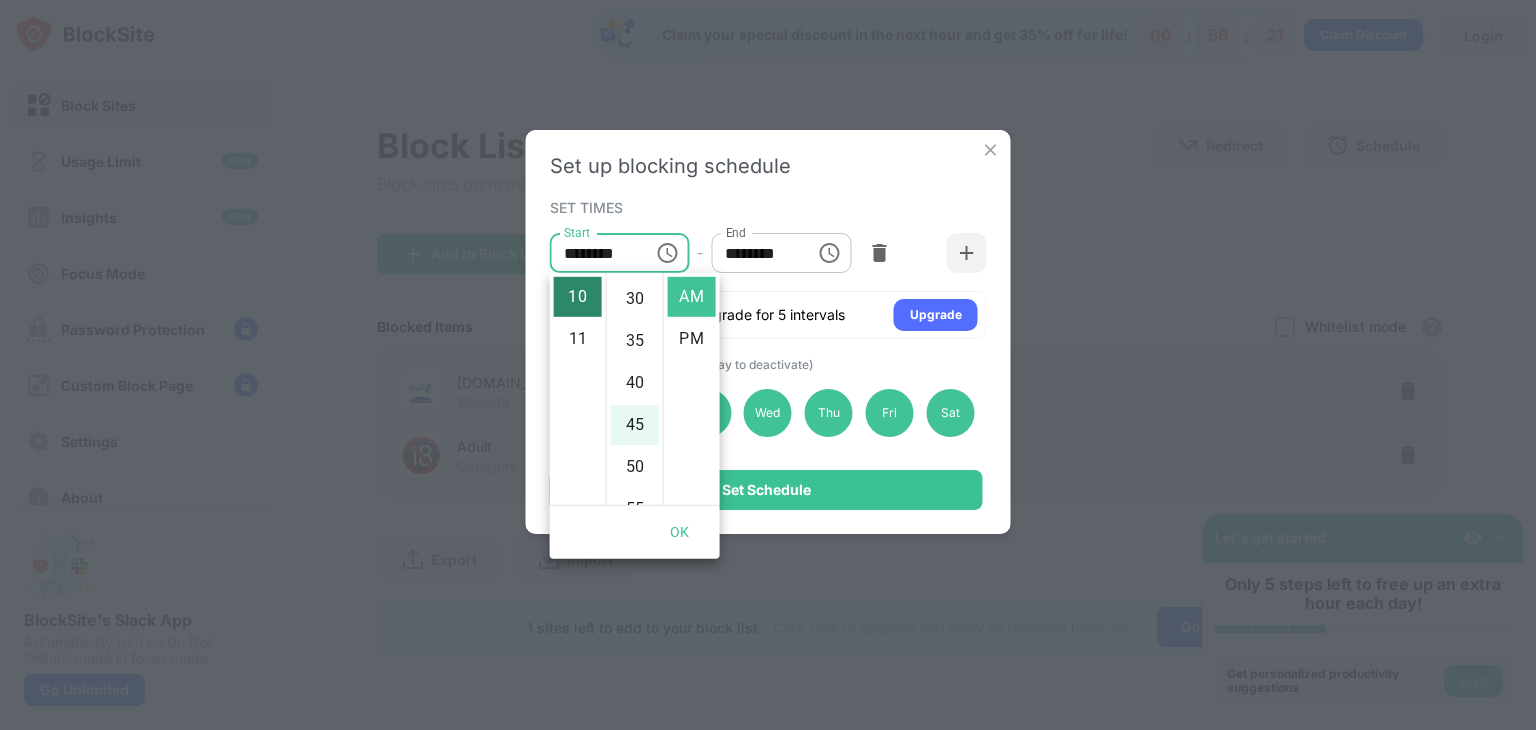 type 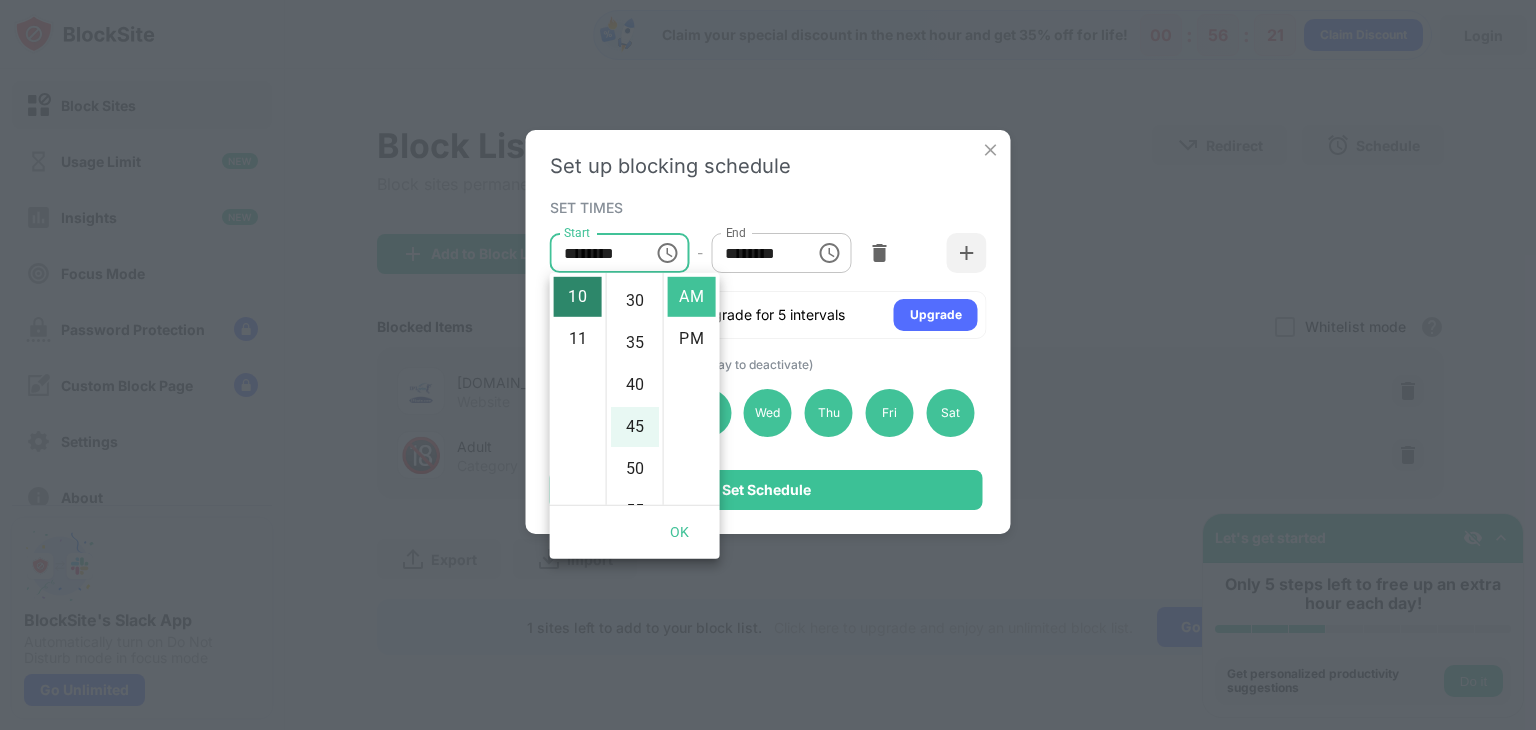 type 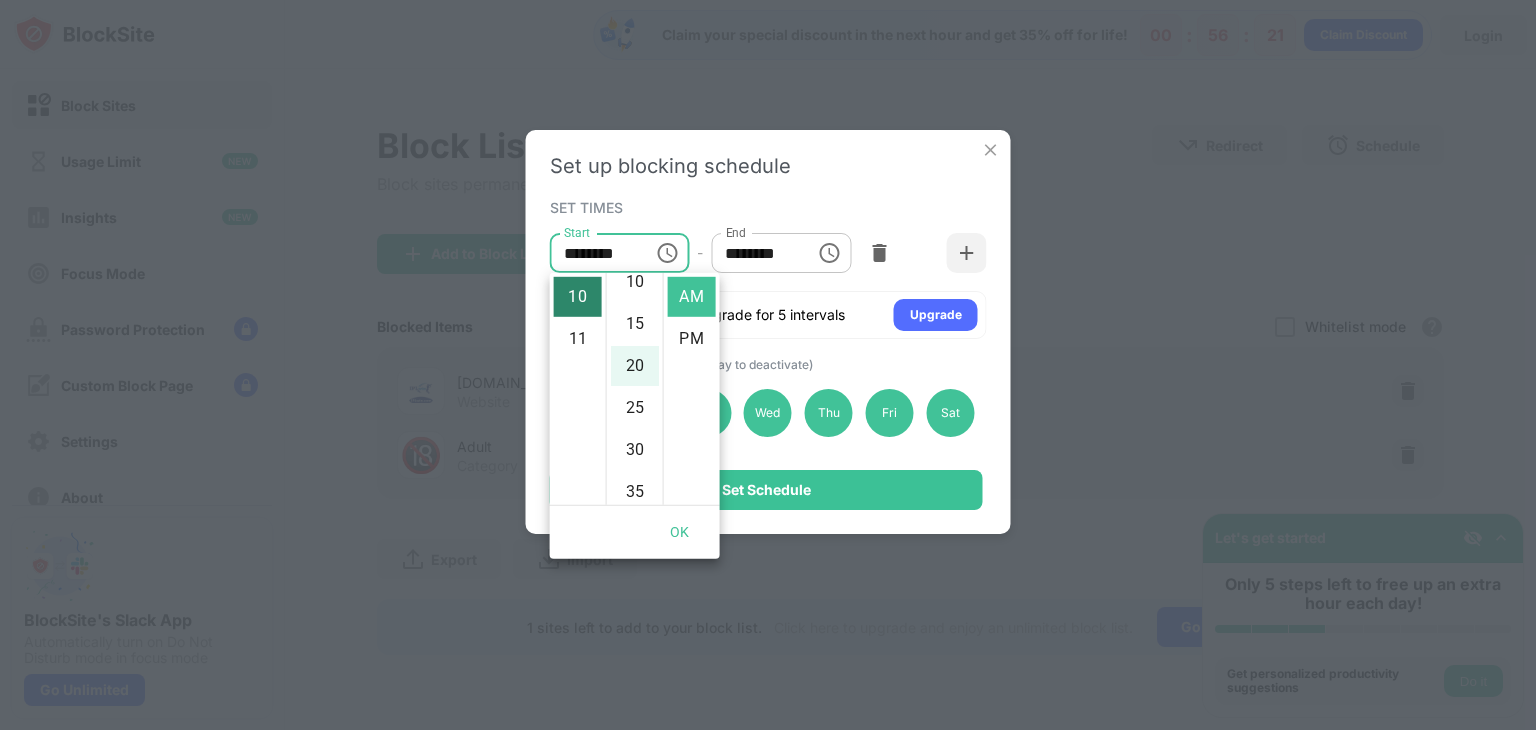 scroll, scrollTop: 76, scrollLeft: 0, axis: vertical 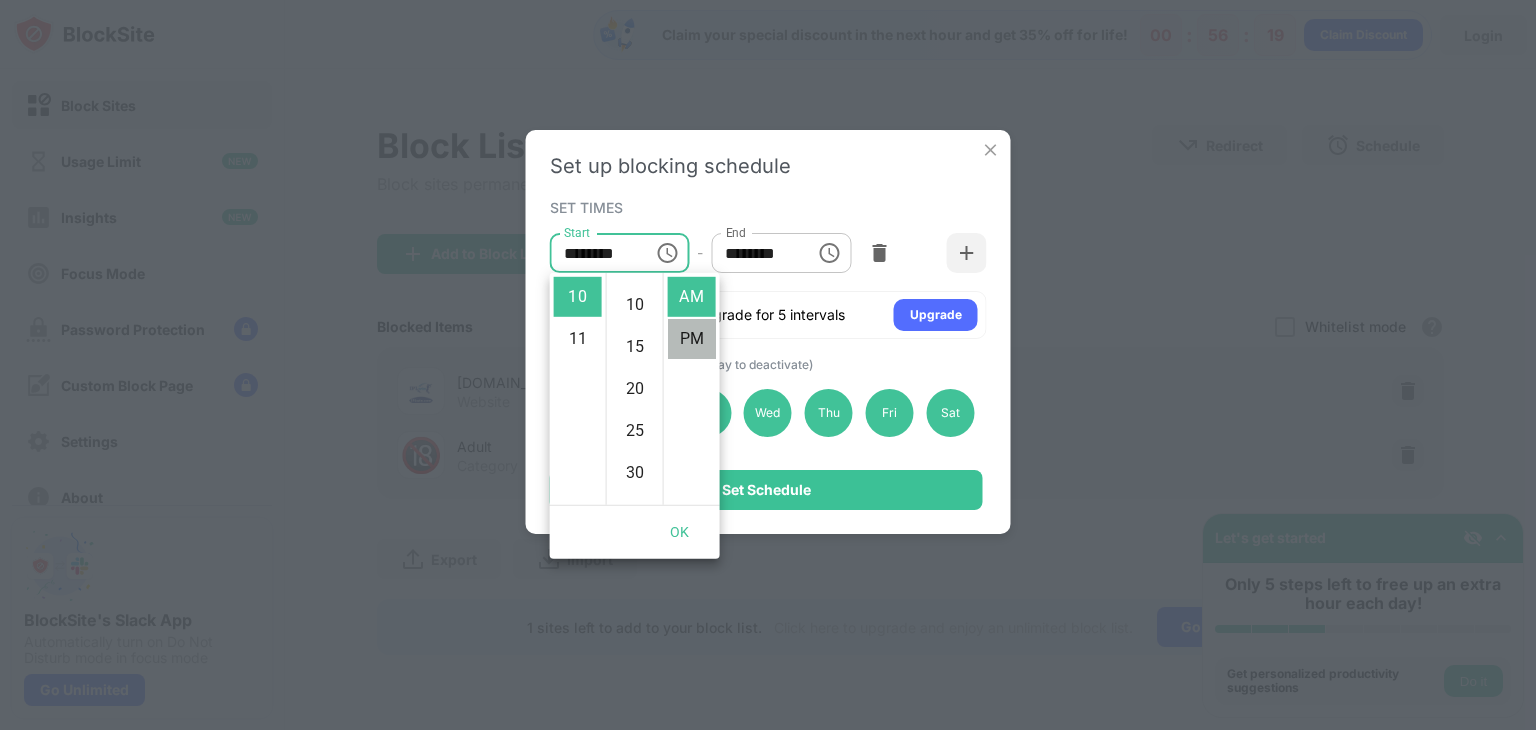 click on "PM" at bounding box center [692, 339] 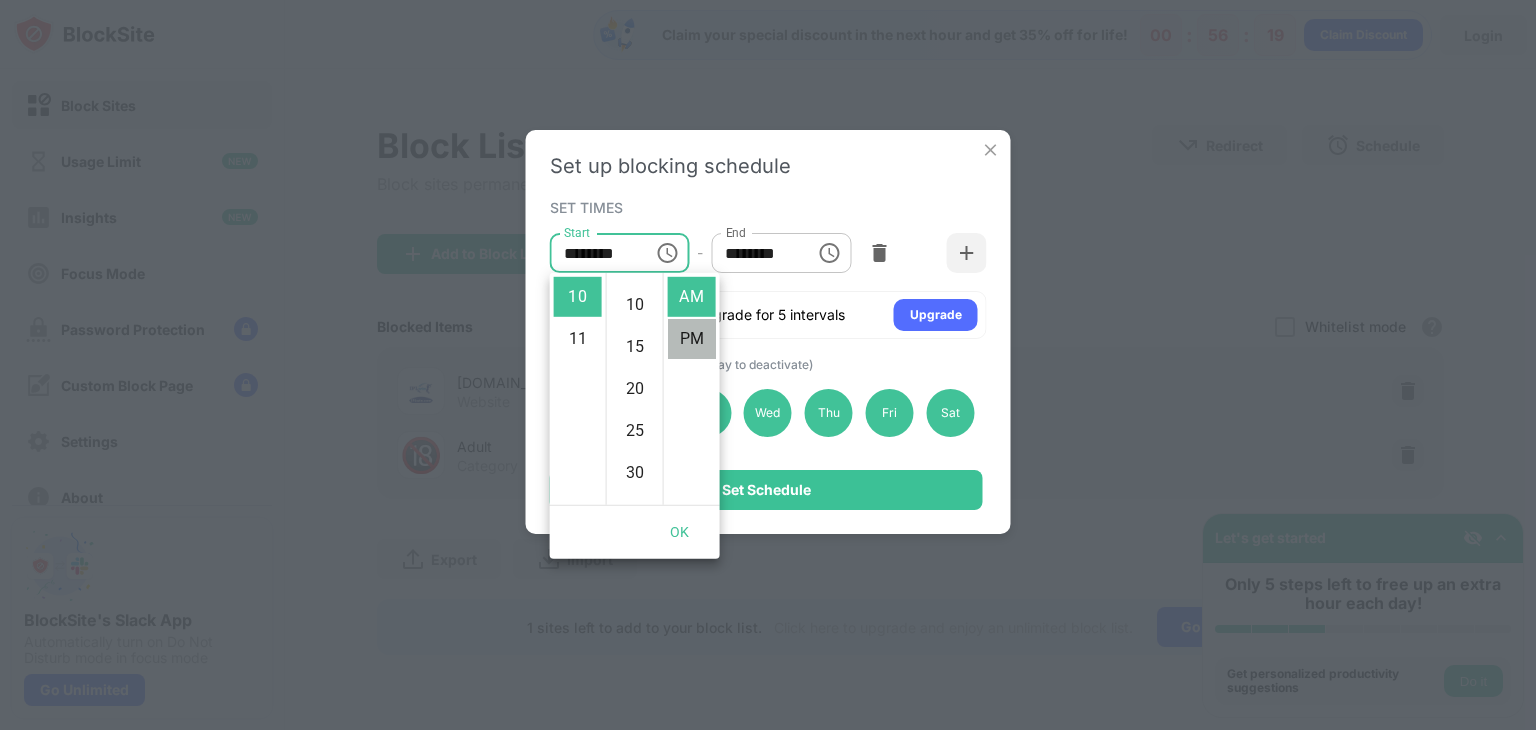 type on "********" 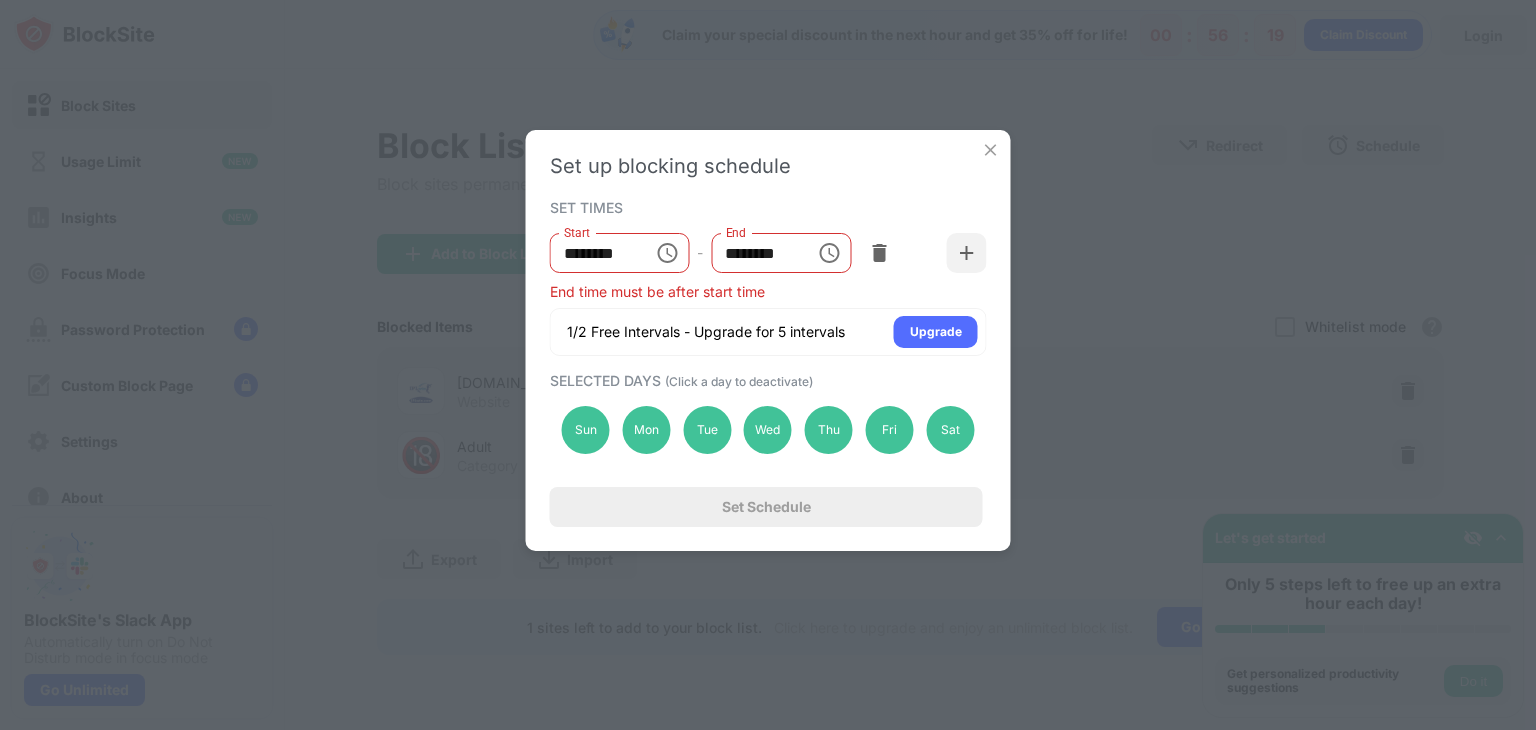 scroll, scrollTop: 42, scrollLeft: 0, axis: vertical 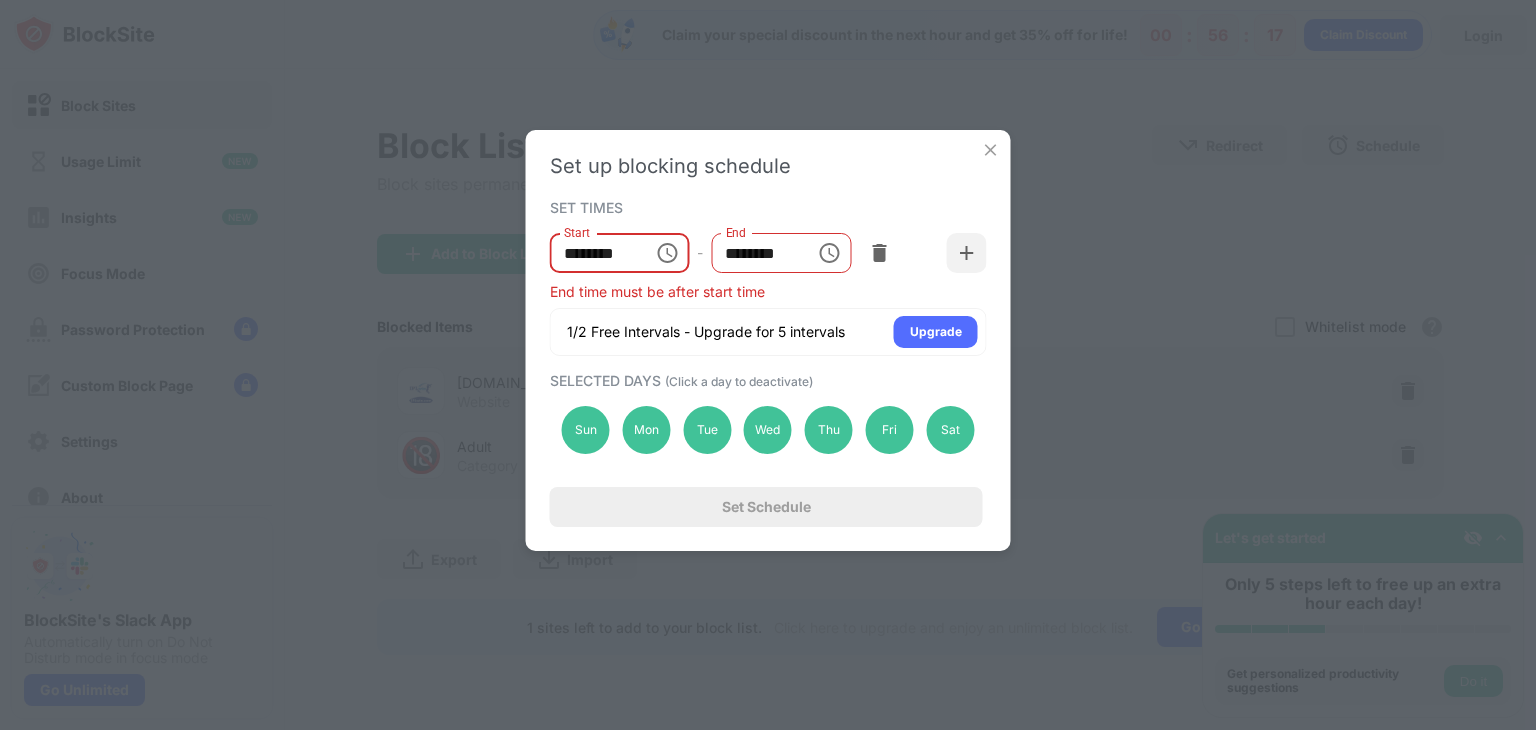 click on "********" at bounding box center [595, 253] 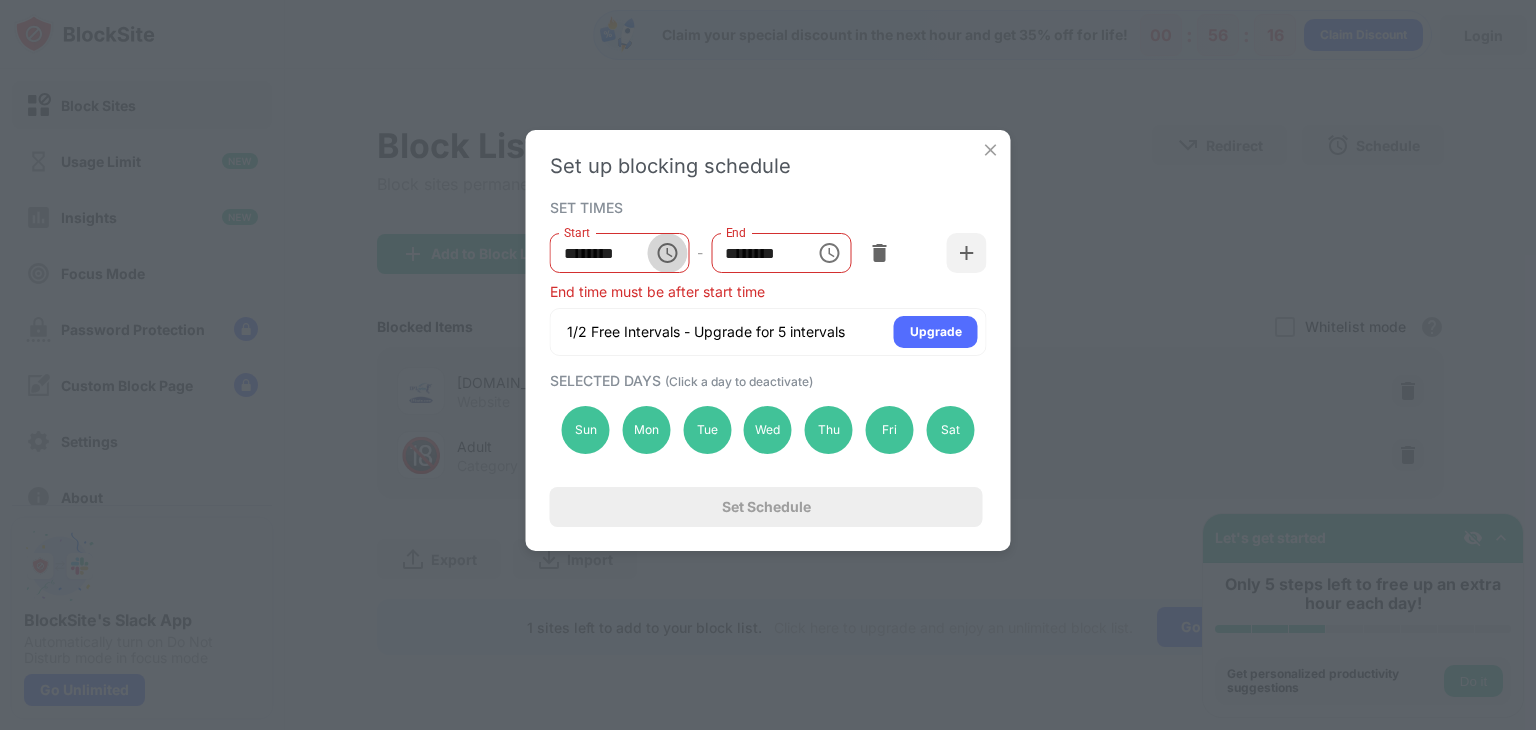click 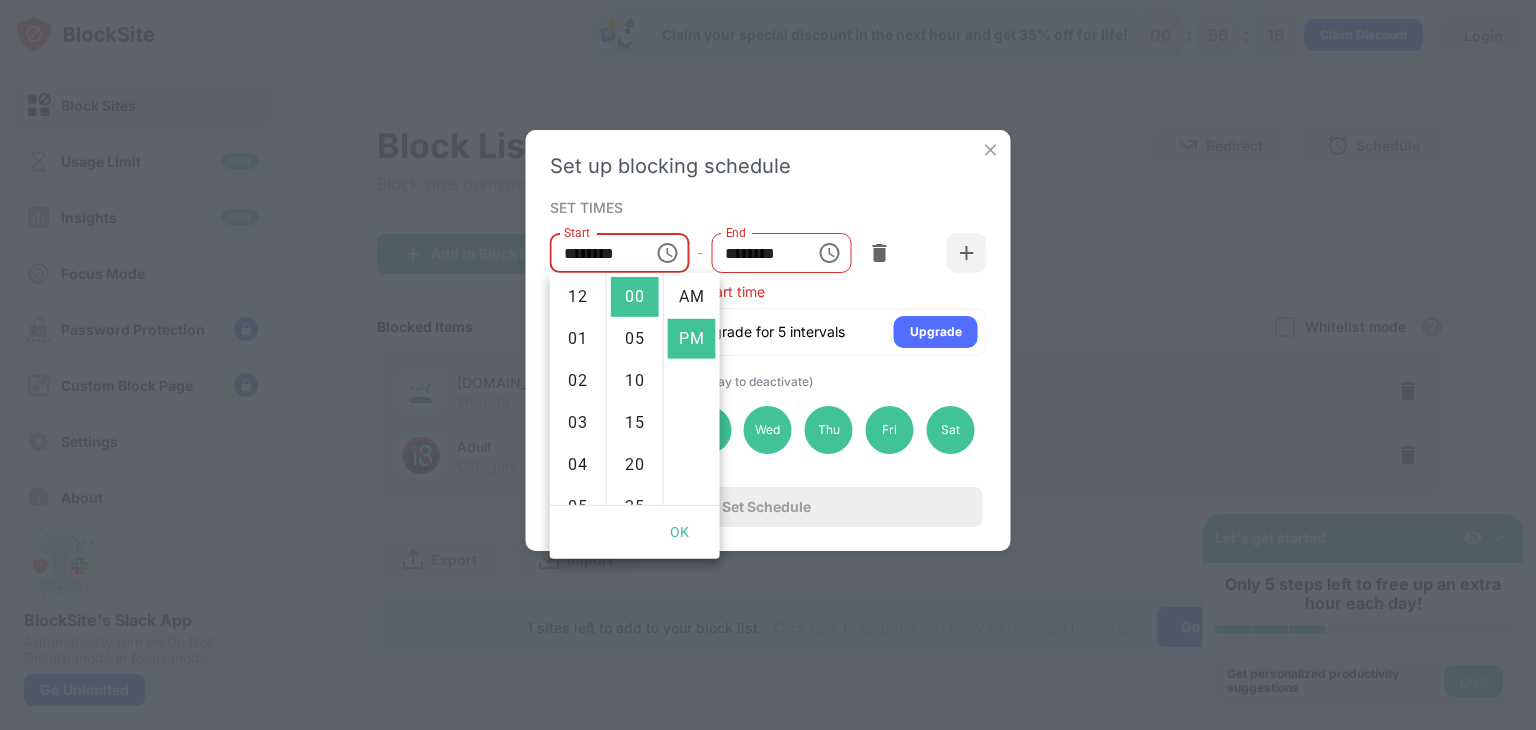 scroll, scrollTop: 420, scrollLeft: 0, axis: vertical 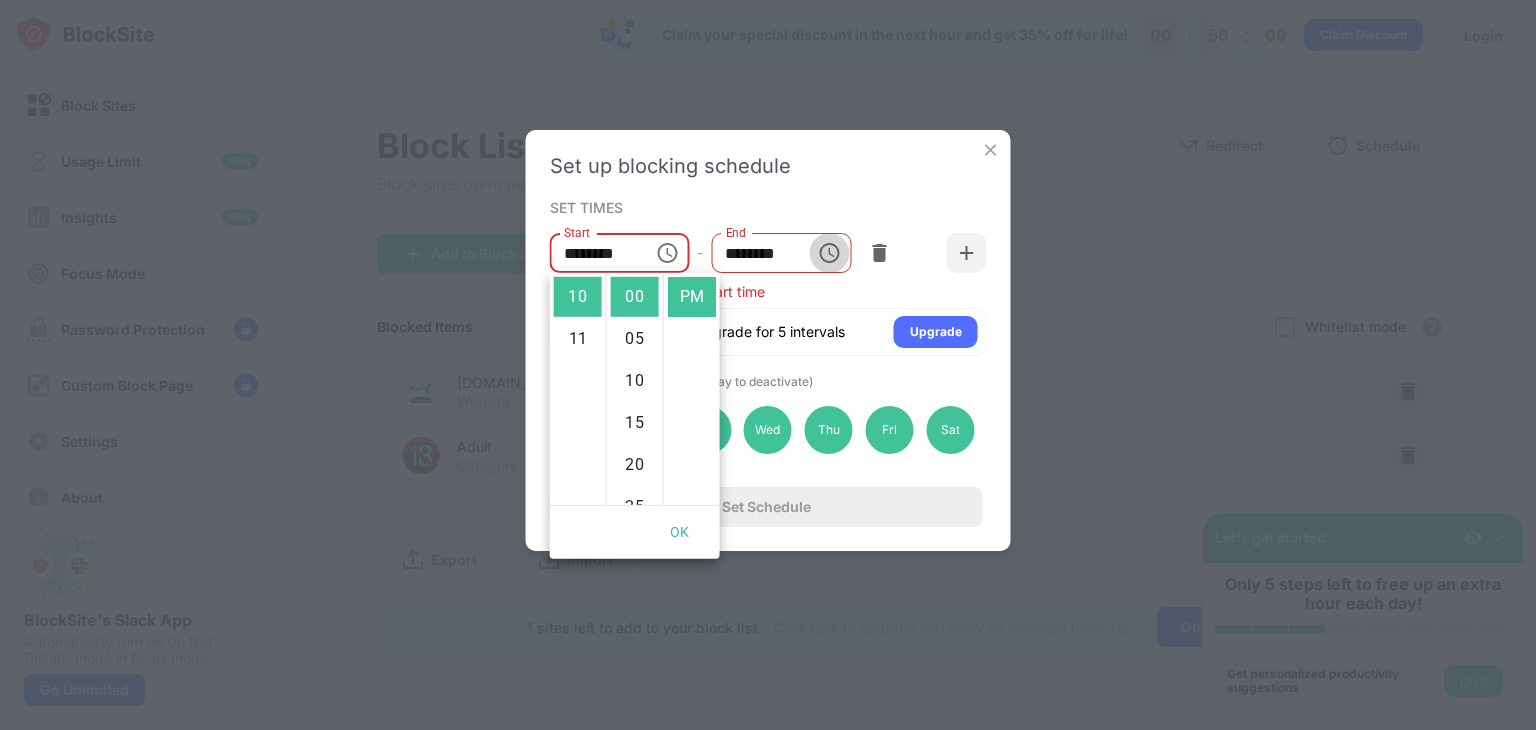 click 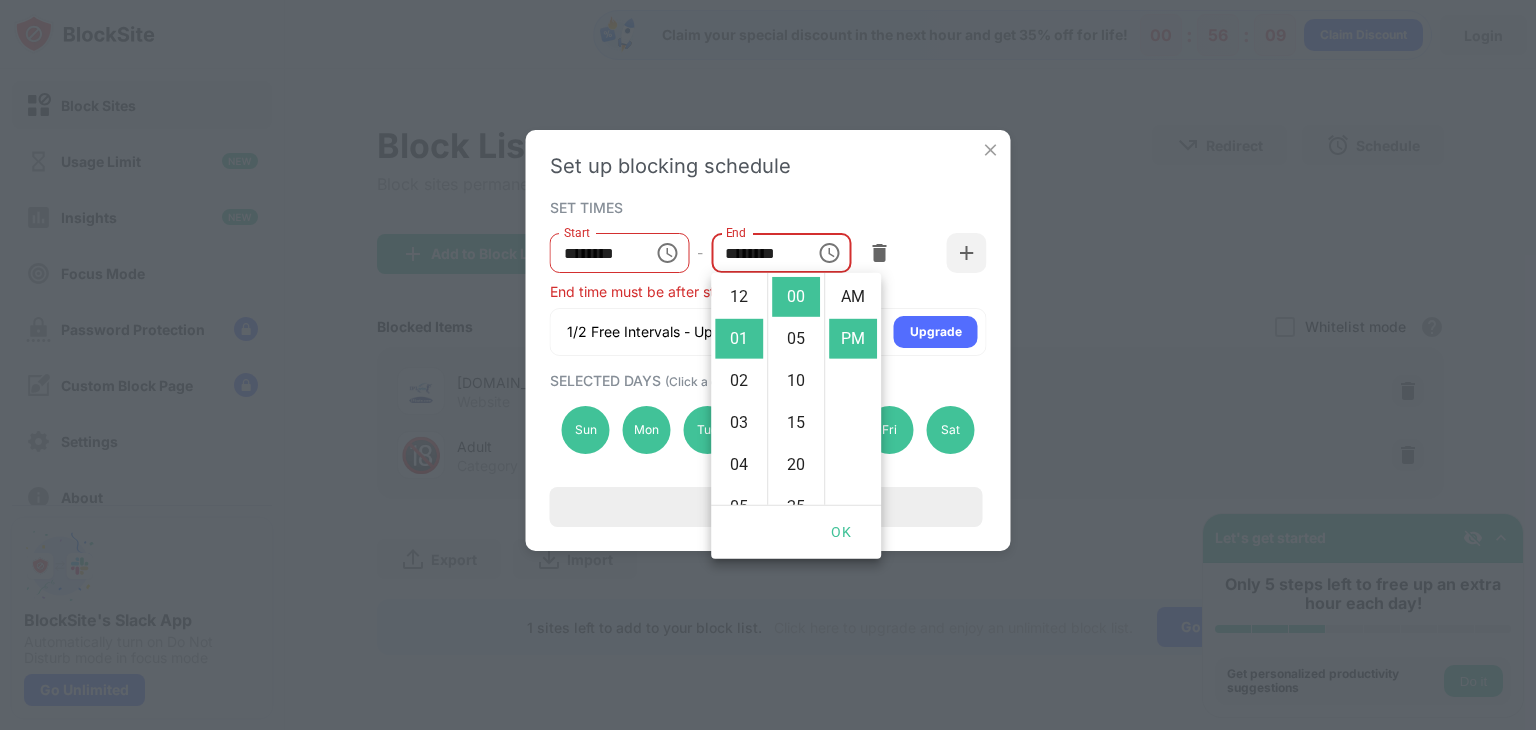 scroll, scrollTop: 42, scrollLeft: 0, axis: vertical 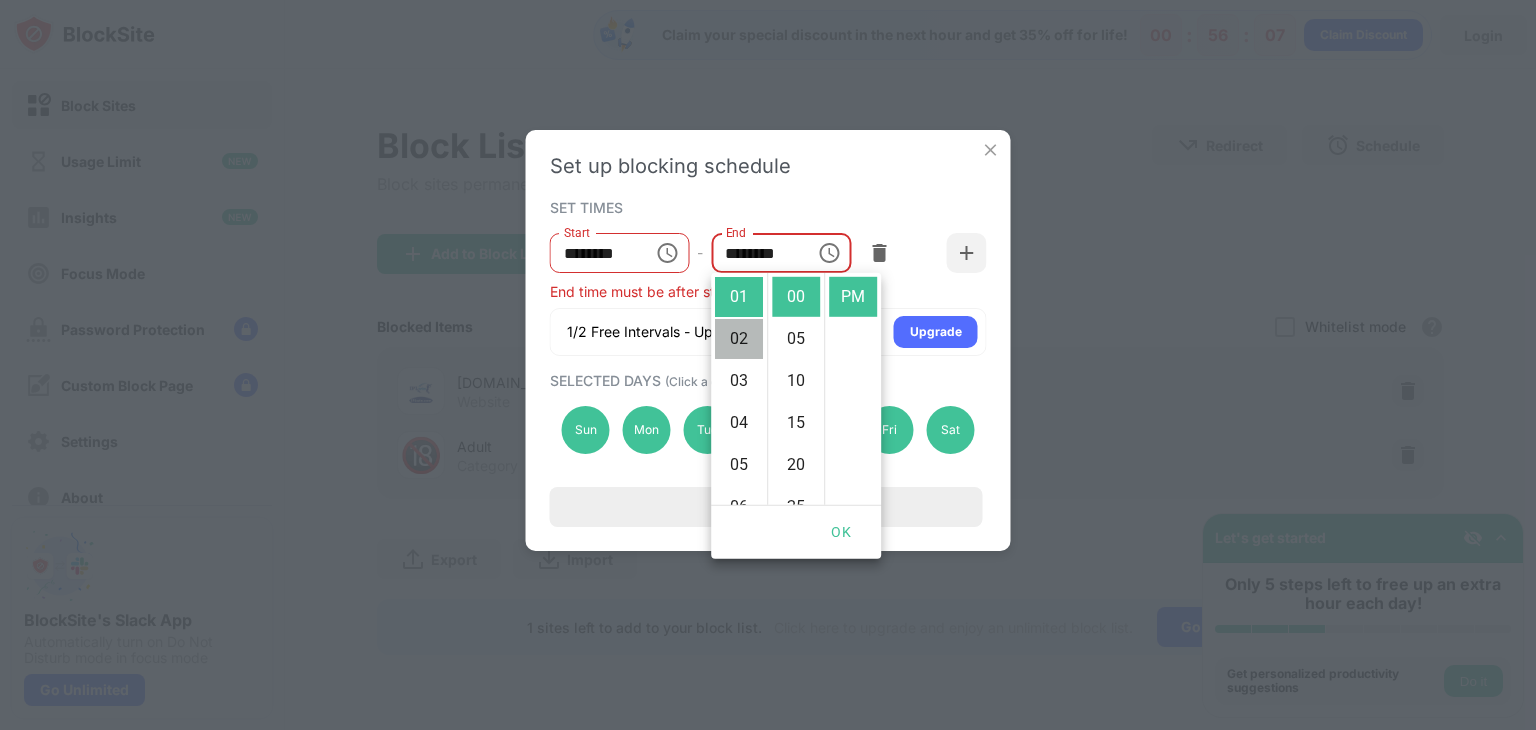 click on "02" at bounding box center (739, 339) 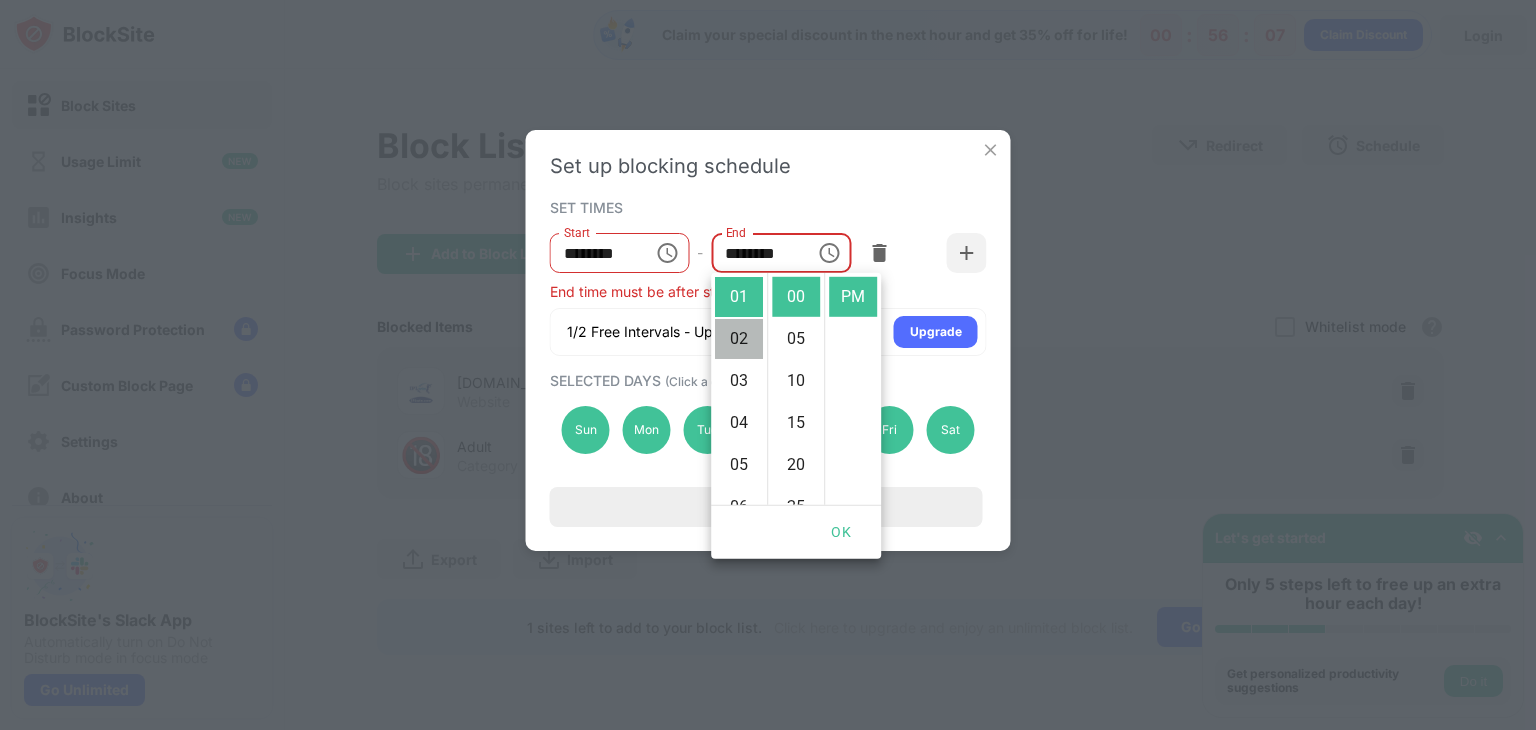 type on "********" 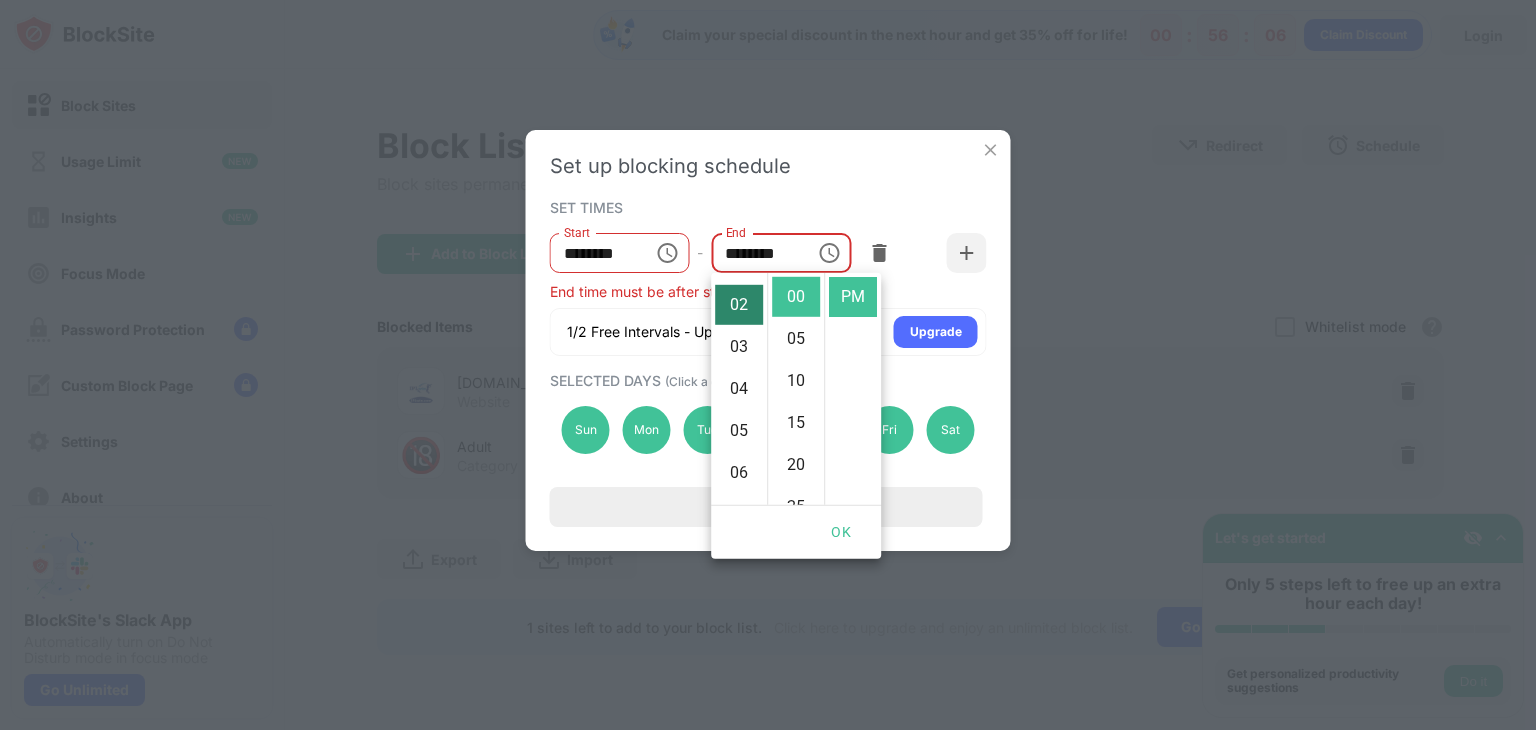 scroll, scrollTop: 84, scrollLeft: 0, axis: vertical 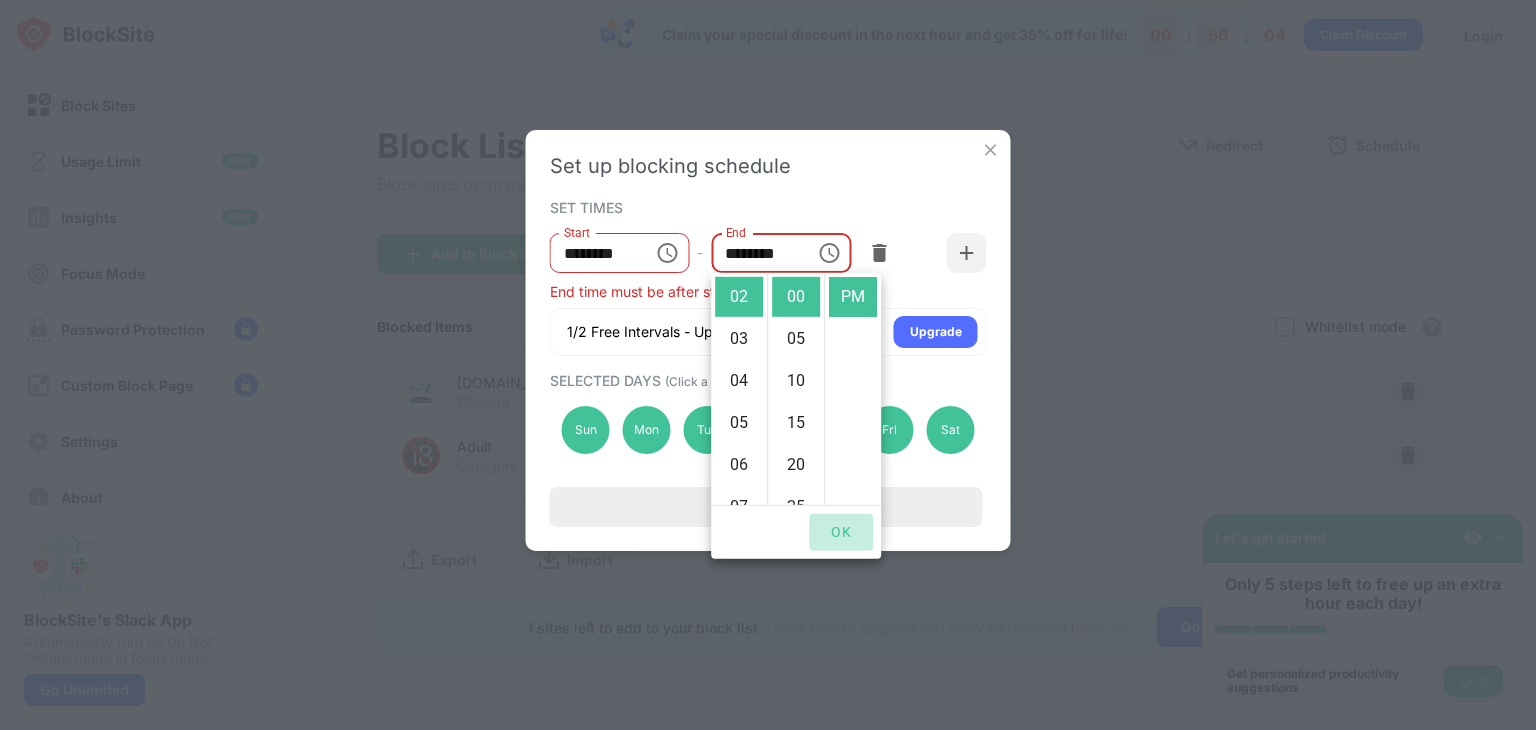 click on "OK" at bounding box center [841, 532] 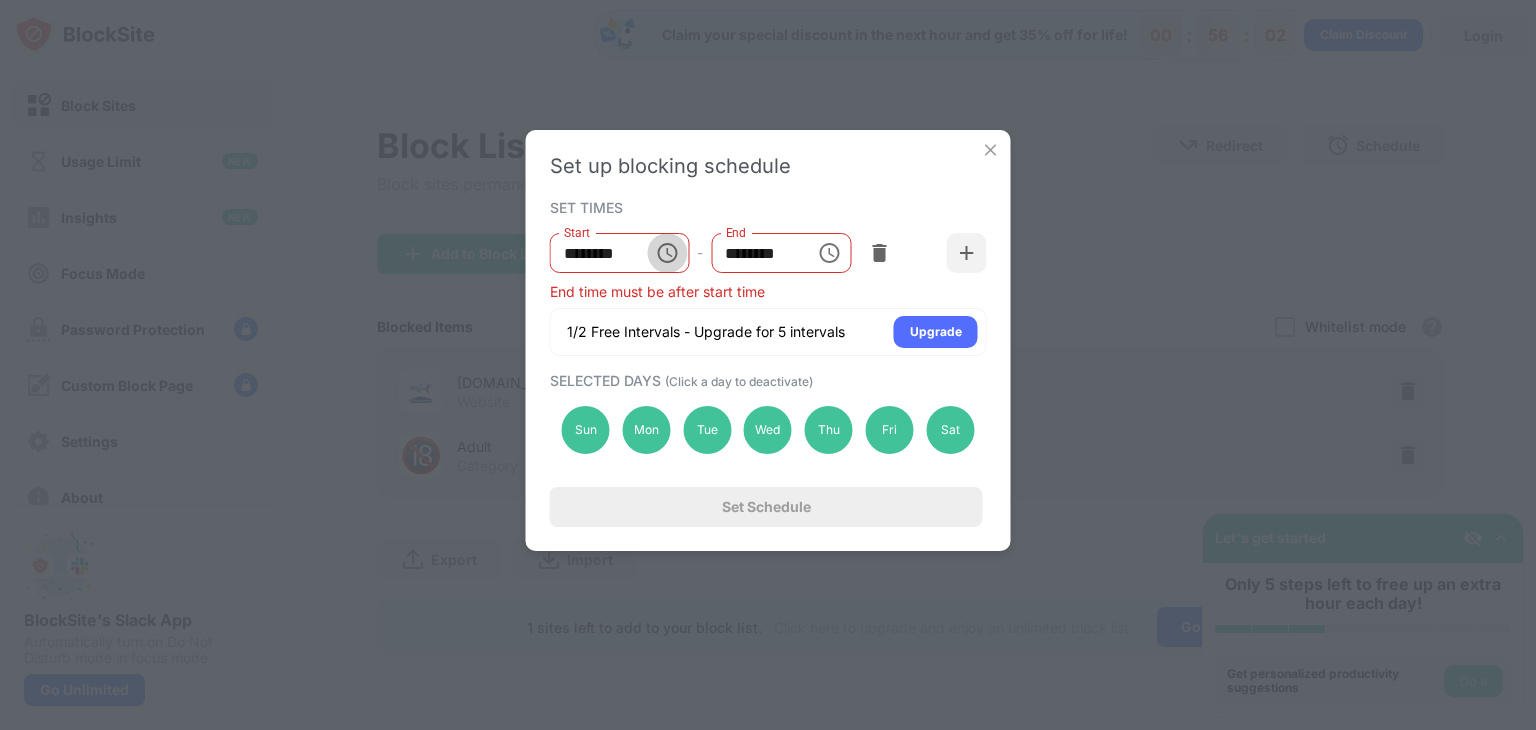 click 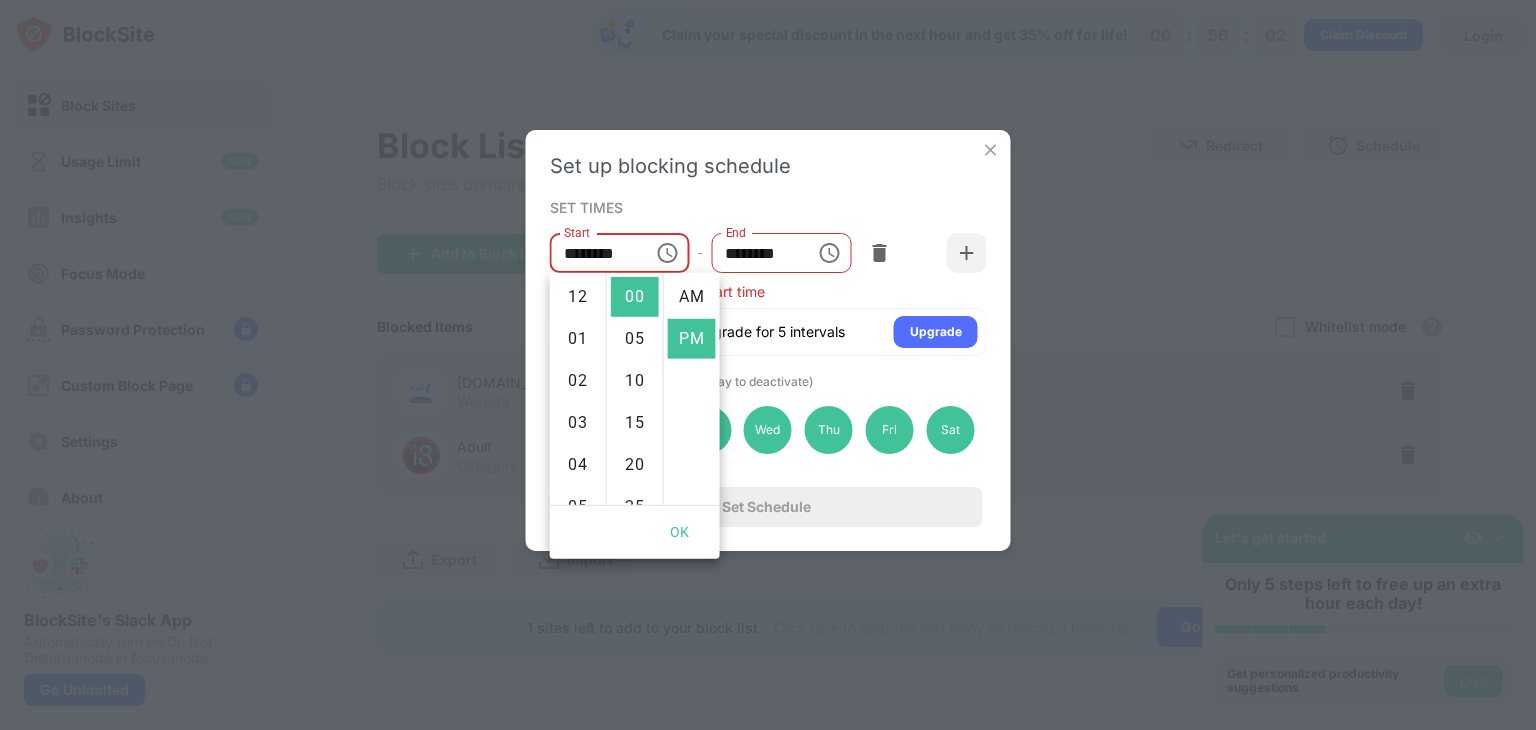 scroll, scrollTop: 420, scrollLeft: 0, axis: vertical 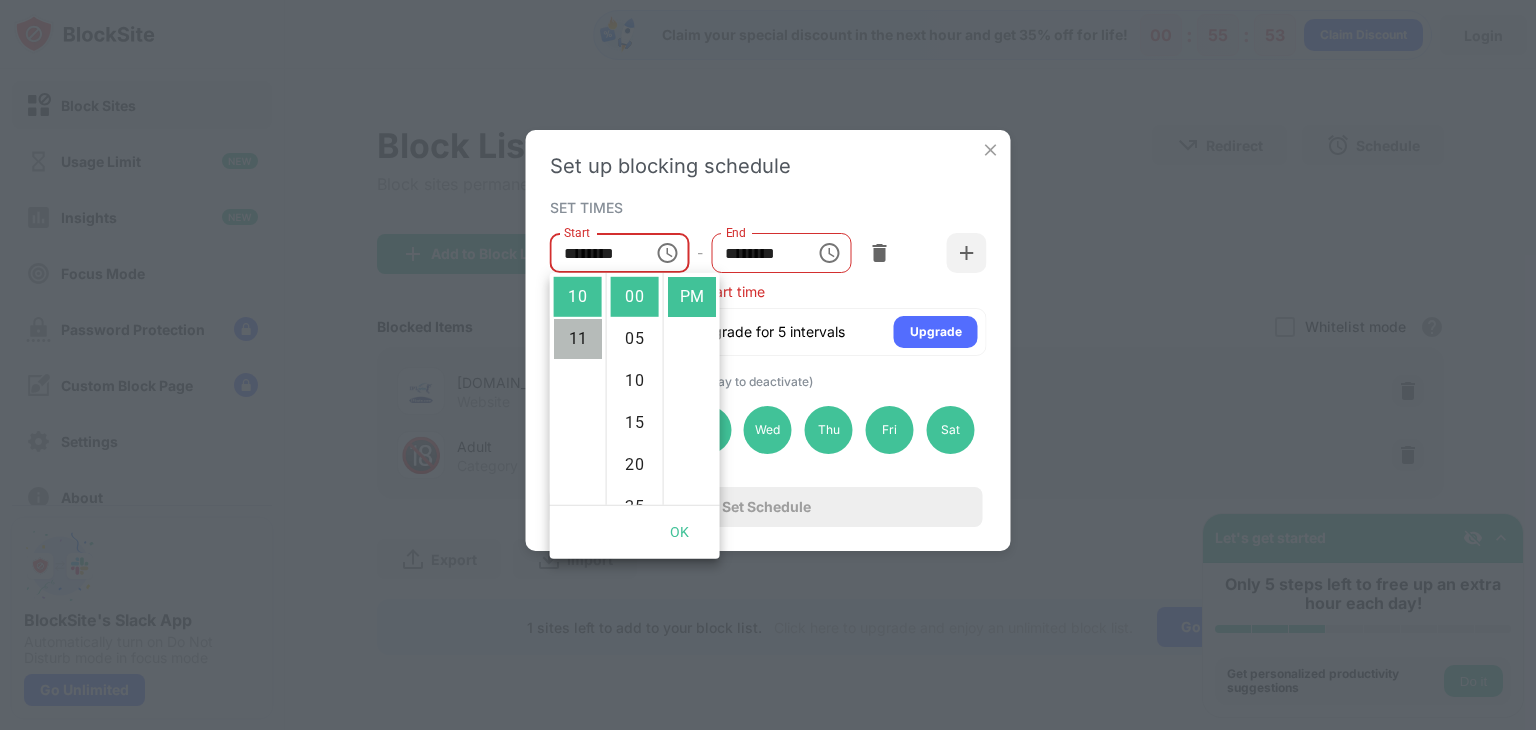 click on "11" at bounding box center [578, 339] 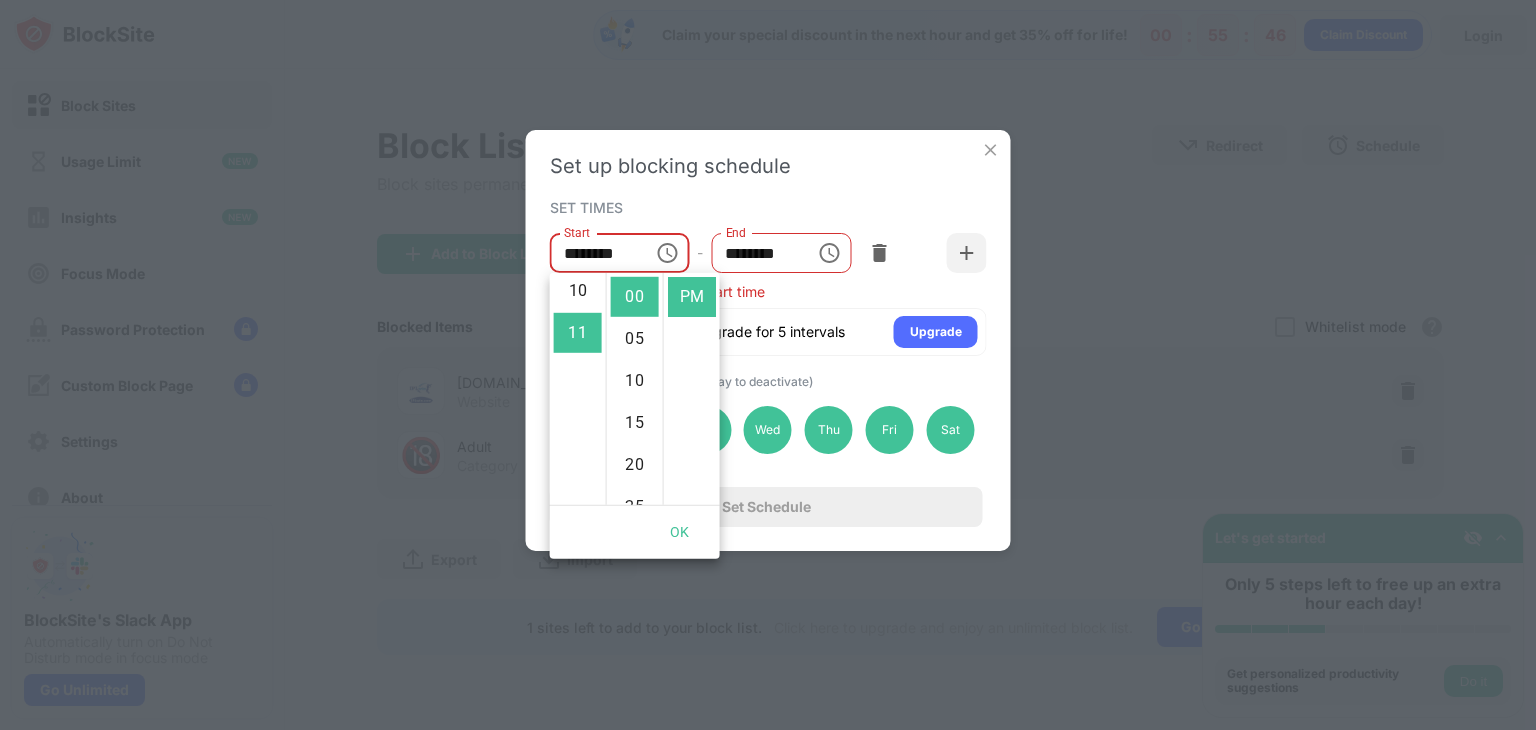 scroll, scrollTop: 422, scrollLeft: 0, axis: vertical 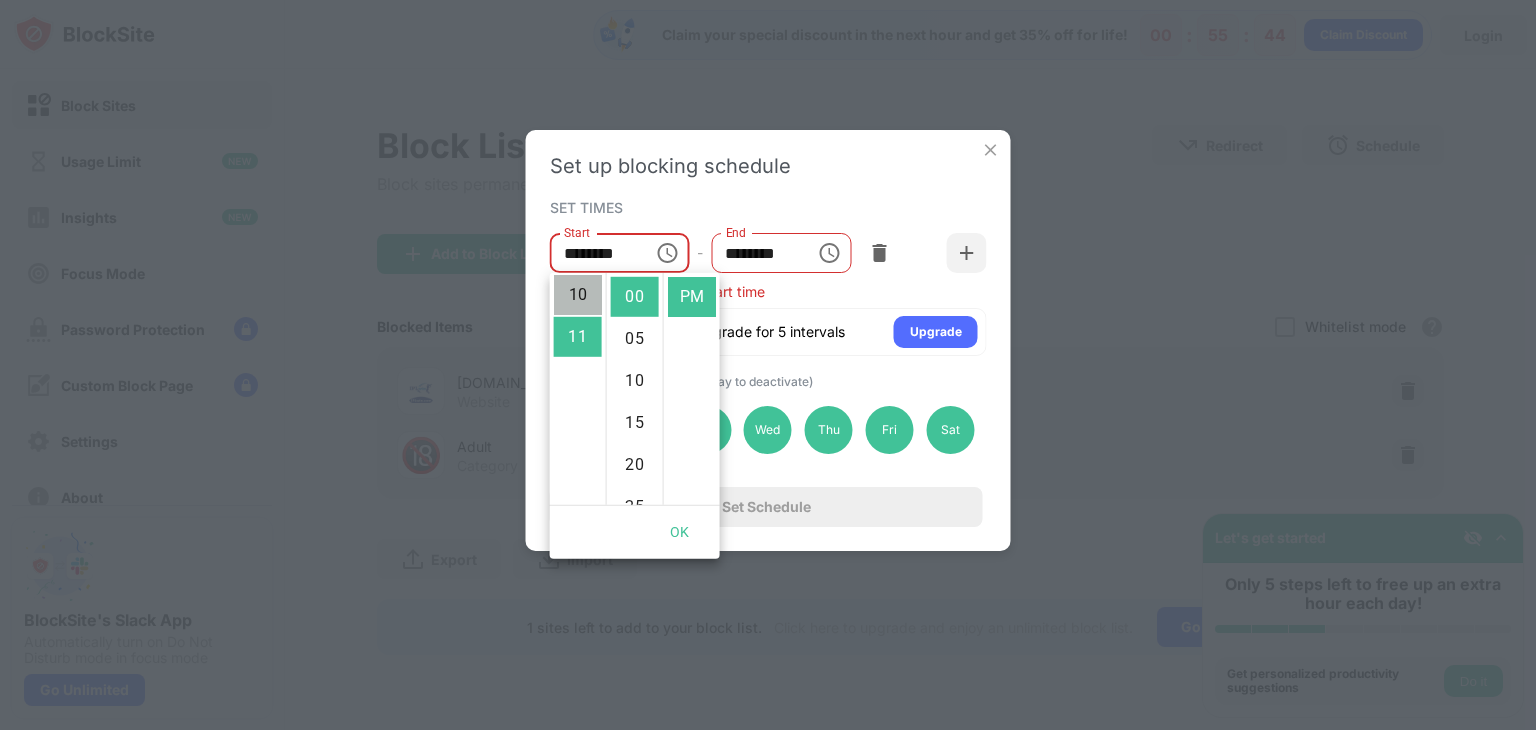 click on "10" at bounding box center (578, 295) 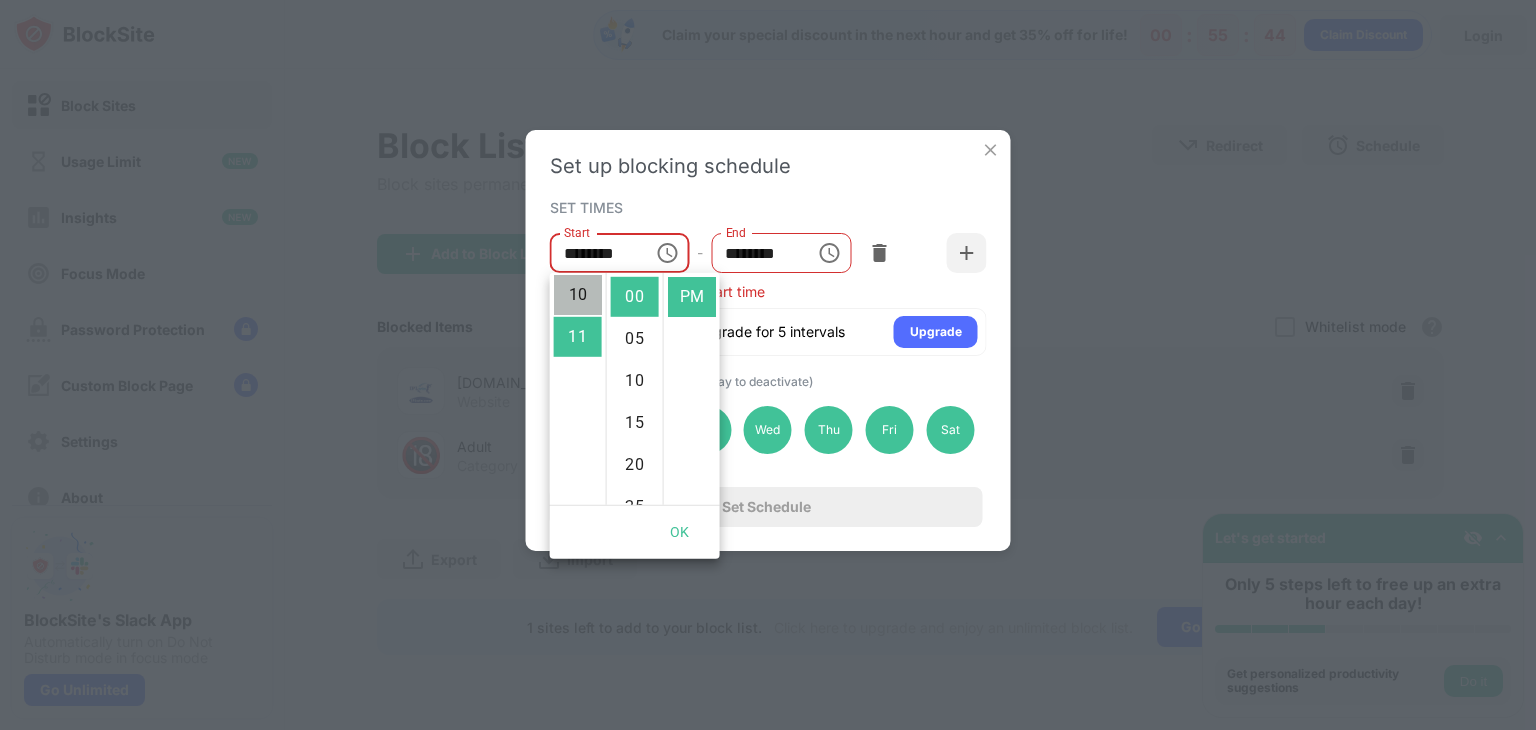 scroll, scrollTop: 420, scrollLeft: 0, axis: vertical 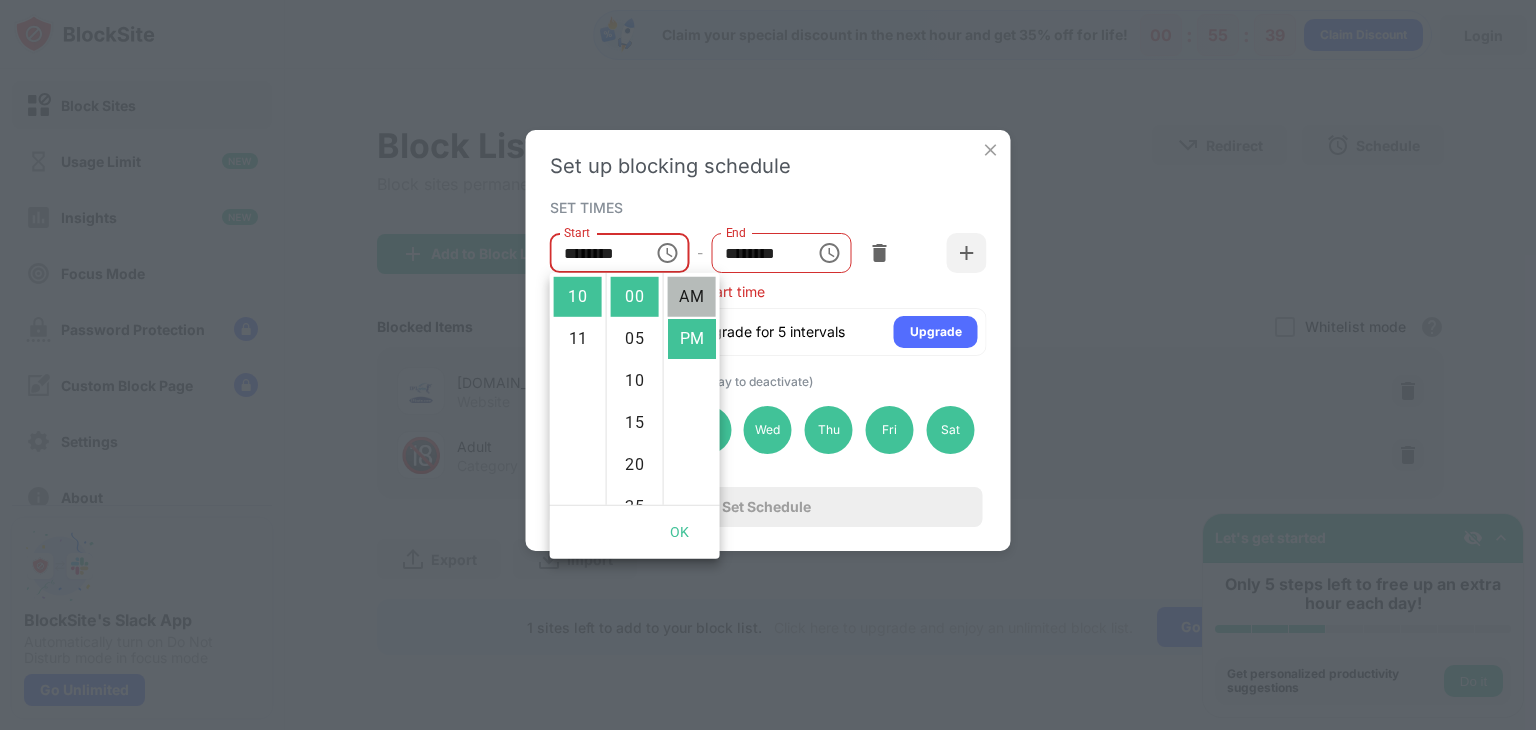 click on "AM" at bounding box center [692, 297] 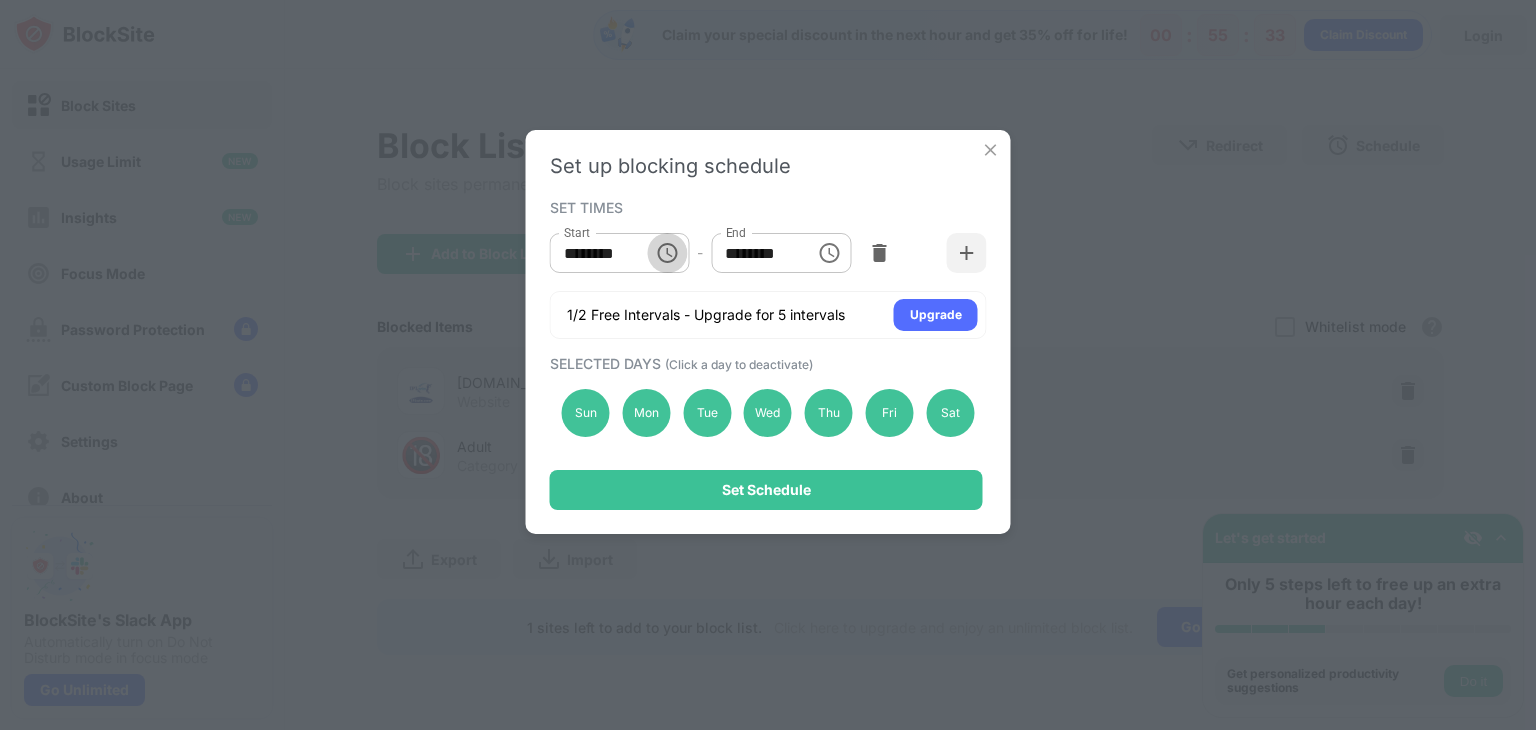 click 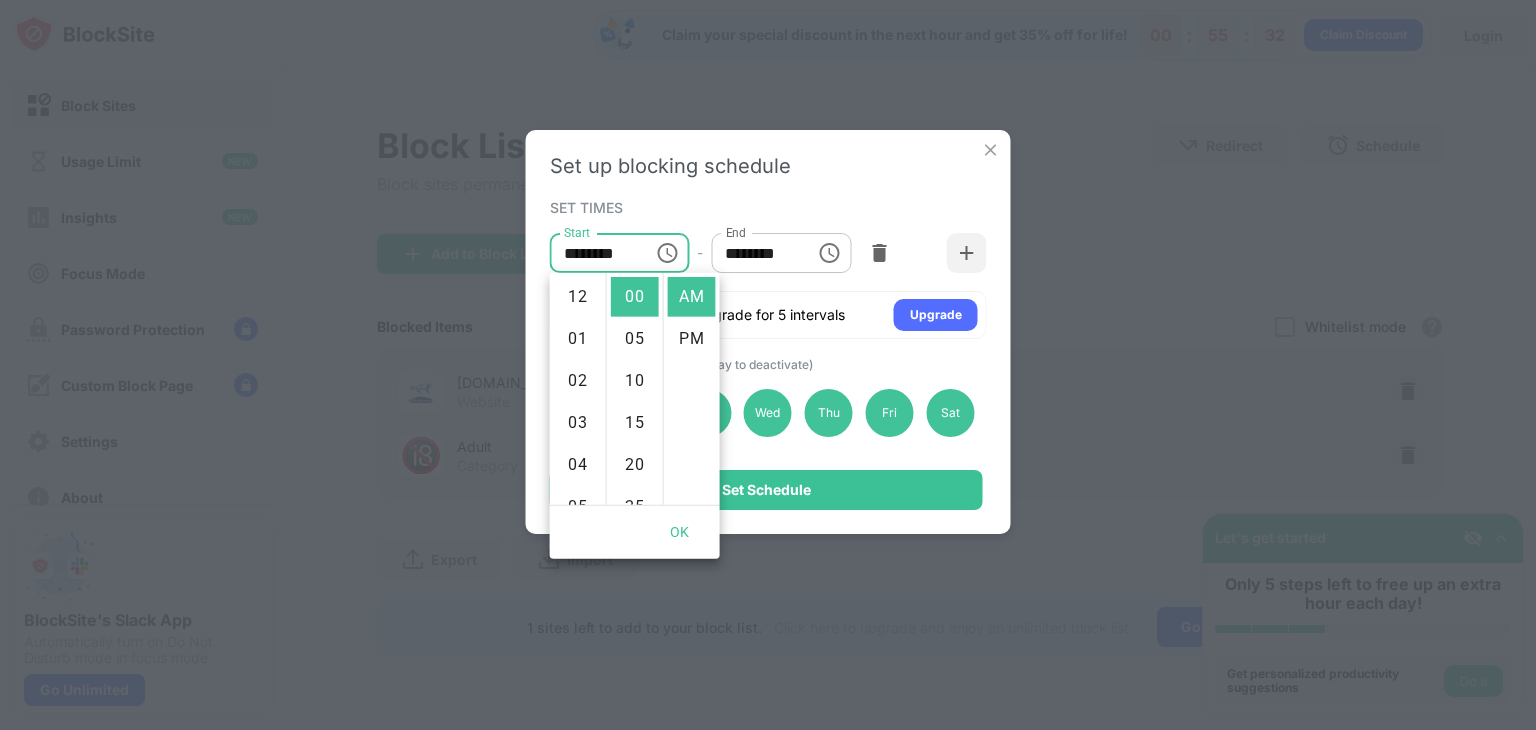 scroll, scrollTop: 420, scrollLeft: 0, axis: vertical 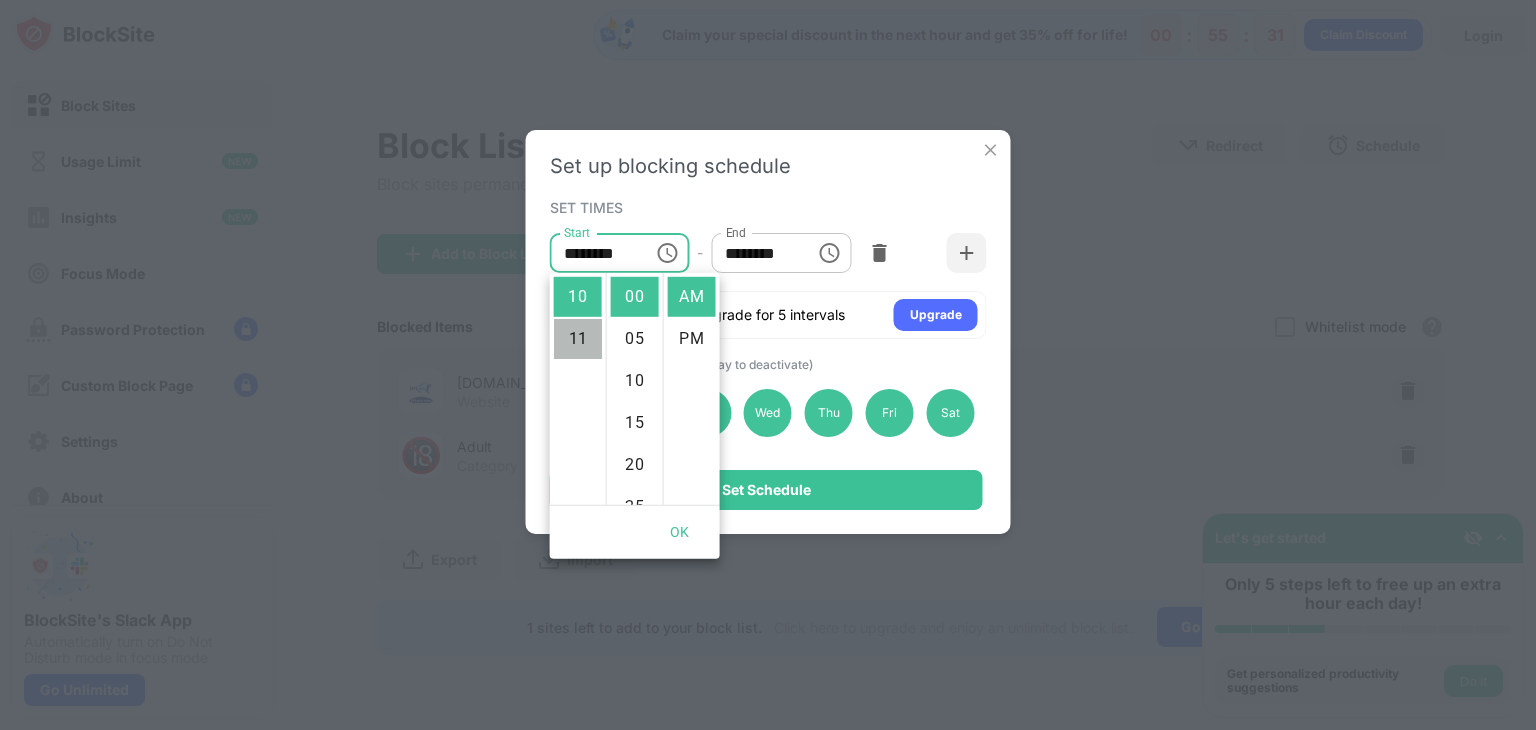 click on "11" at bounding box center [578, 339] 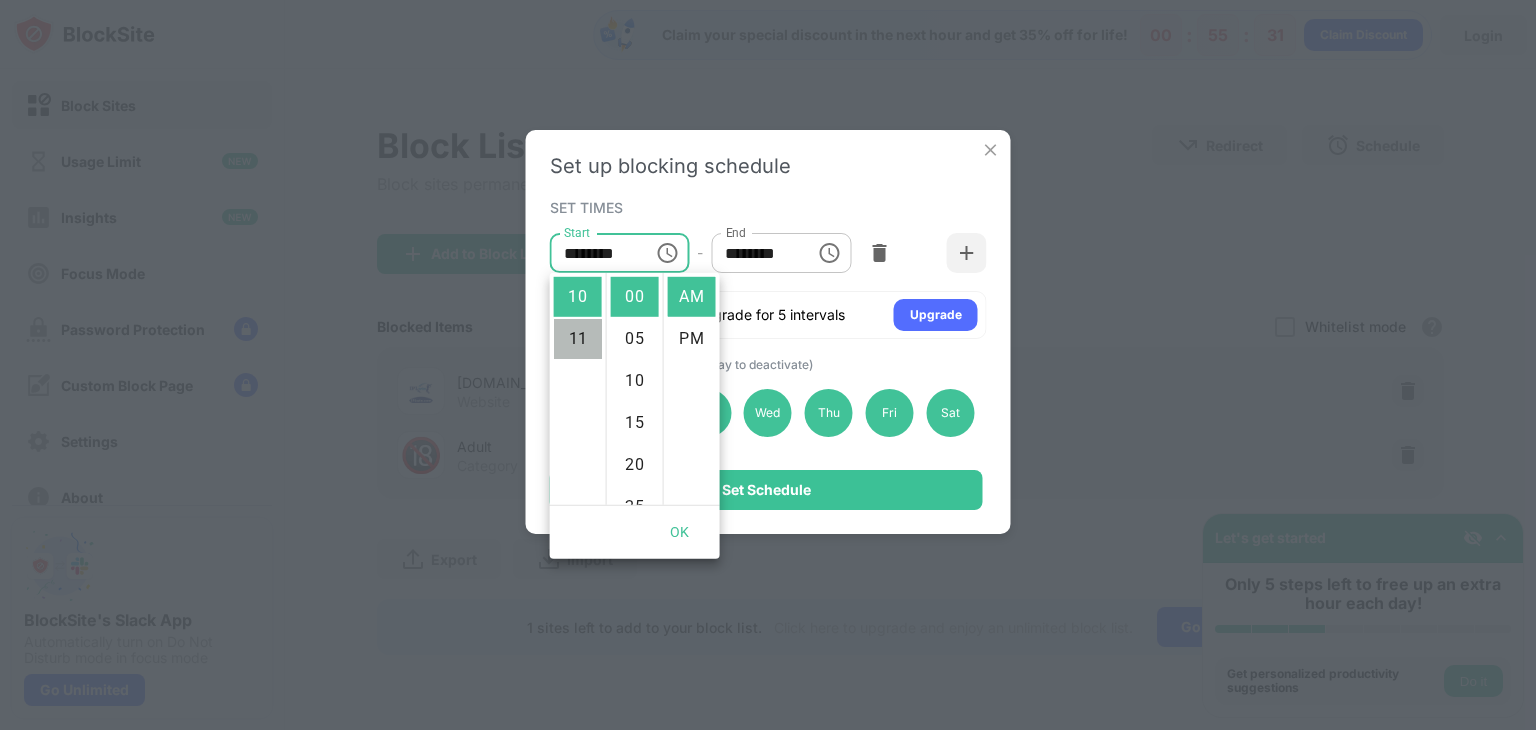 type on "********" 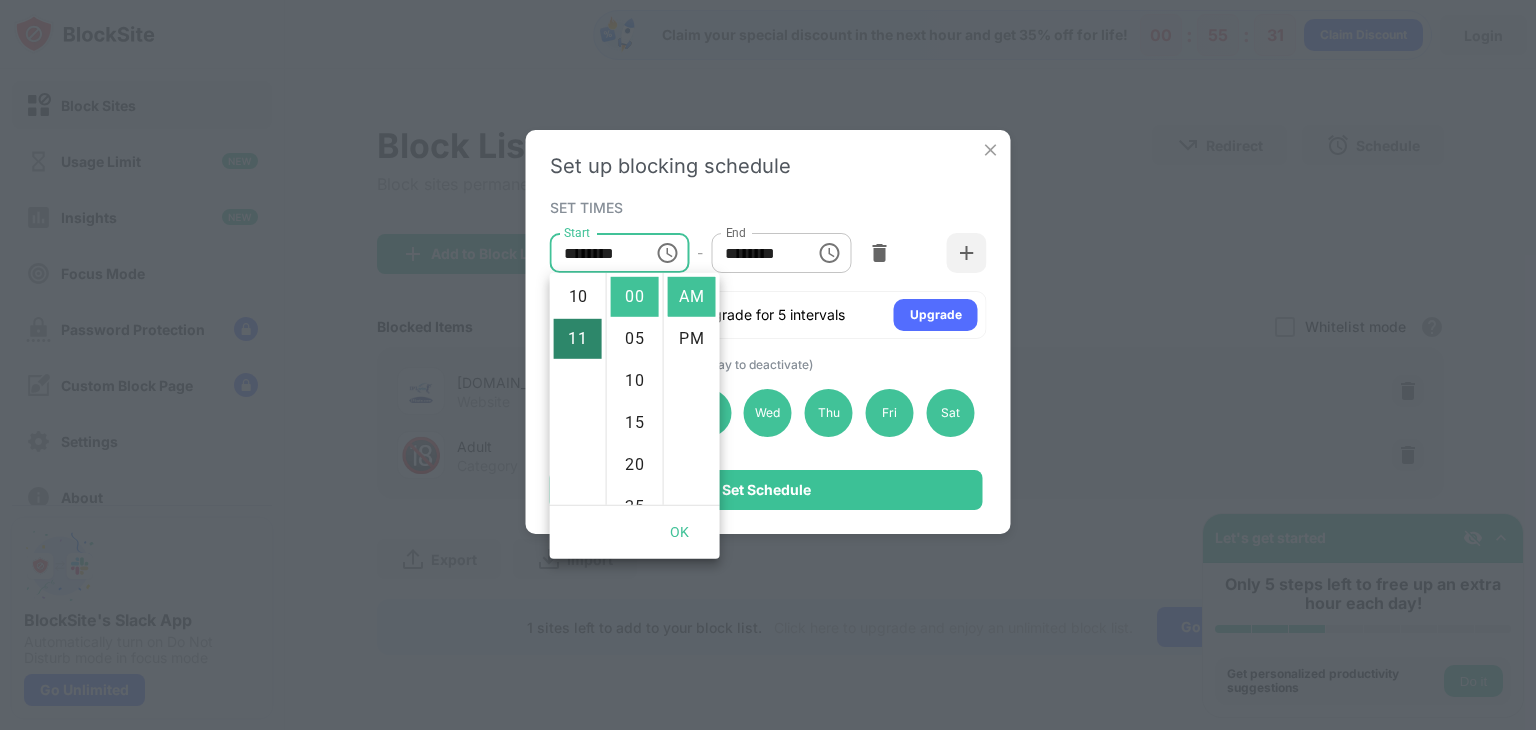 scroll, scrollTop: 462, scrollLeft: 0, axis: vertical 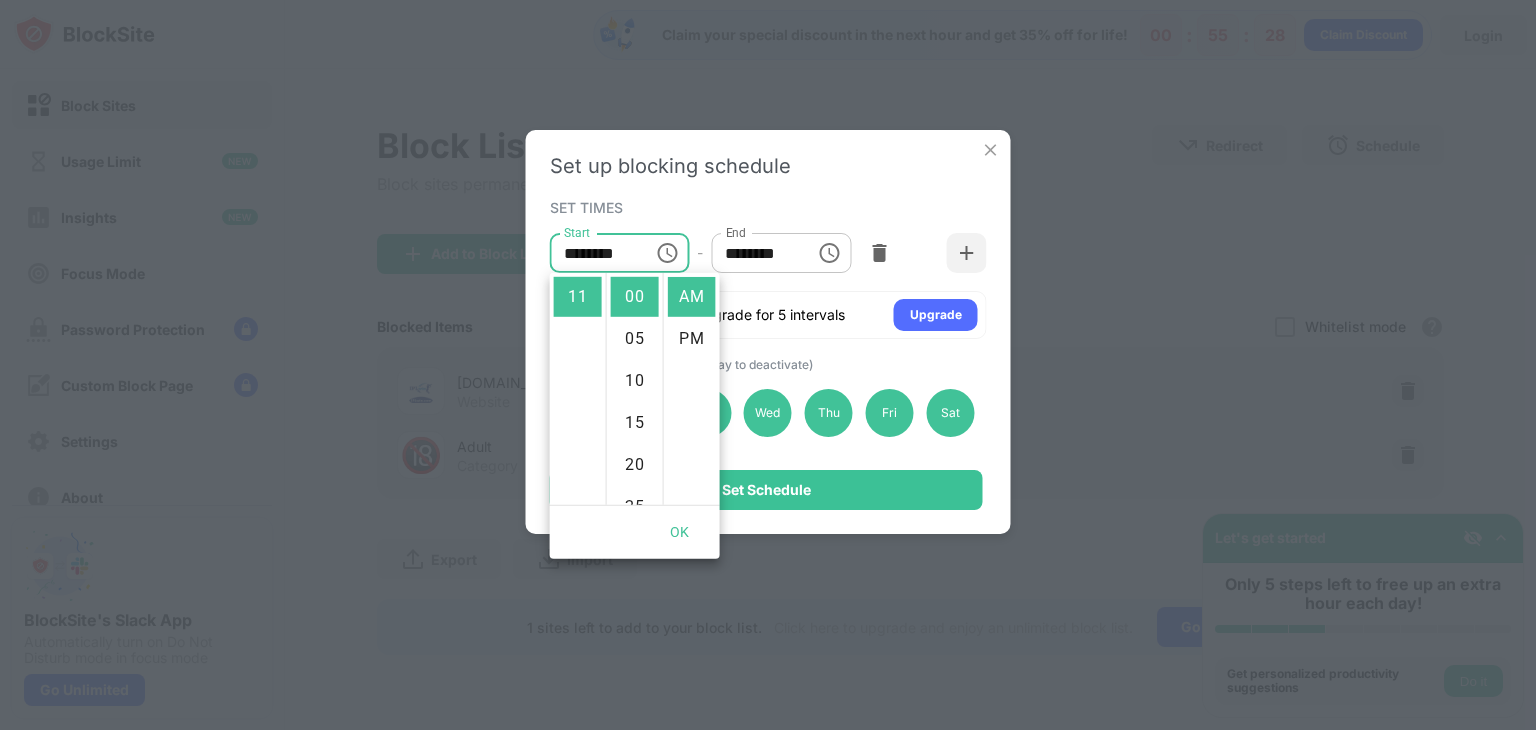 click on "********" at bounding box center [756, 253] 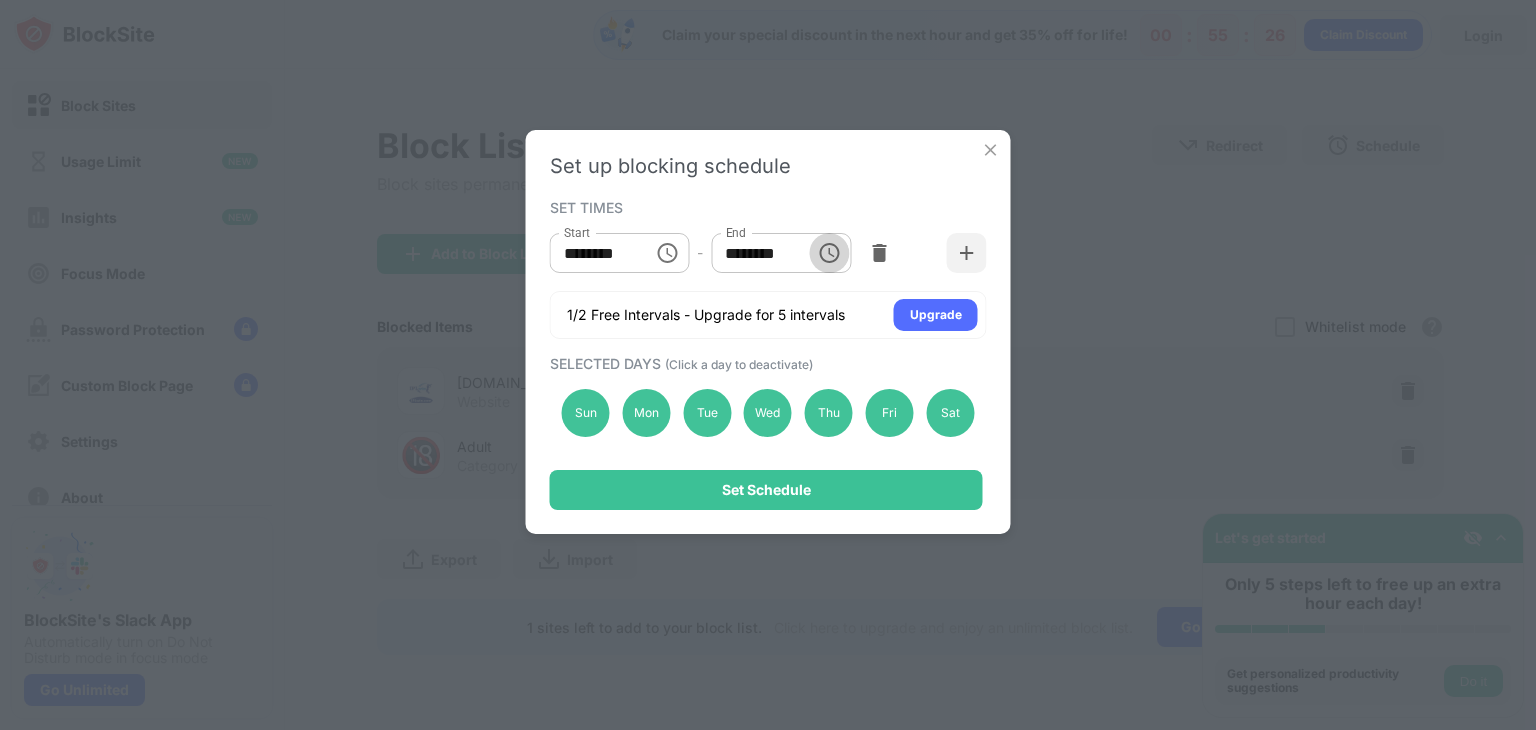 click 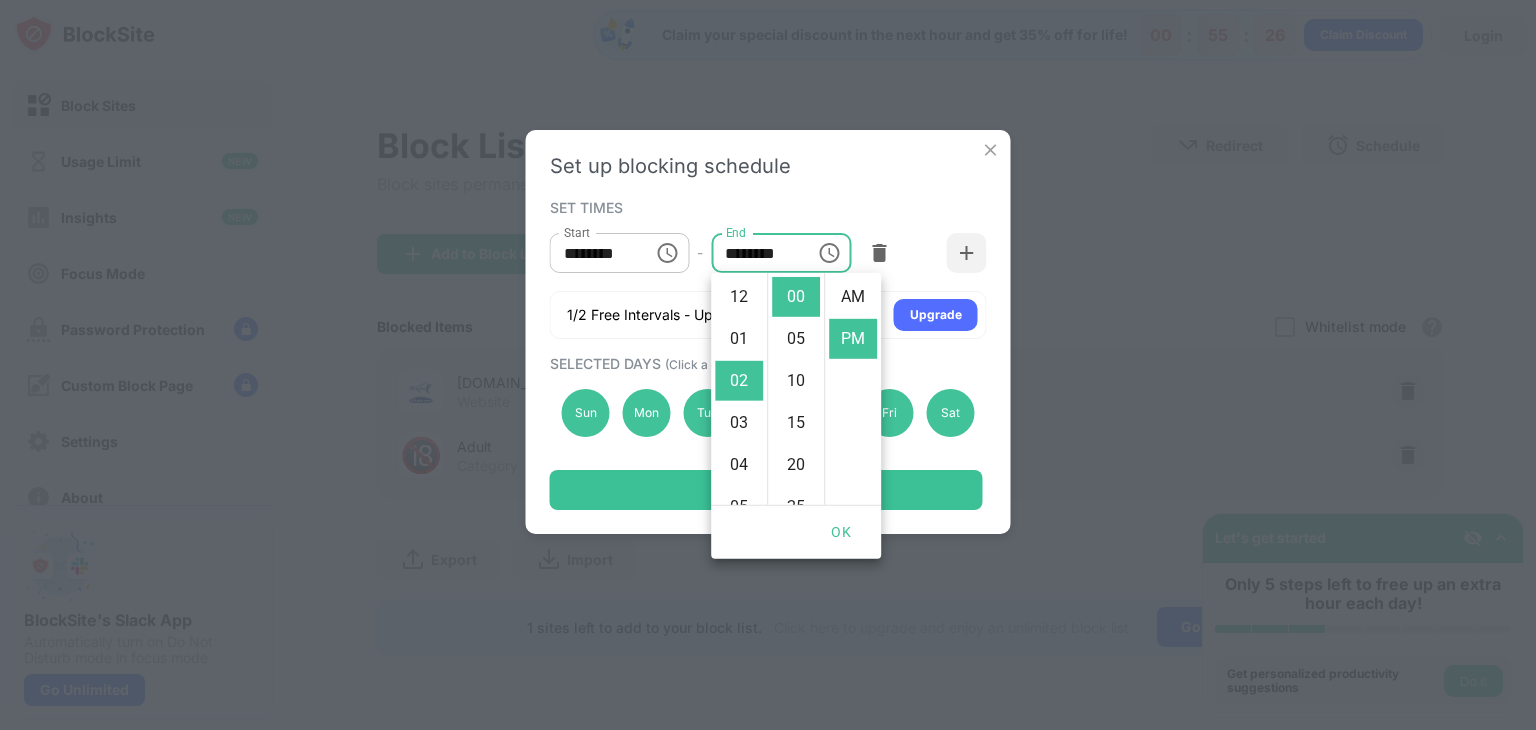 scroll, scrollTop: 84, scrollLeft: 0, axis: vertical 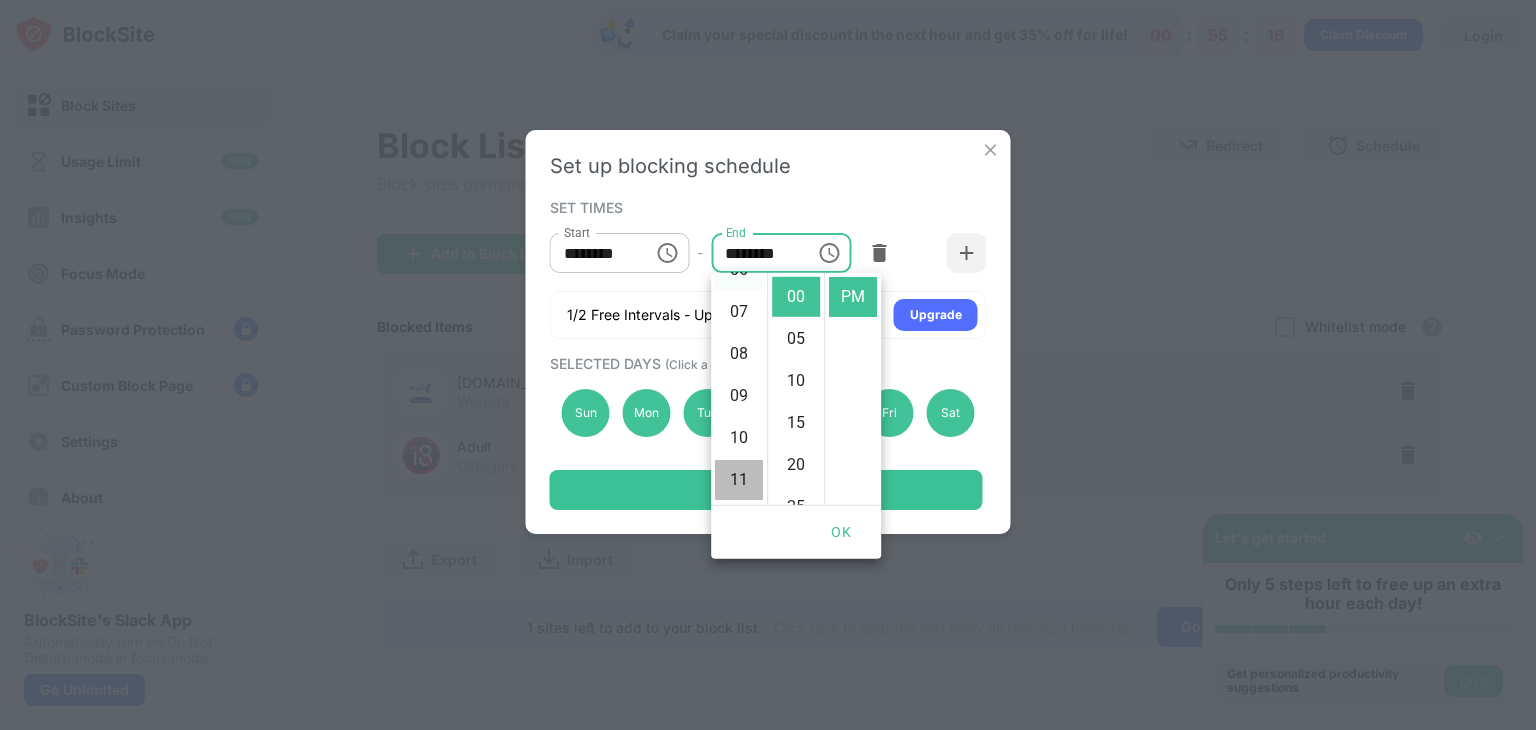 click on "11" at bounding box center [739, 480] 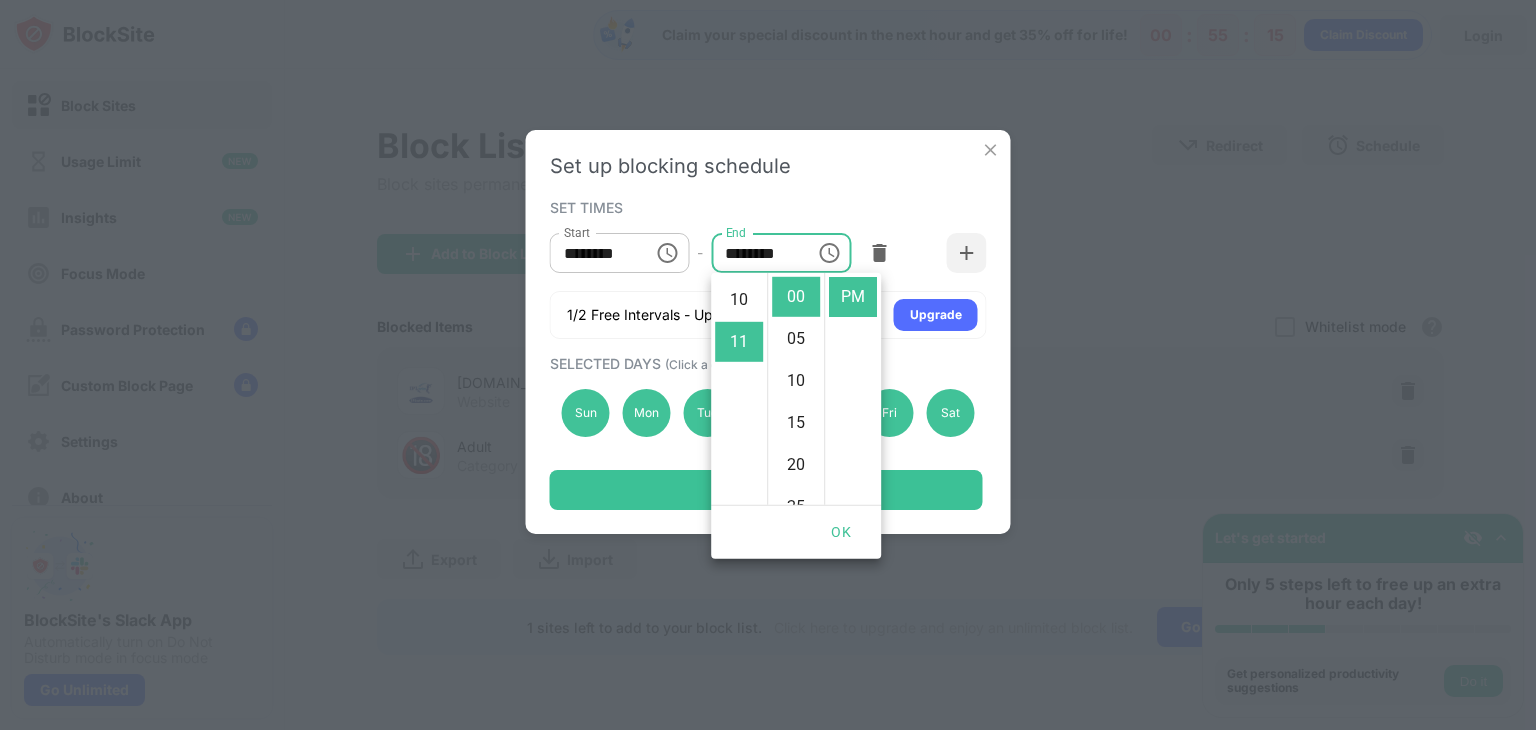 scroll, scrollTop: 462, scrollLeft: 0, axis: vertical 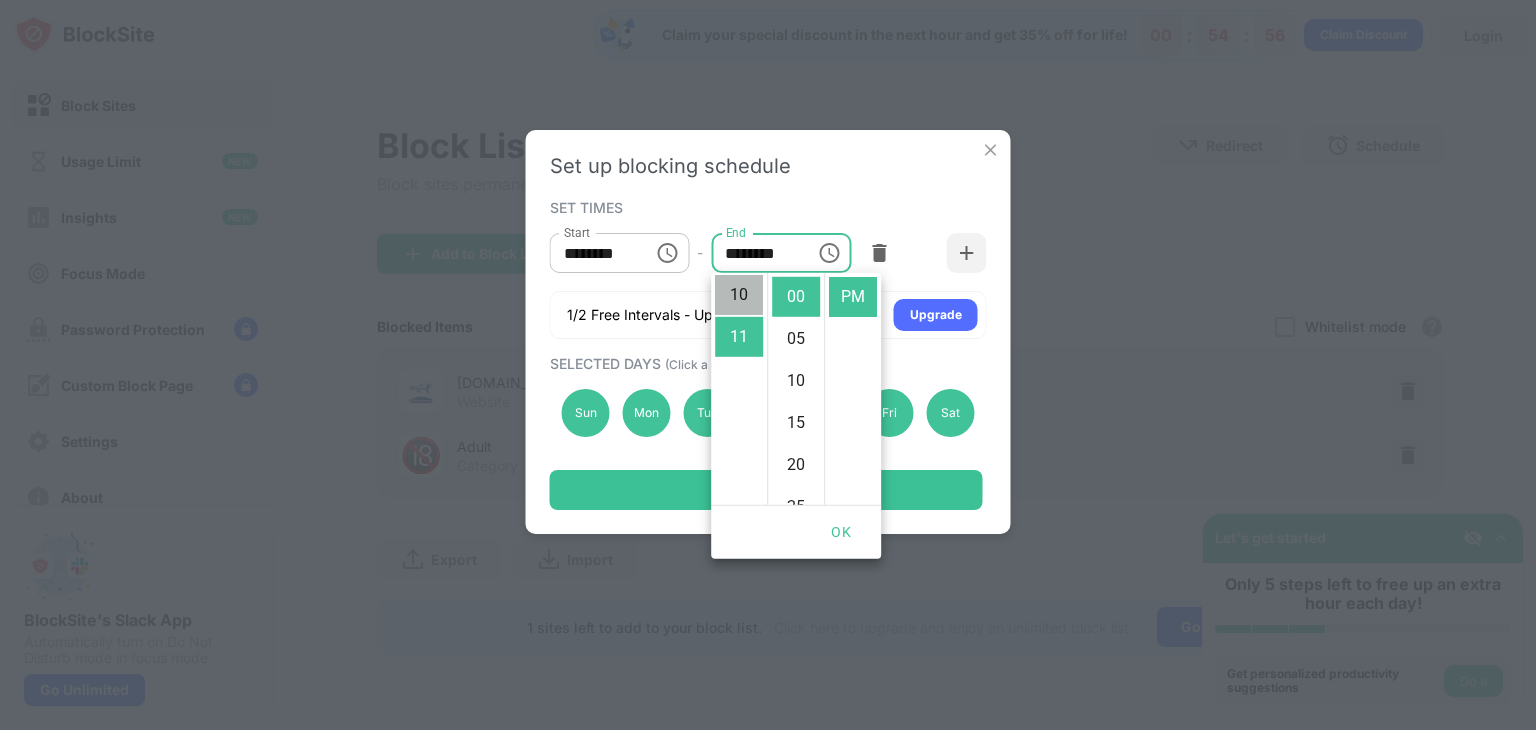 click on "10" at bounding box center [739, 295] 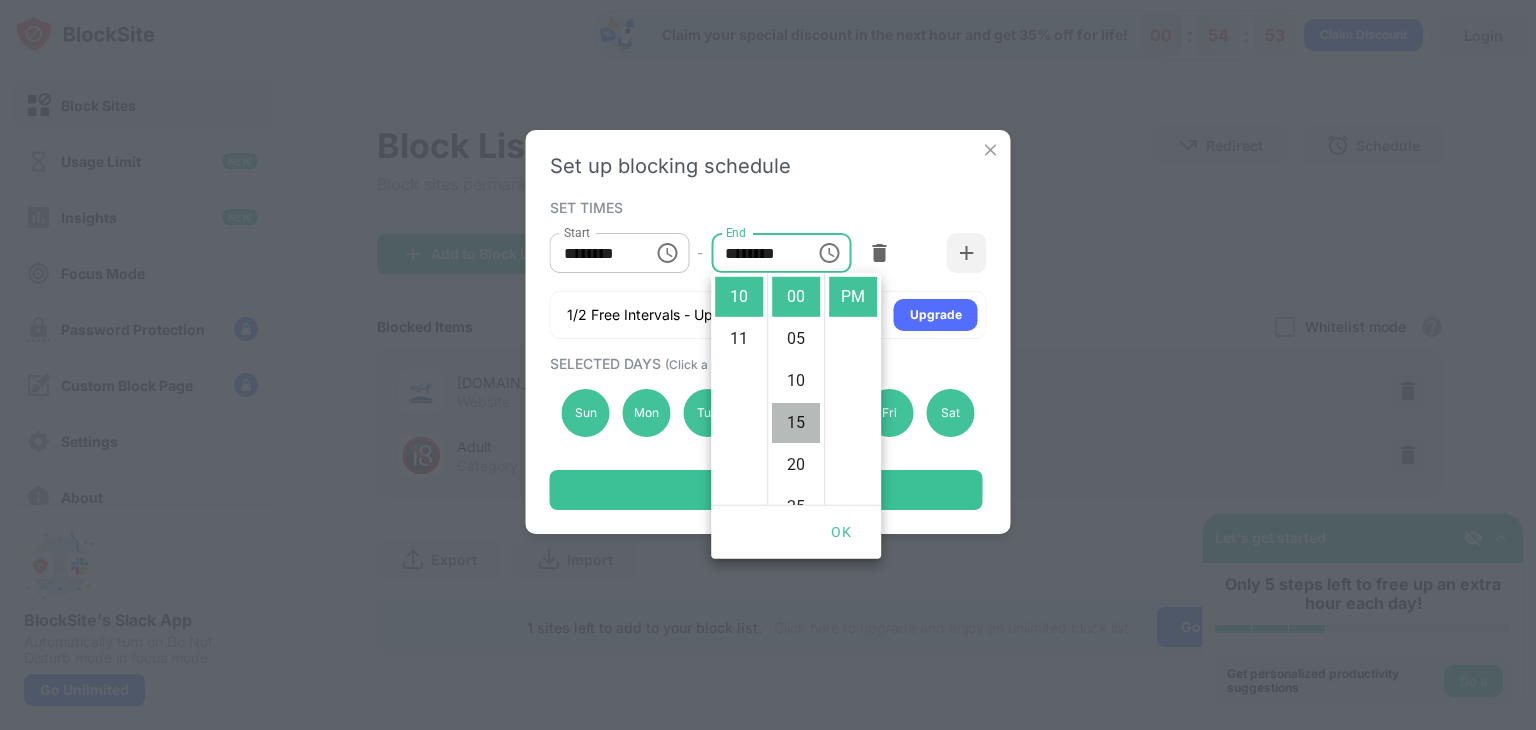 click on "15" at bounding box center (796, 423) 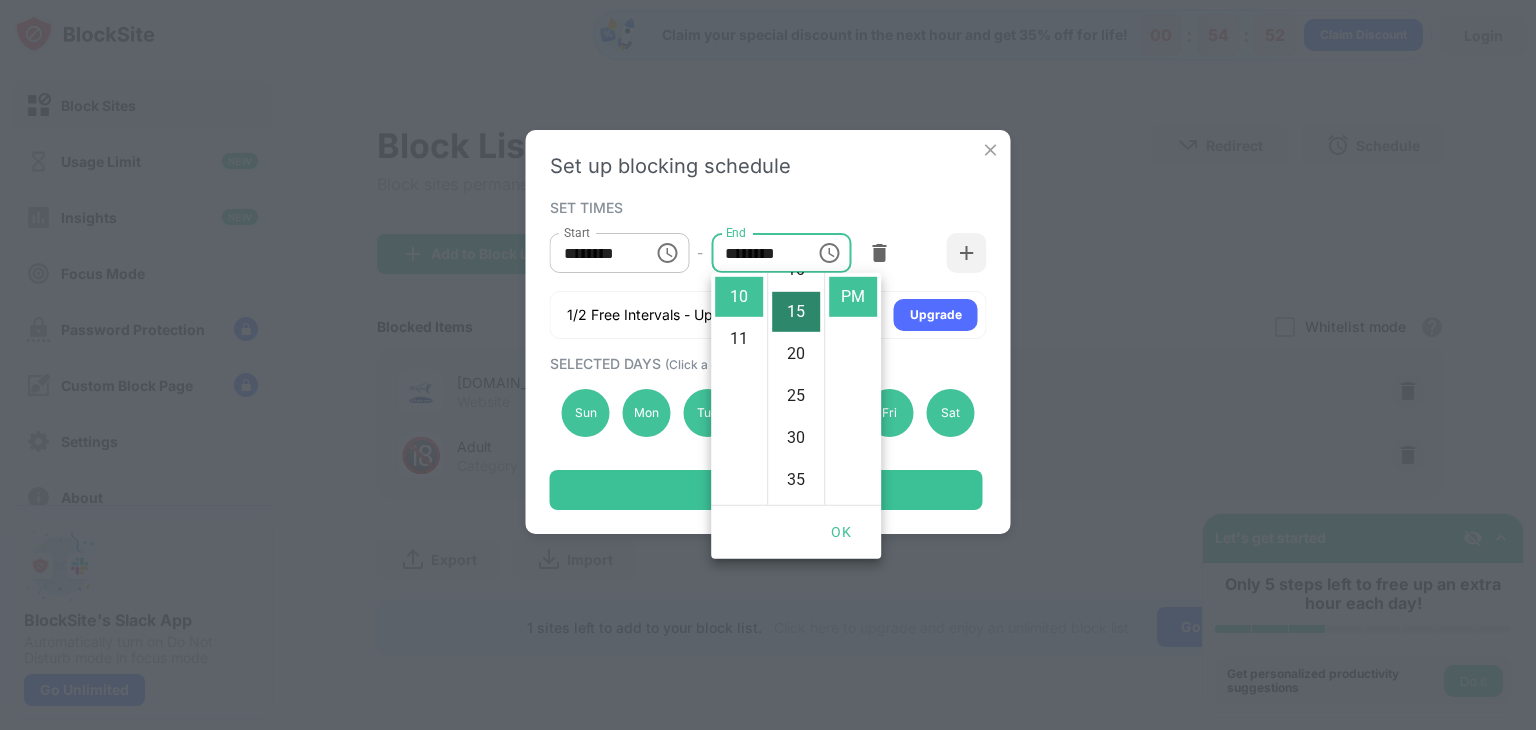 scroll, scrollTop: 126, scrollLeft: 0, axis: vertical 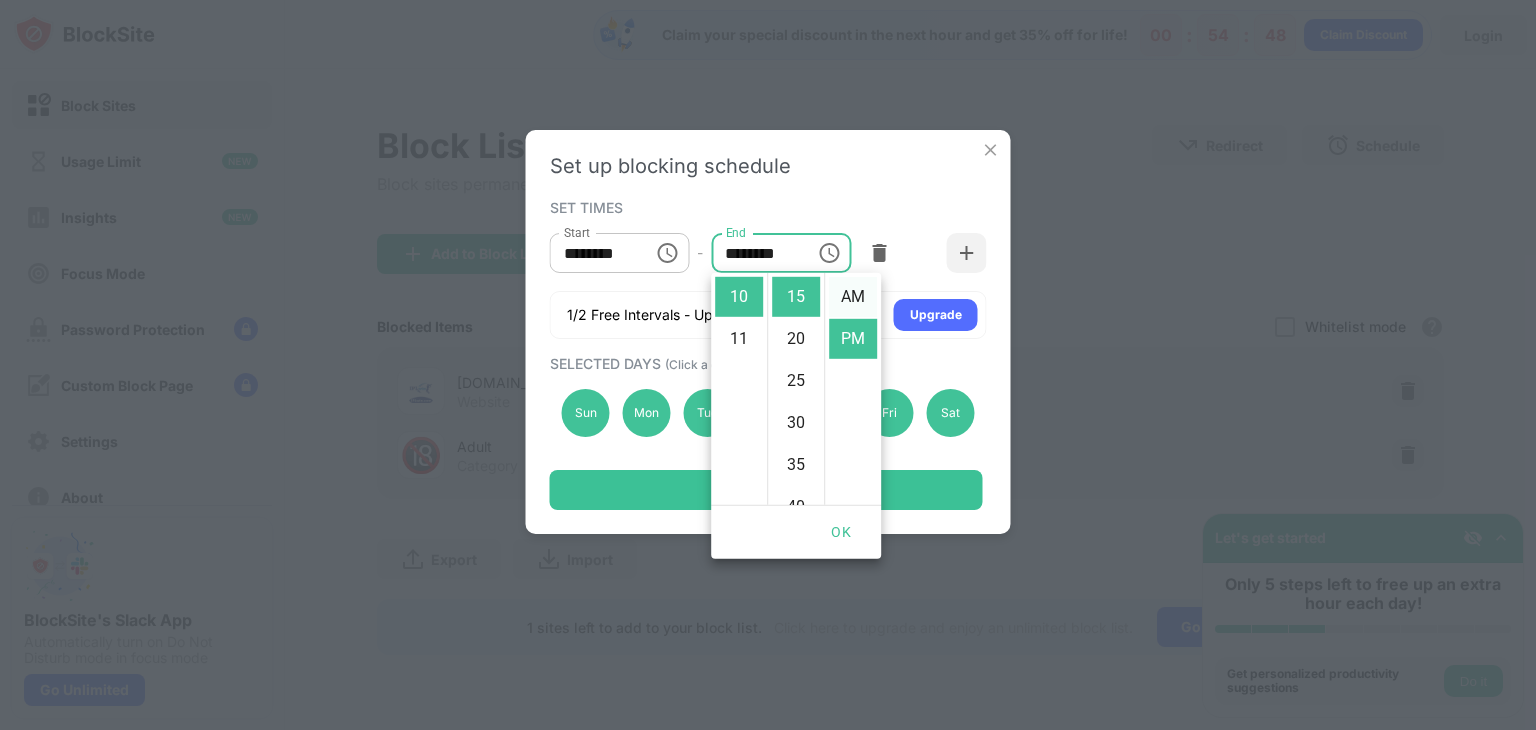 click on "AM" at bounding box center (853, 297) 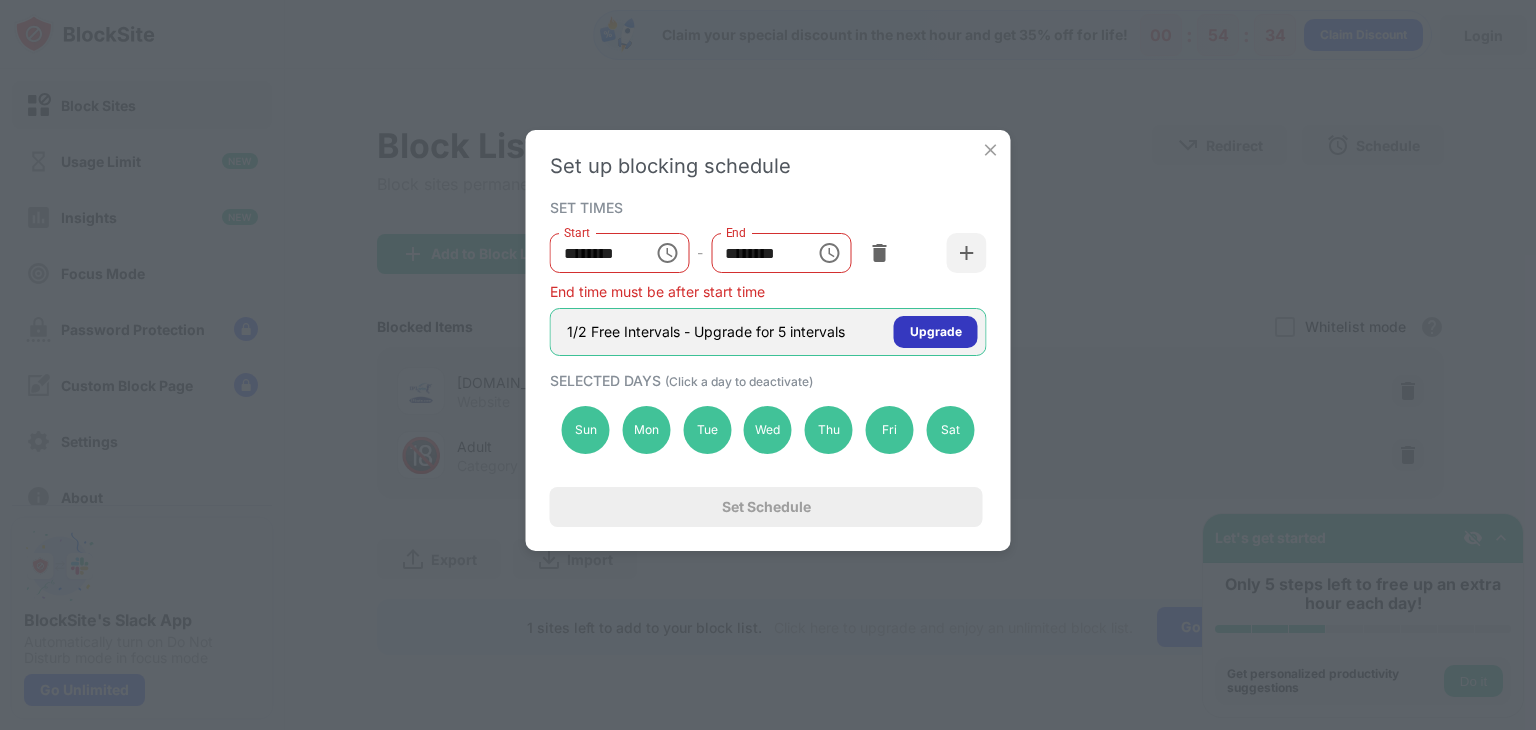 click on "Upgrade" at bounding box center [936, 332] 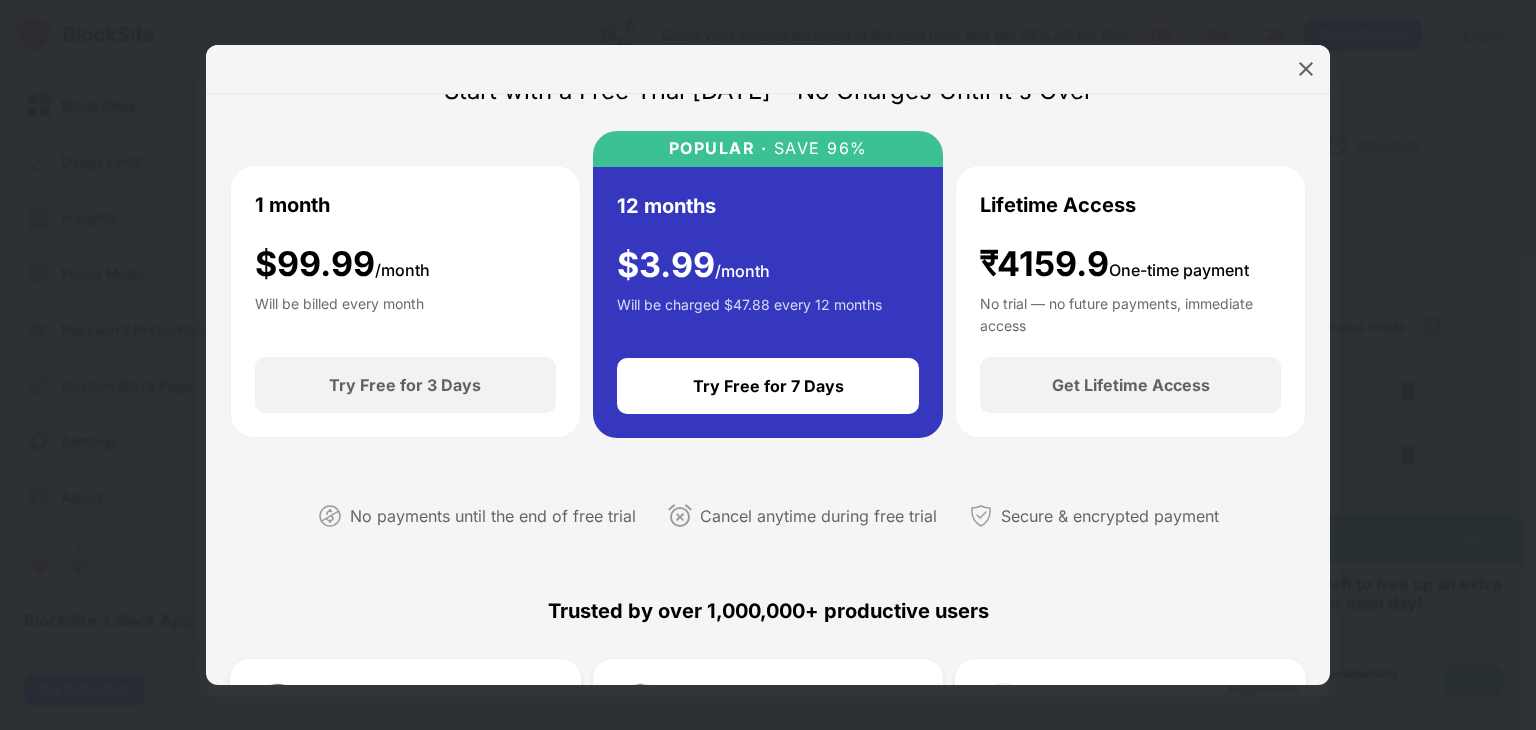 scroll, scrollTop: 0, scrollLeft: 0, axis: both 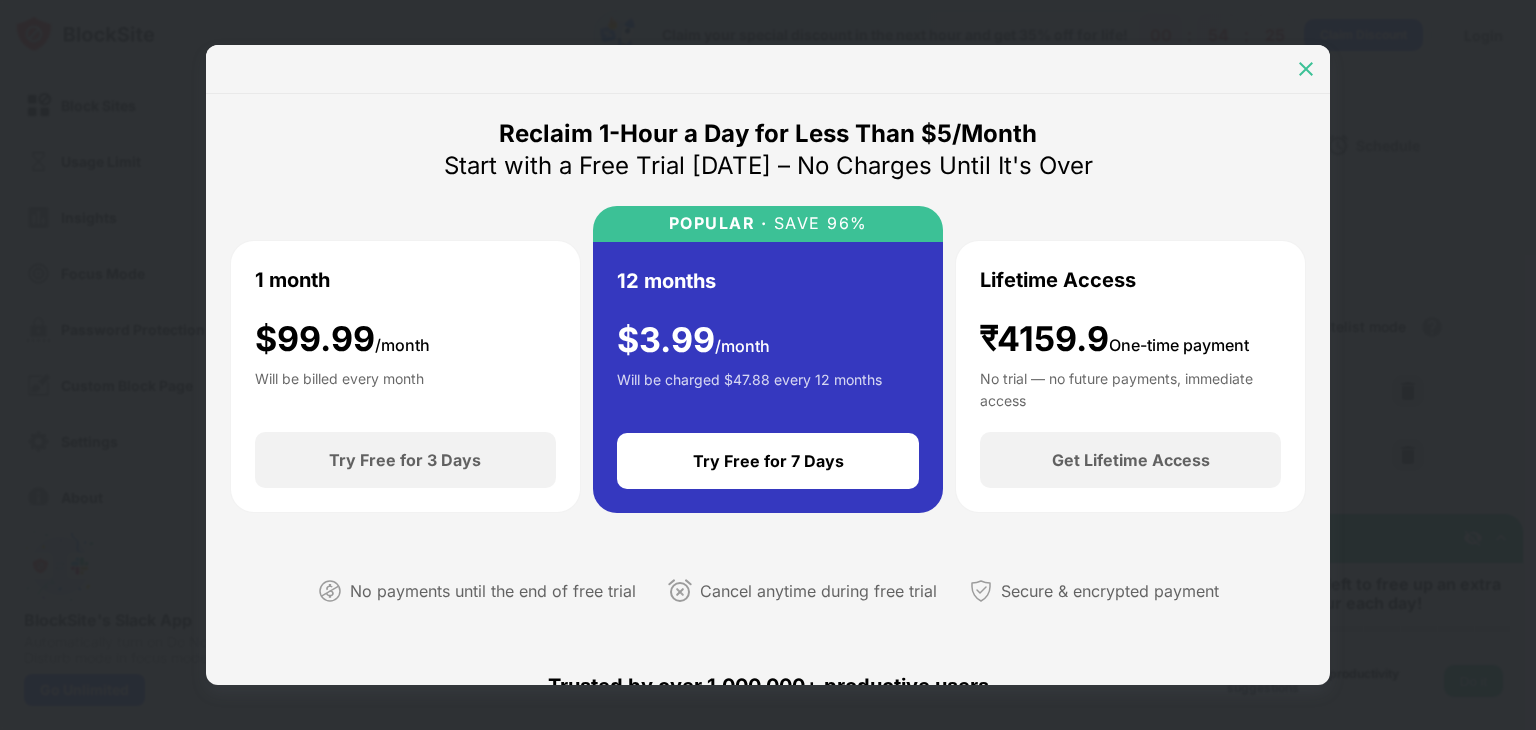 click at bounding box center [1306, 69] 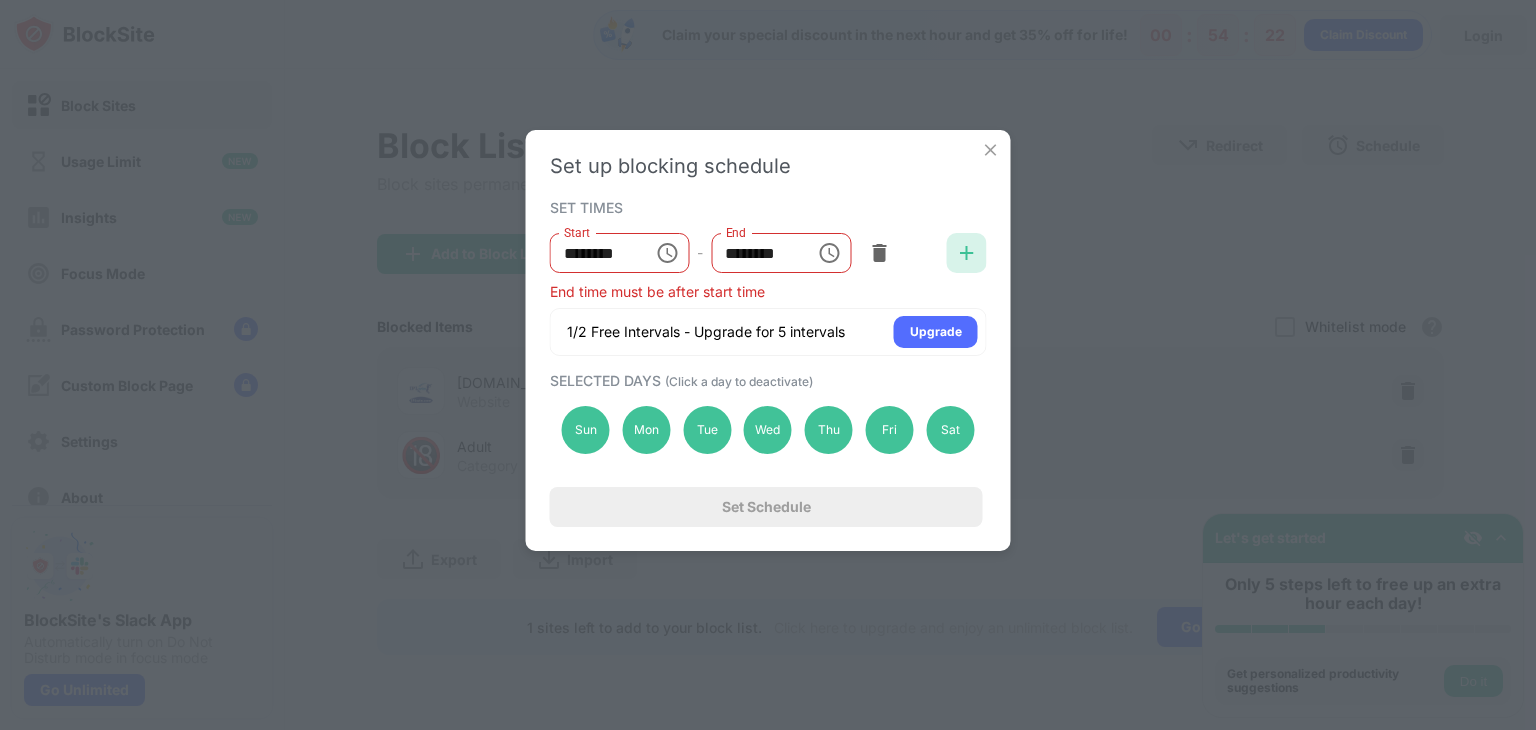 click at bounding box center [967, 253] 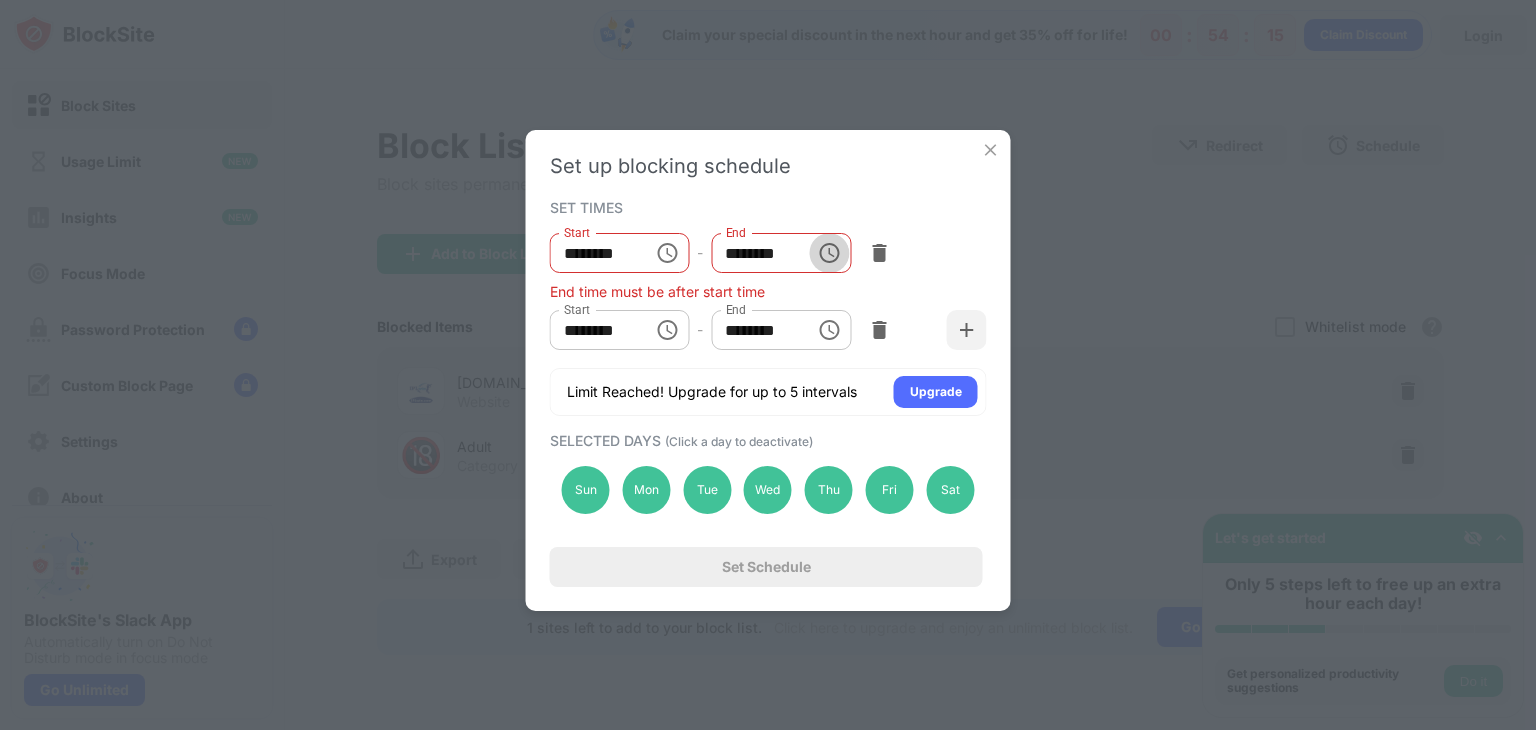 click 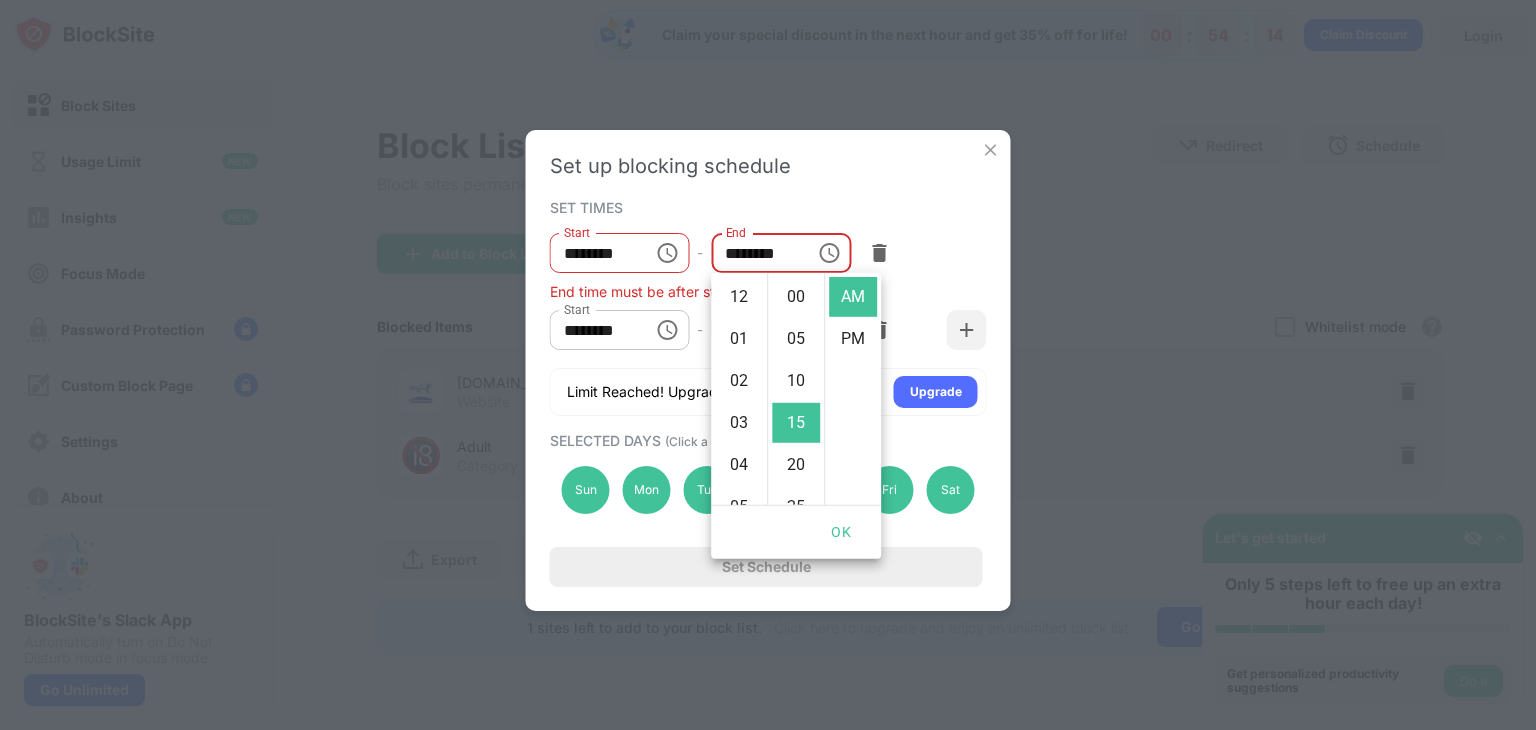 scroll, scrollTop: 420, scrollLeft: 0, axis: vertical 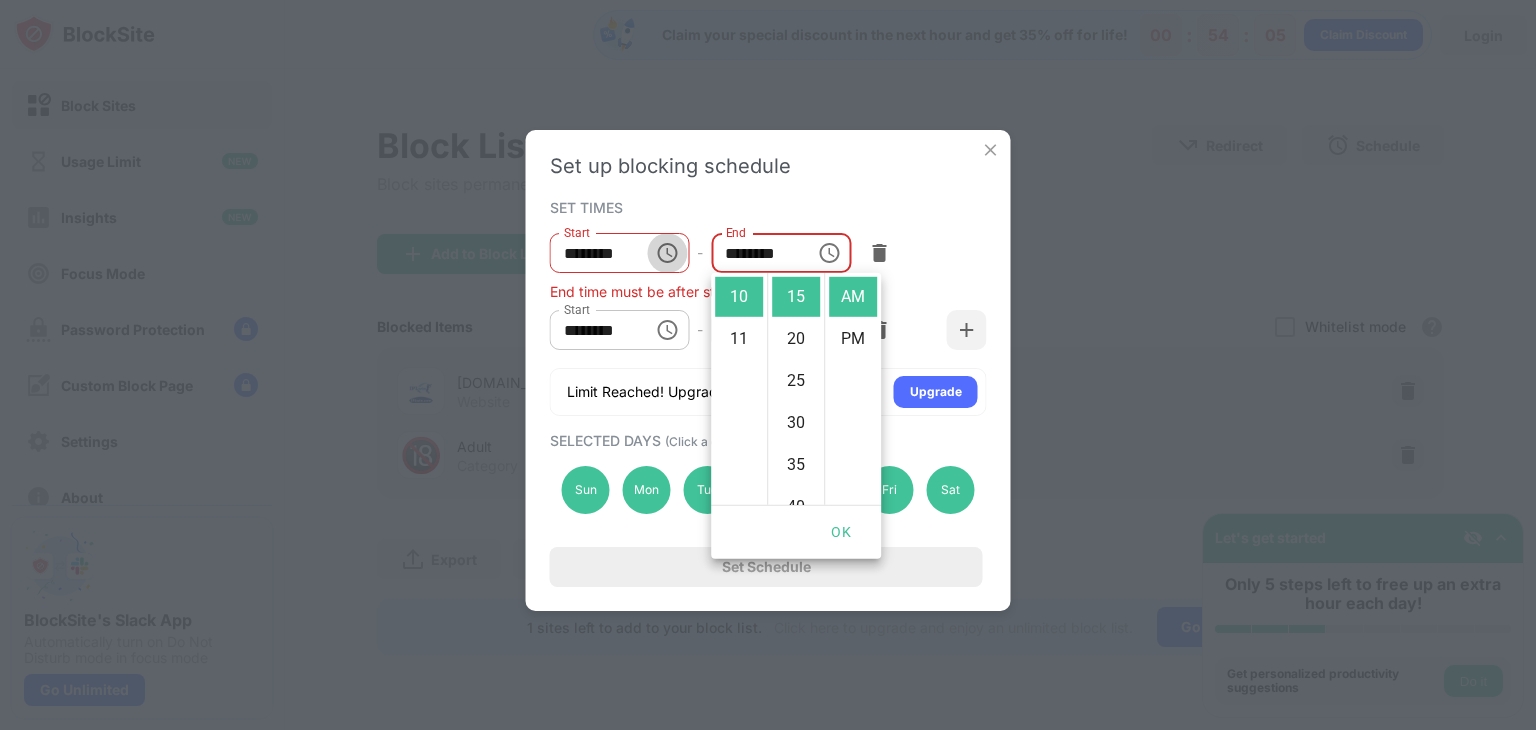 click 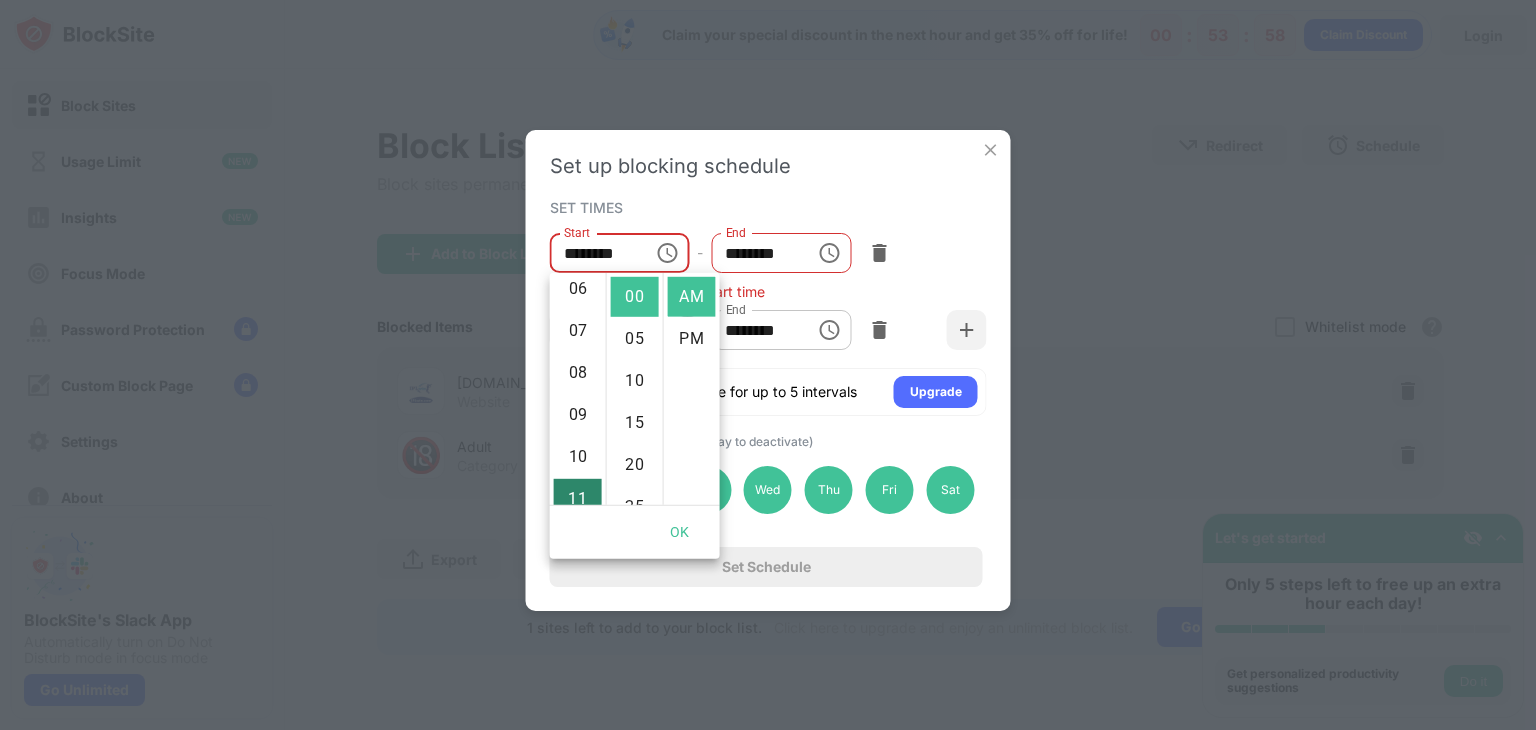 scroll, scrollTop: 239, scrollLeft: 0, axis: vertical 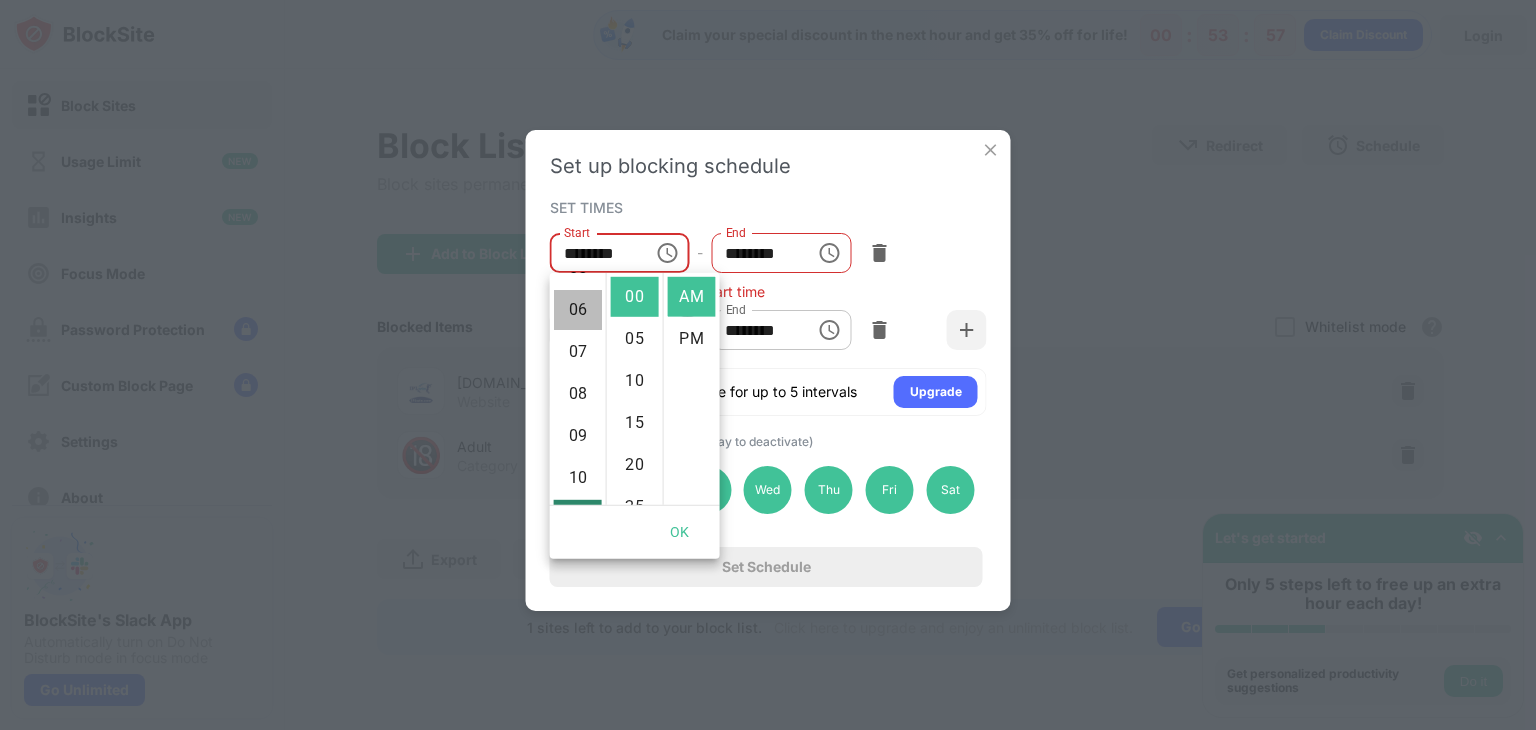 click on "06" at bounding box center (578, 310) 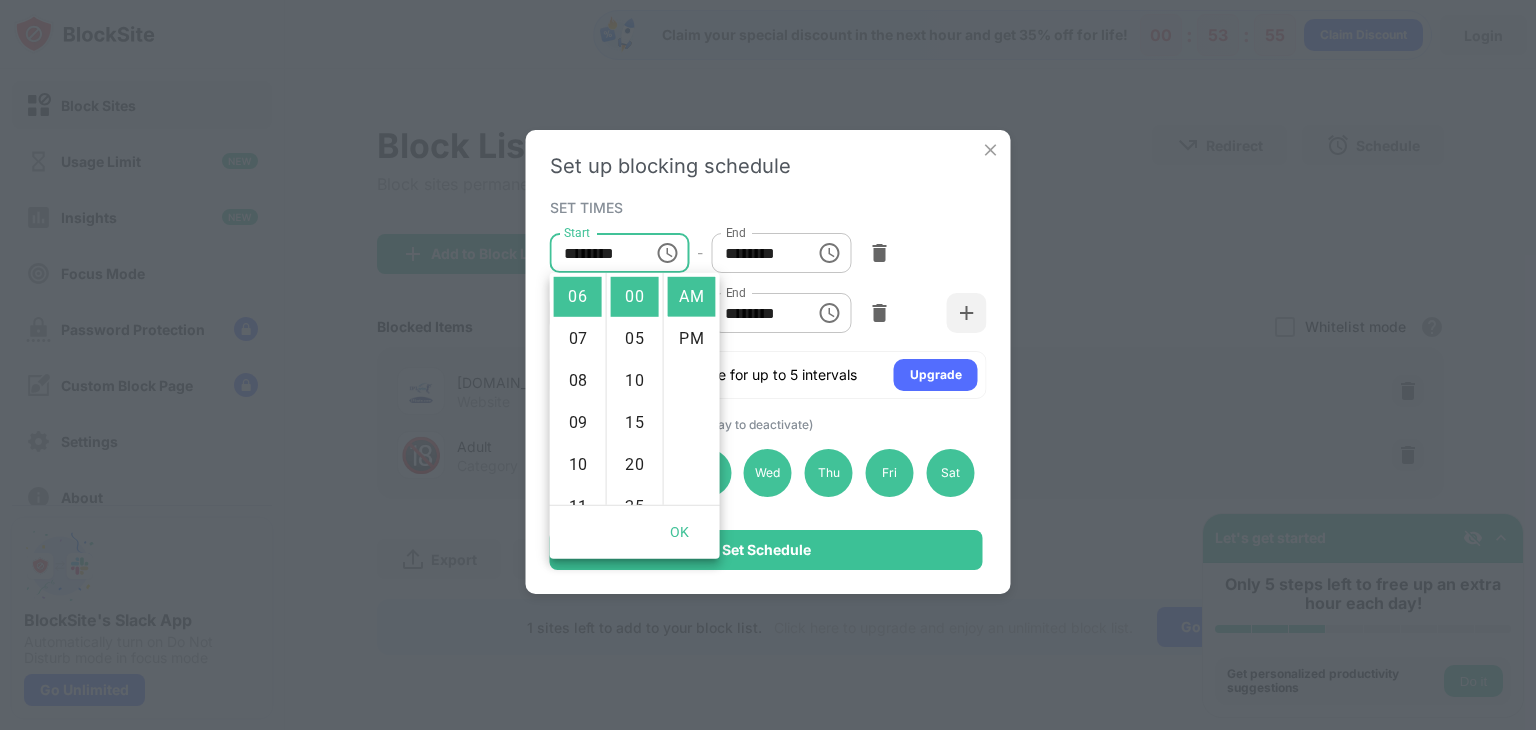 click 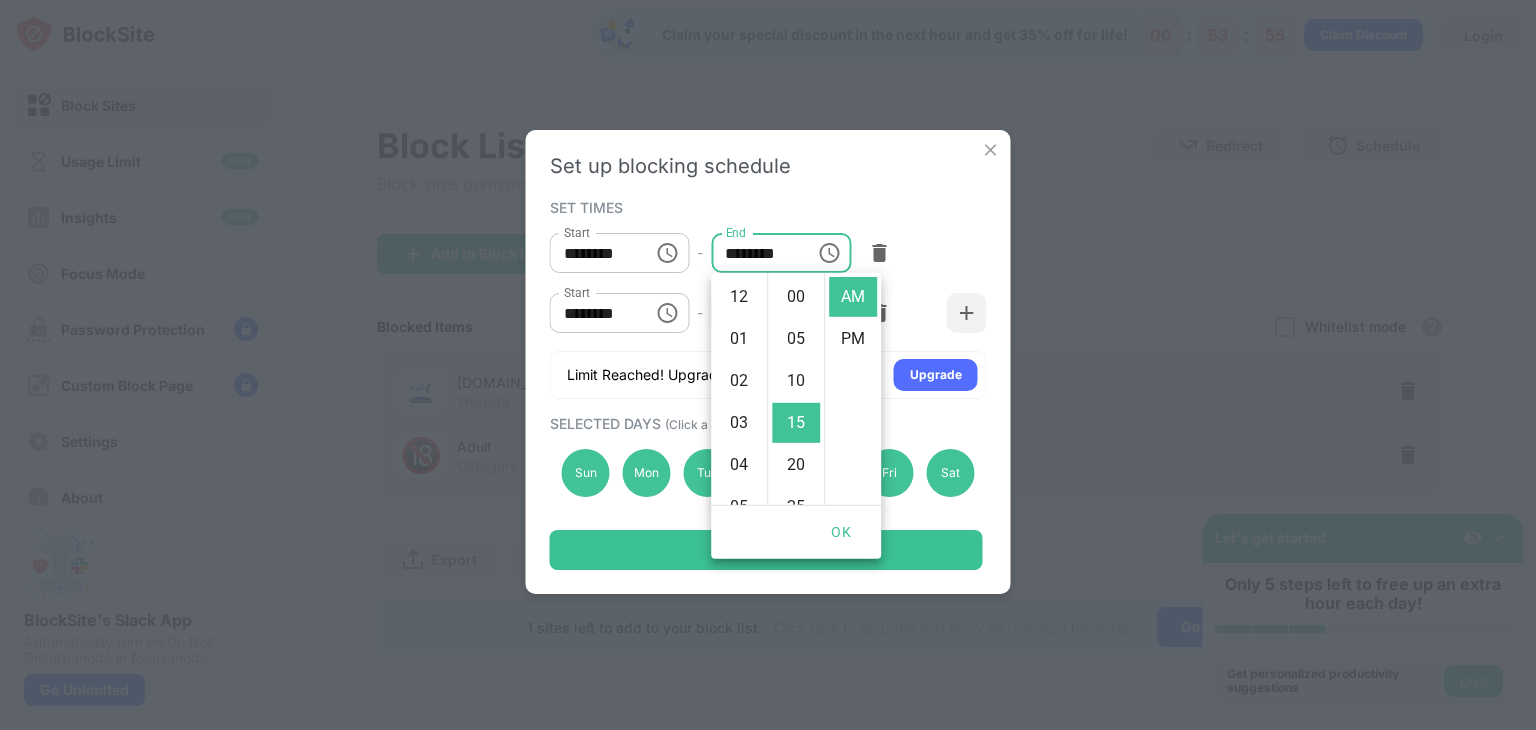 scroll, scrollTop: 420, scrollLeft: 0, axis: vertical 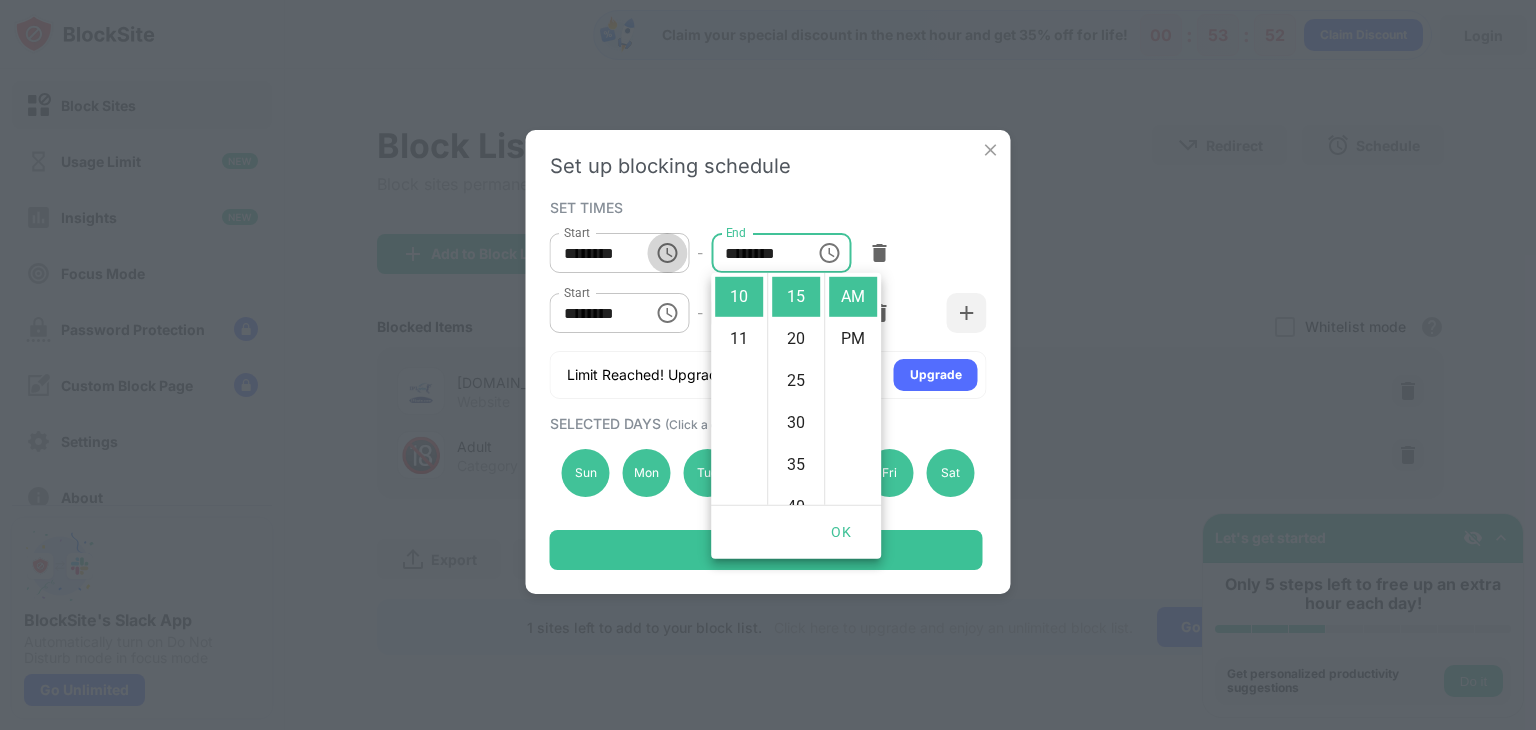 click 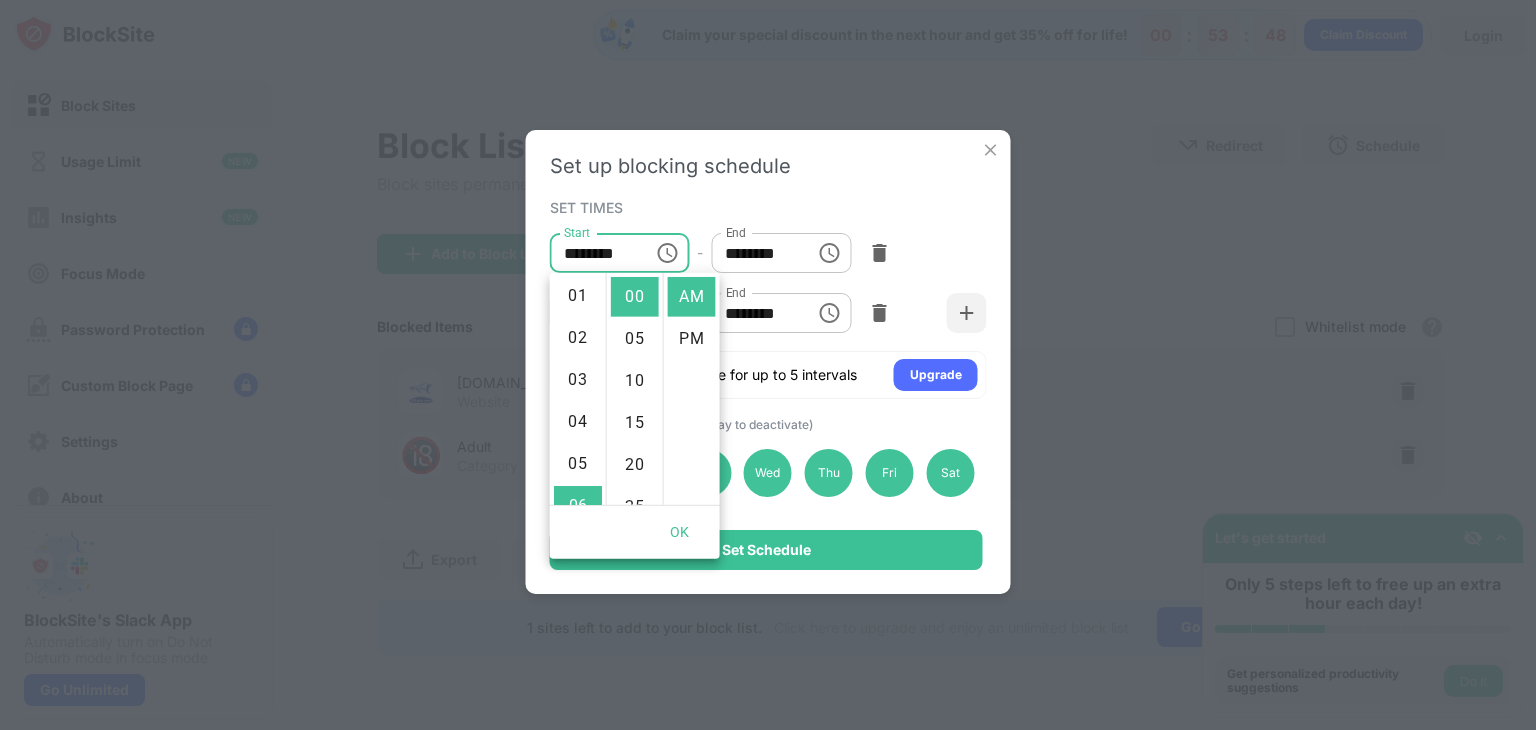 scroll, scrollTop: 0, scrollLeft: 0, axis: both 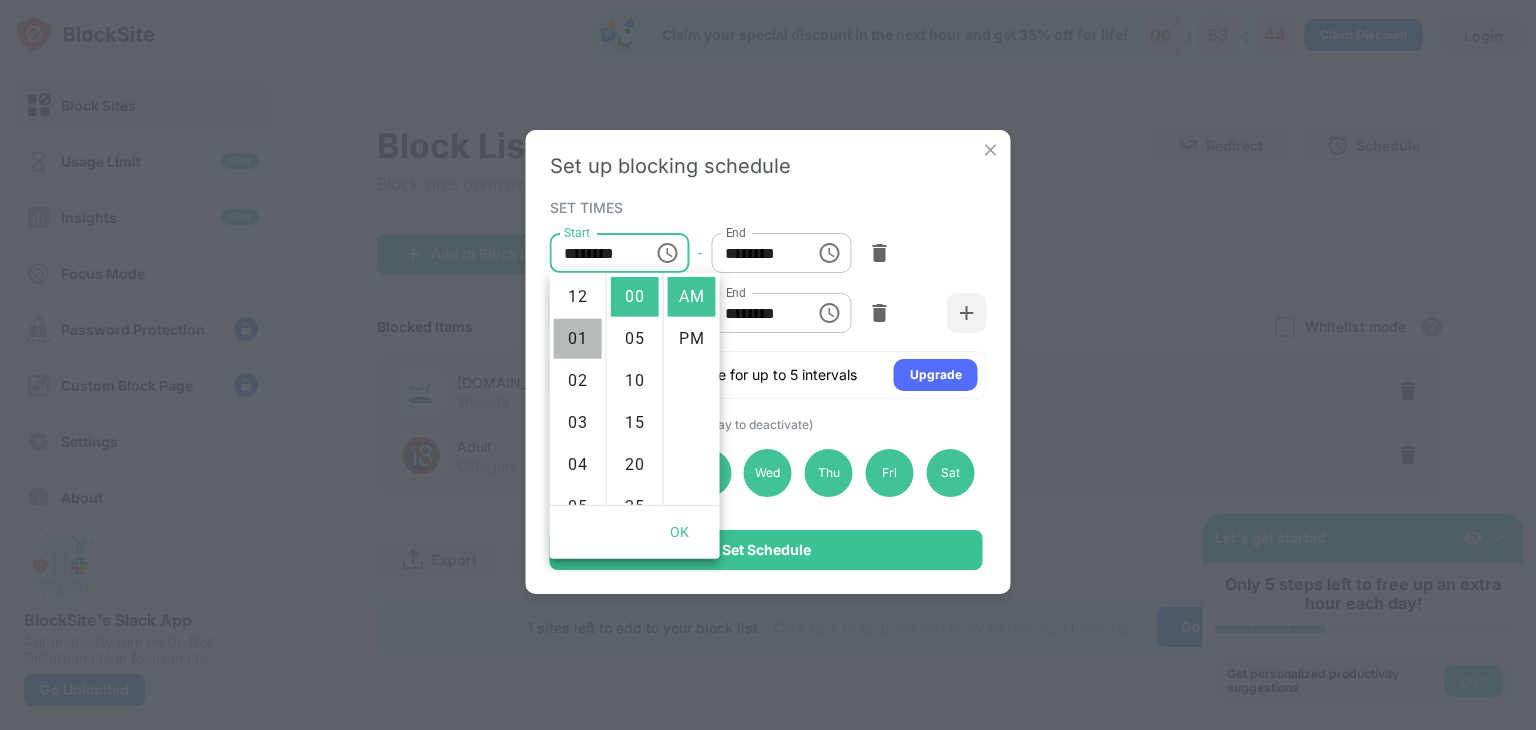click on "01" at bounding box center [578, 339] 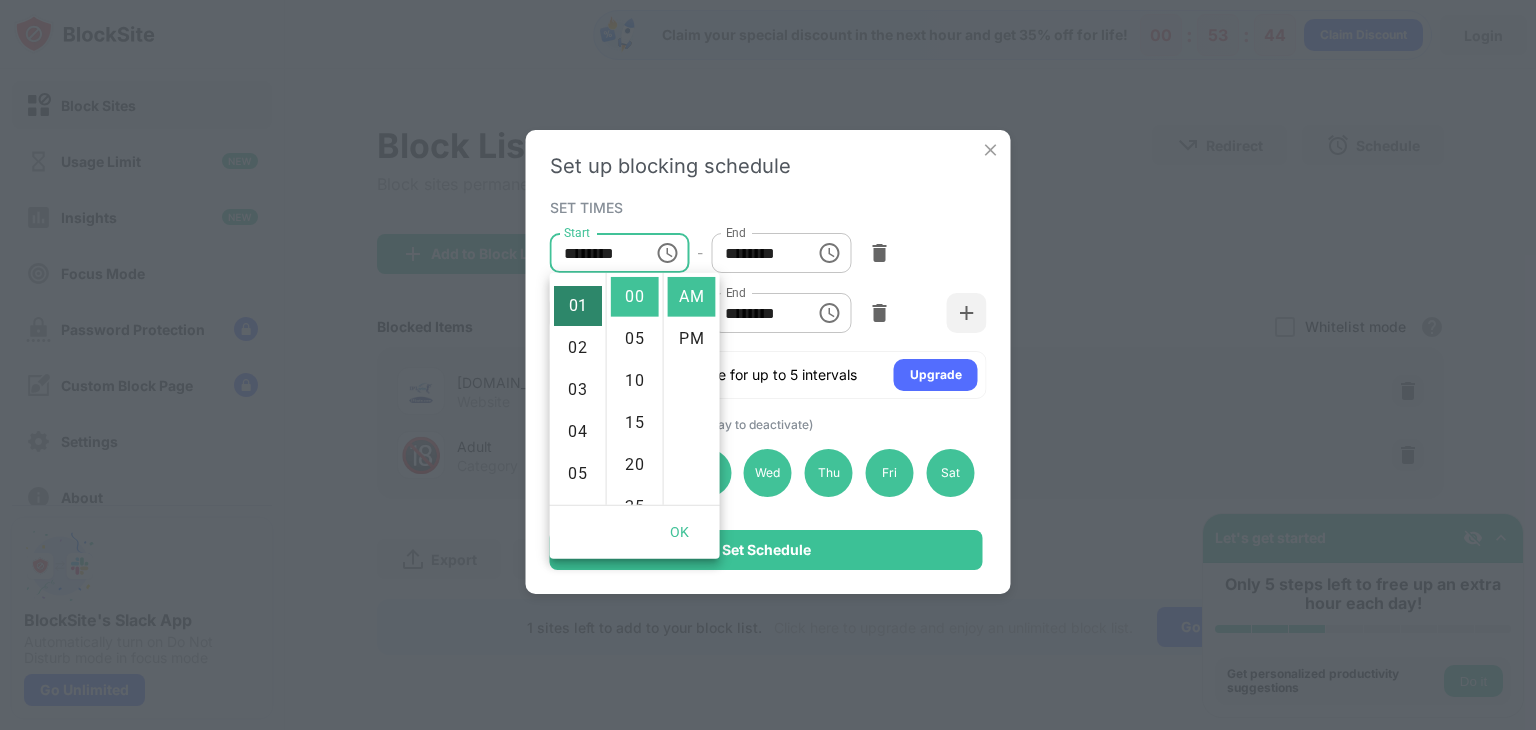 scroll, scrollTop: 42, scrollLeft: 0, axis: vertical 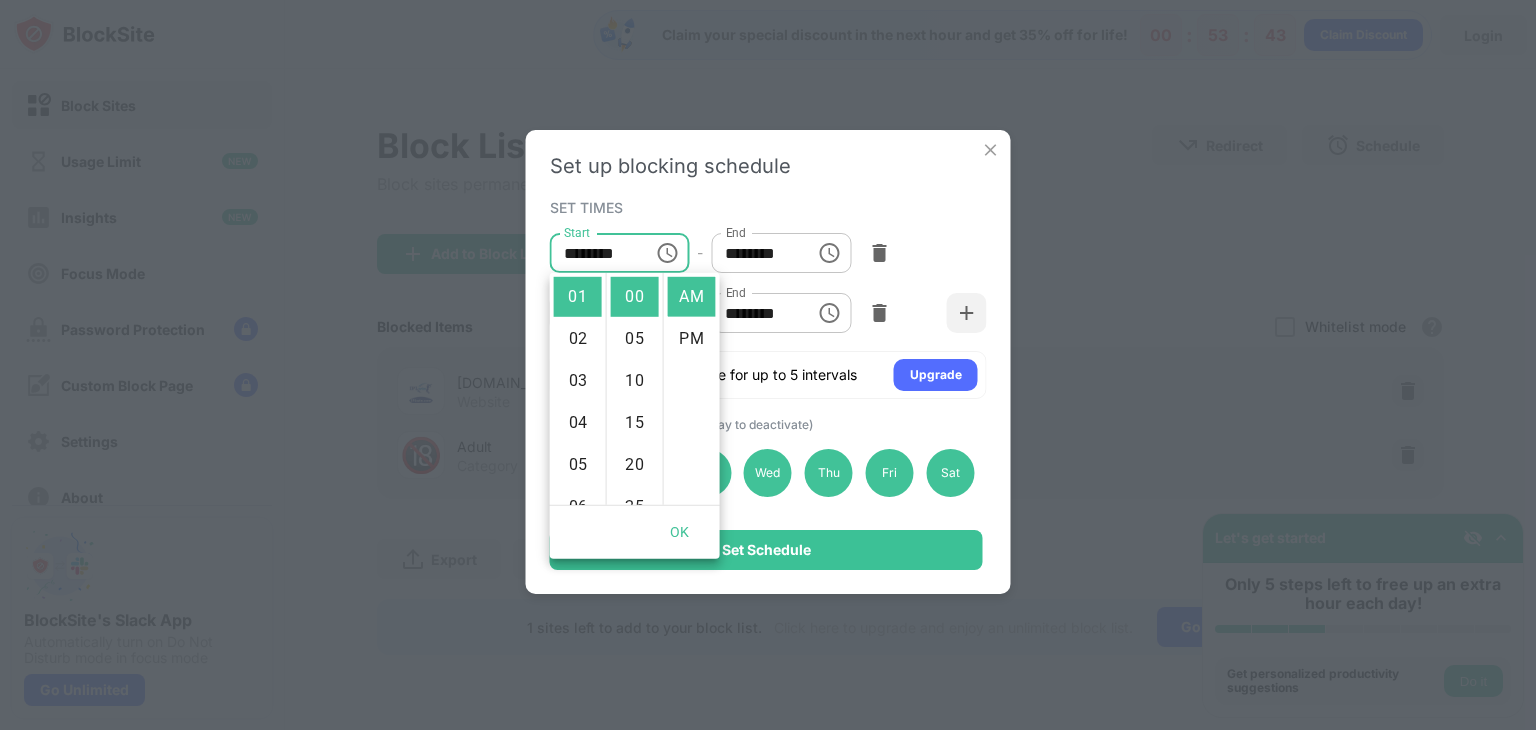 click 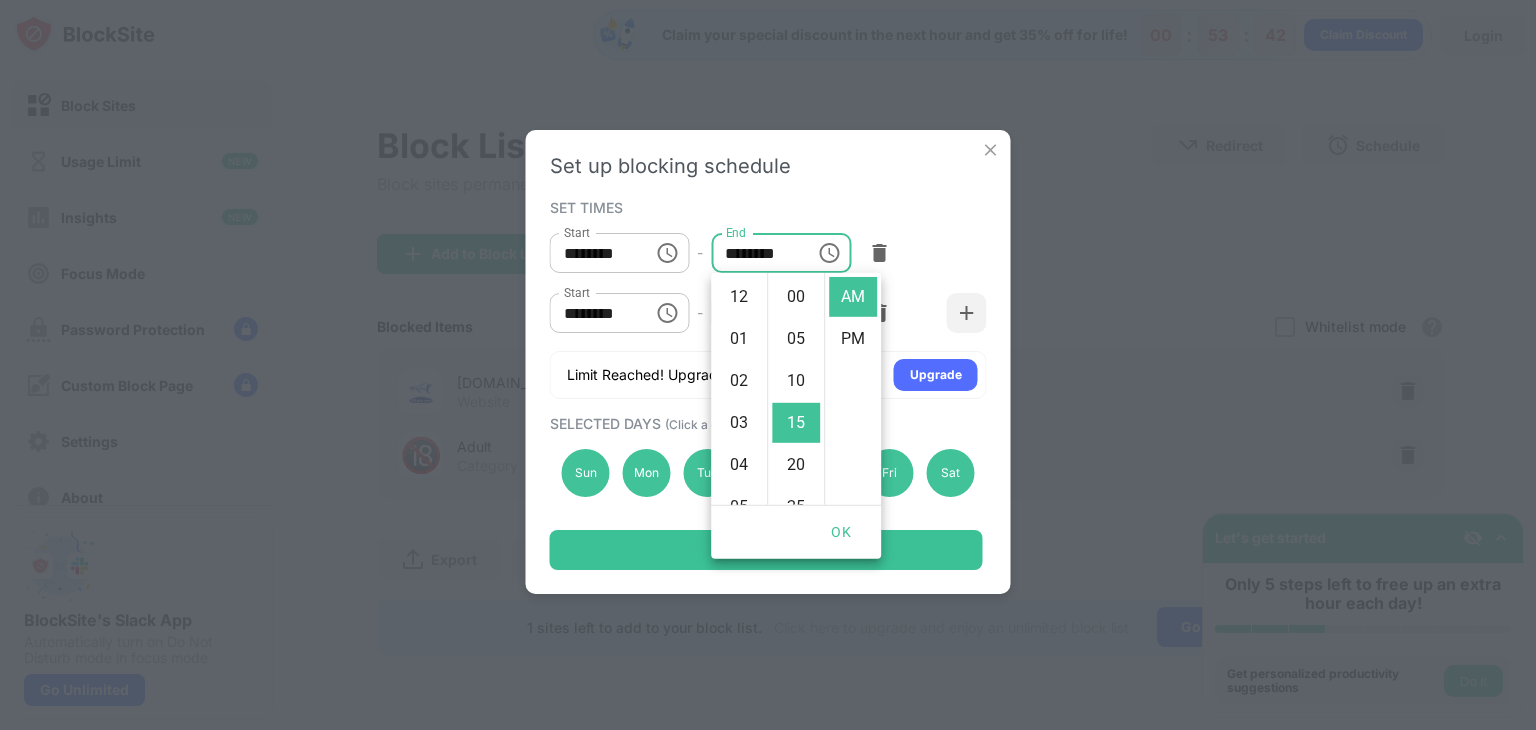scroll, scrollTop: 420, scrollLeft: 0, axis: vertical 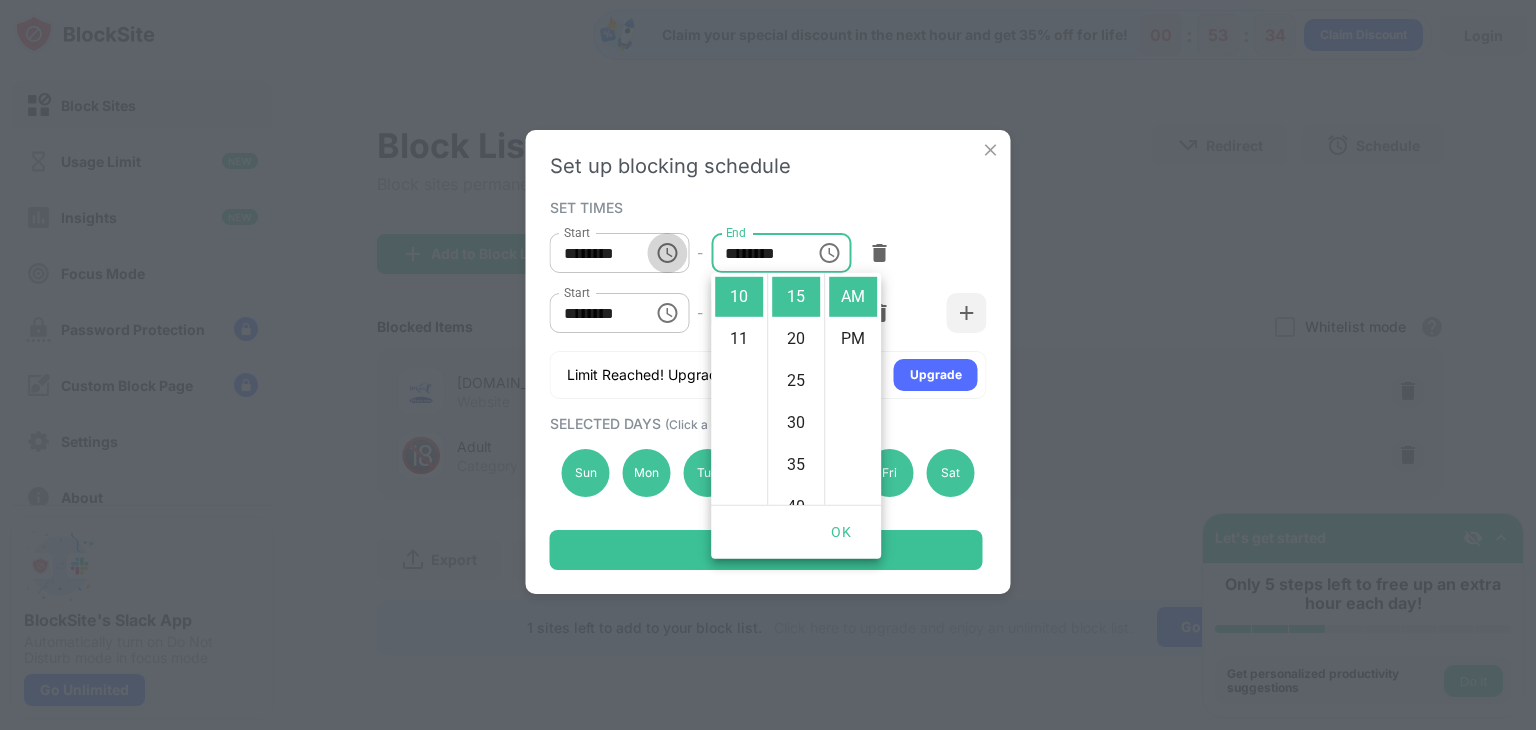 click 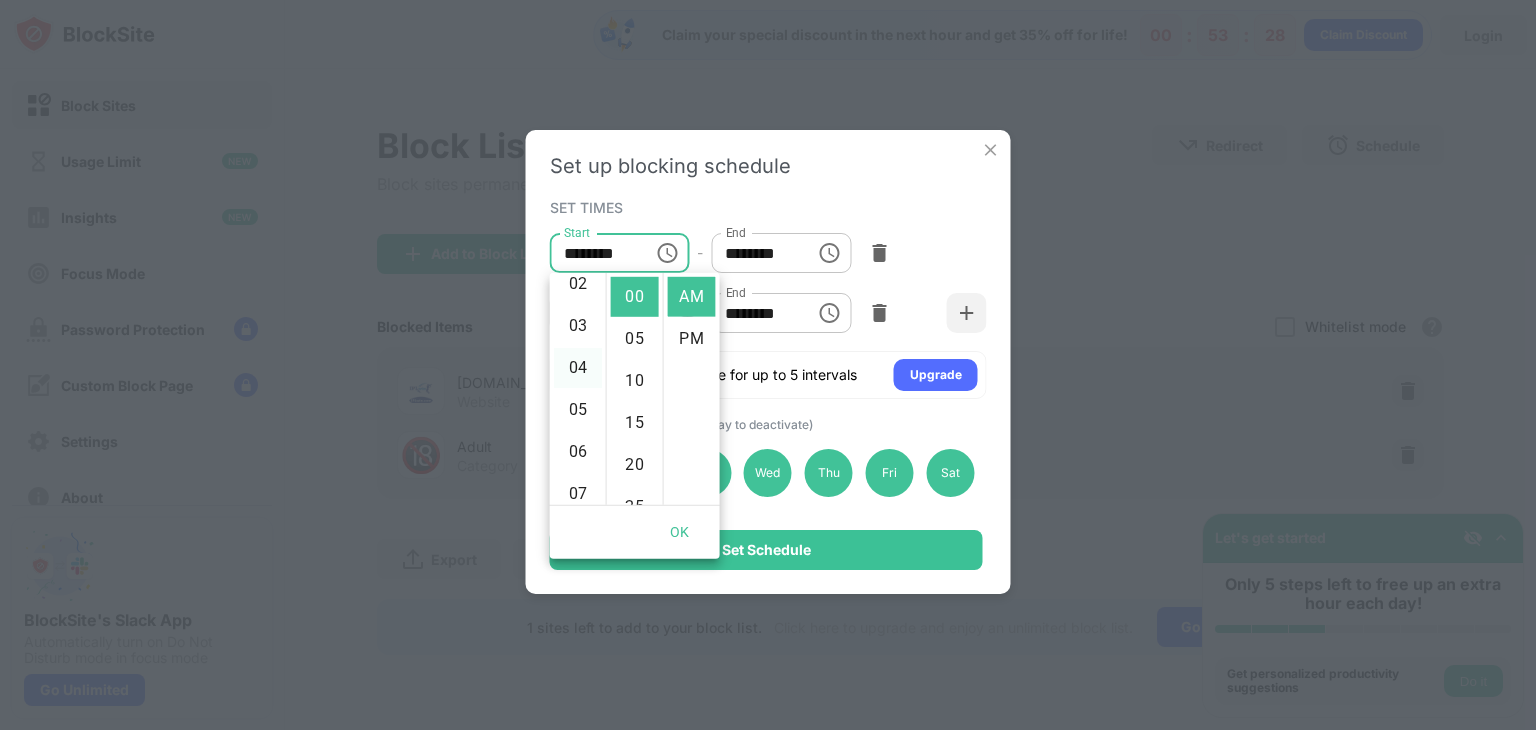 scroll, scrollTop: 94, scrollLeft: 0, axis: vertical 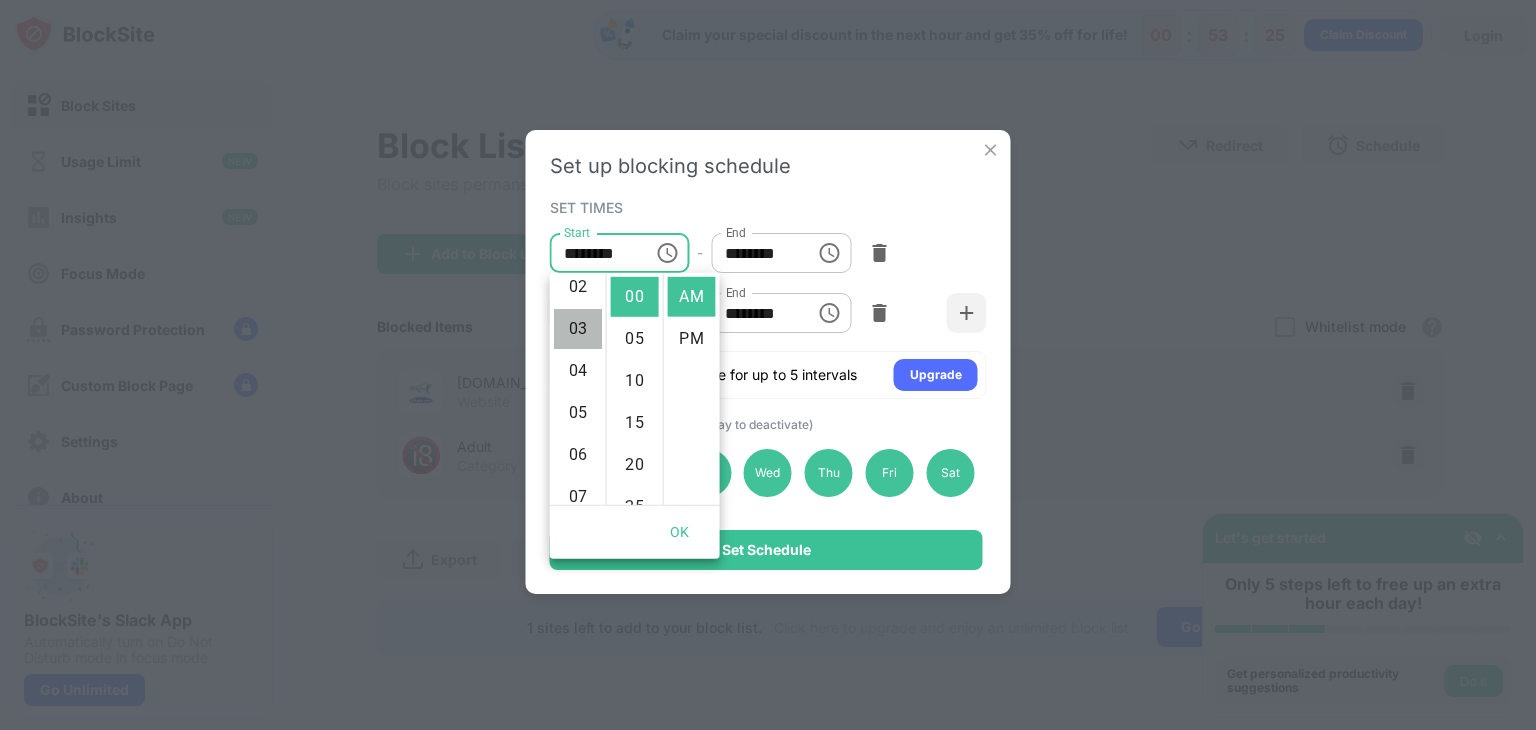click on "03" at bounding box center [578, 329] 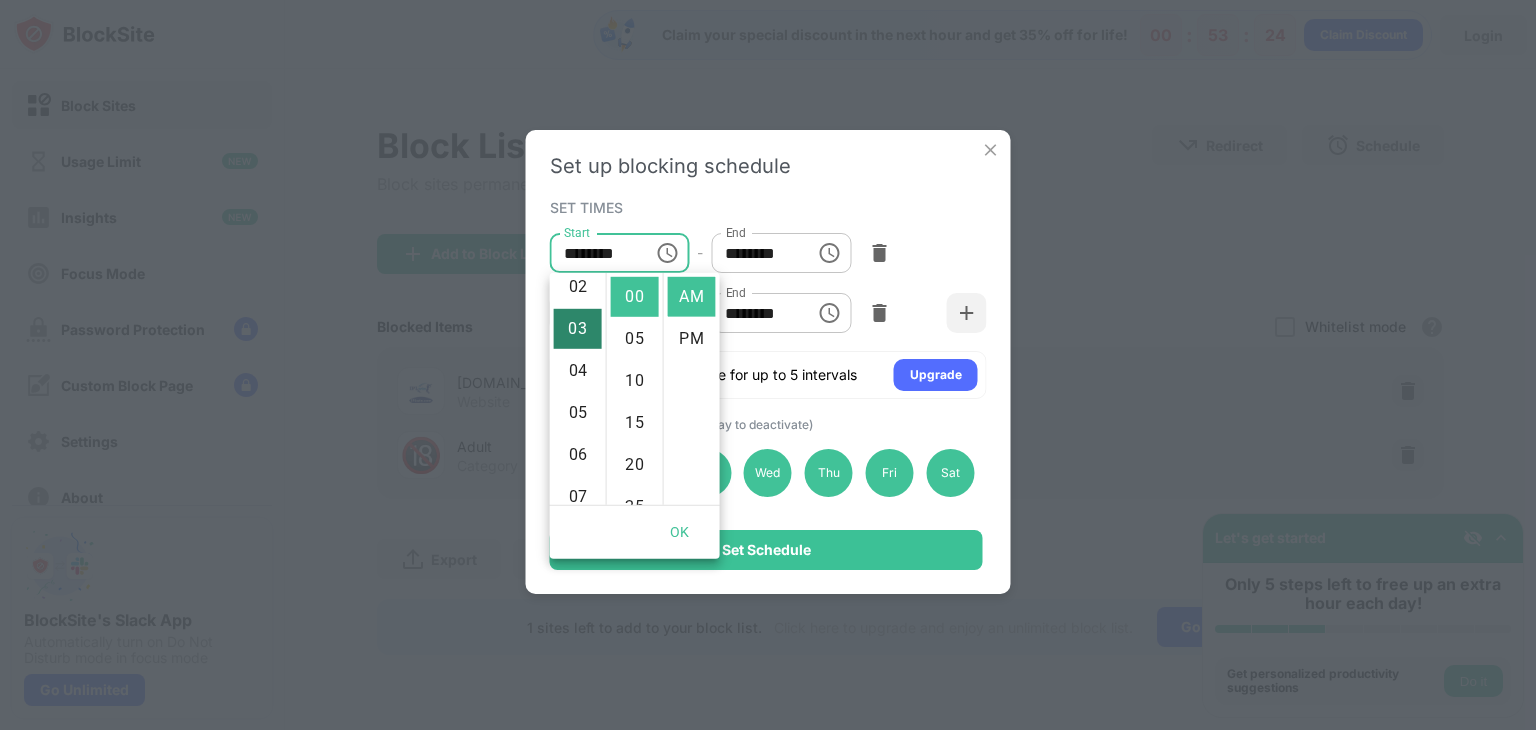 scroll, scrollTop: 126, scrollLeft: 0, axis: vertical 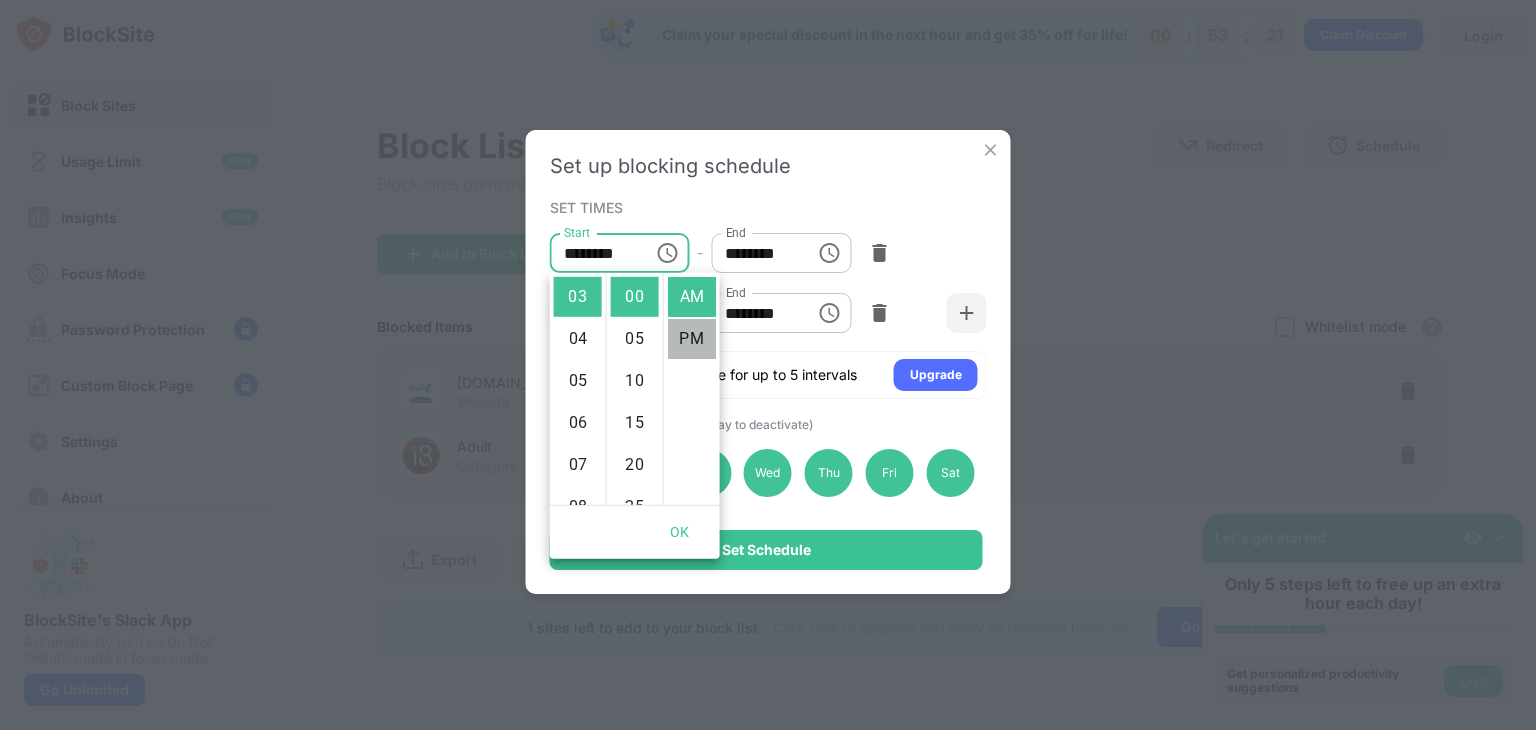 click on "PM" at bounding box center [692, 339] 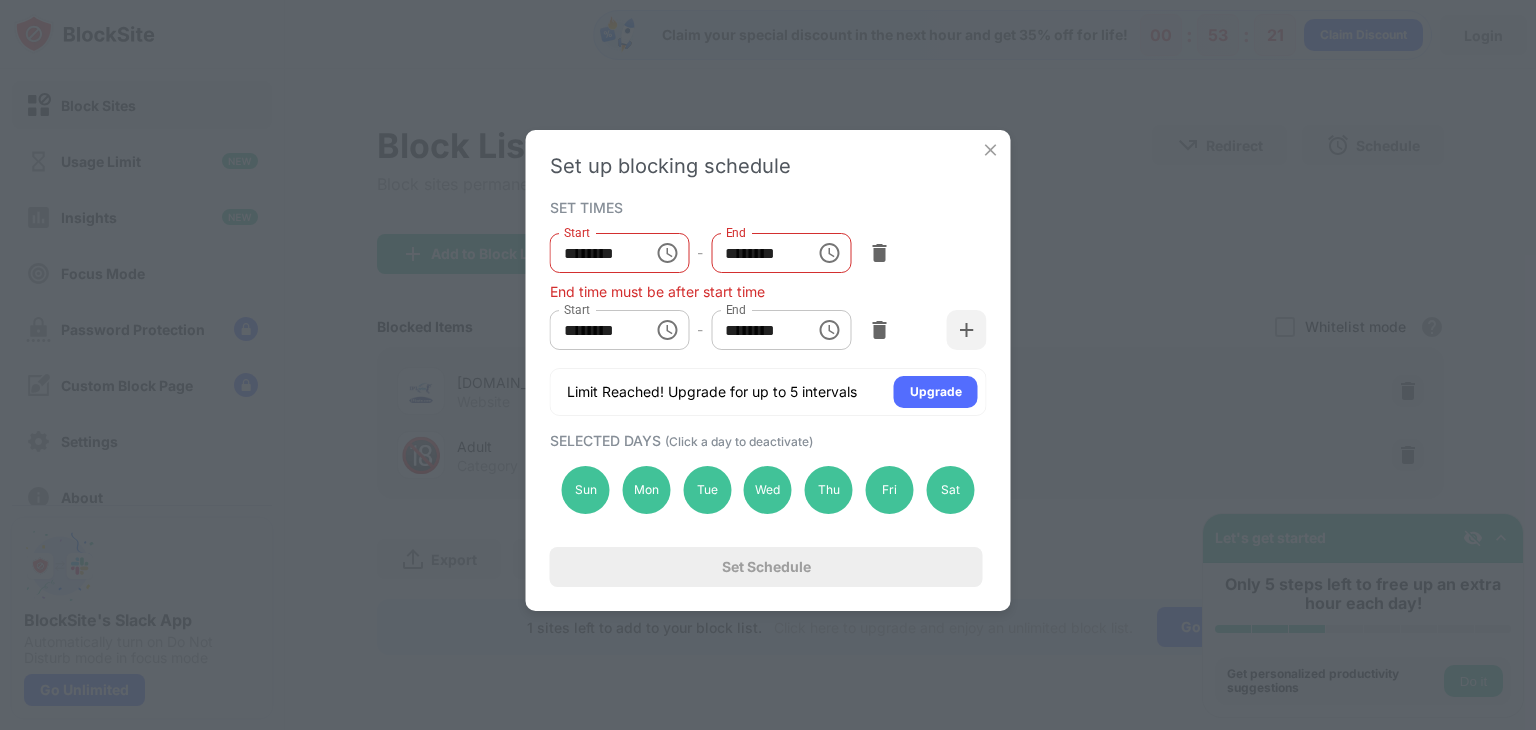 scroll, scrollTop: 42, scrollLeft: 0, axis: vertical 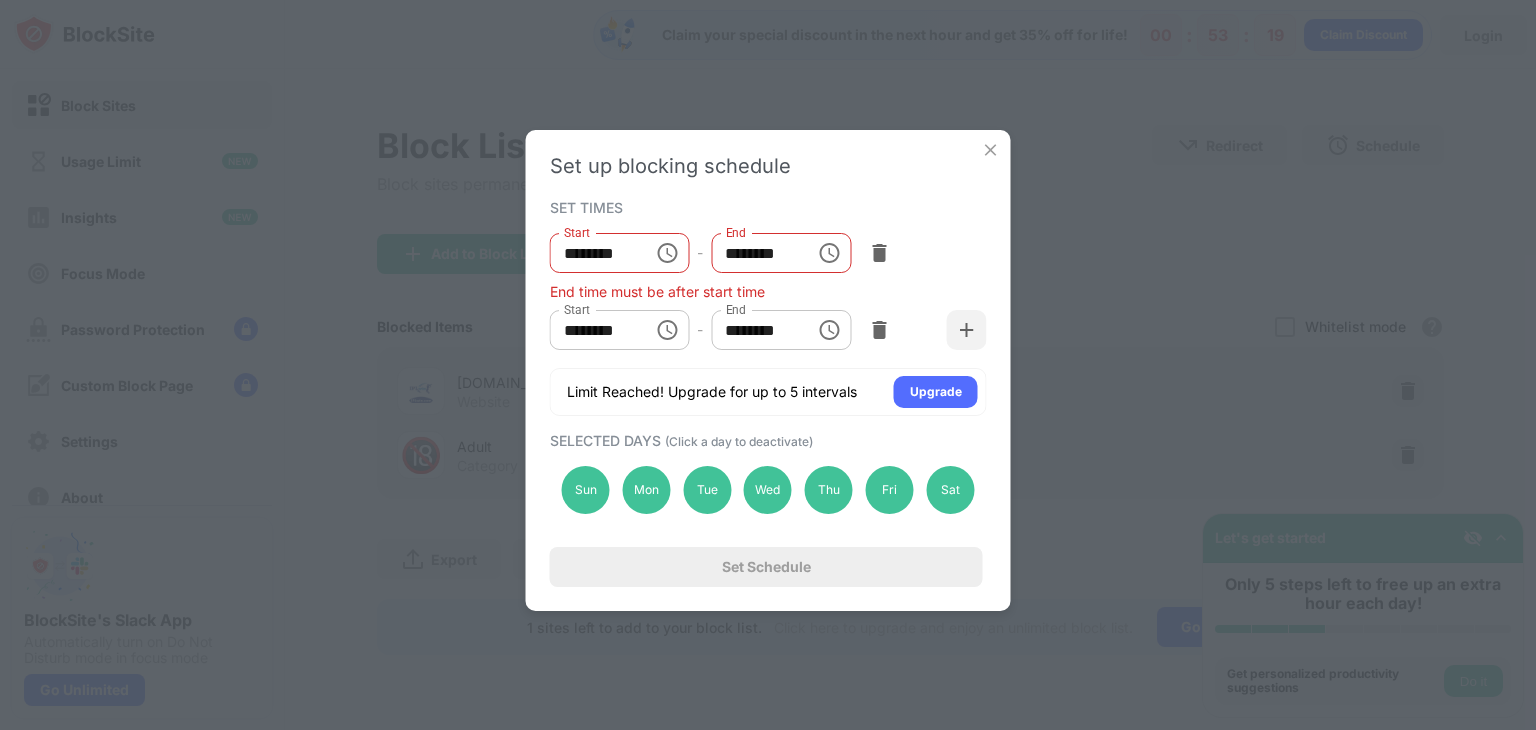 click 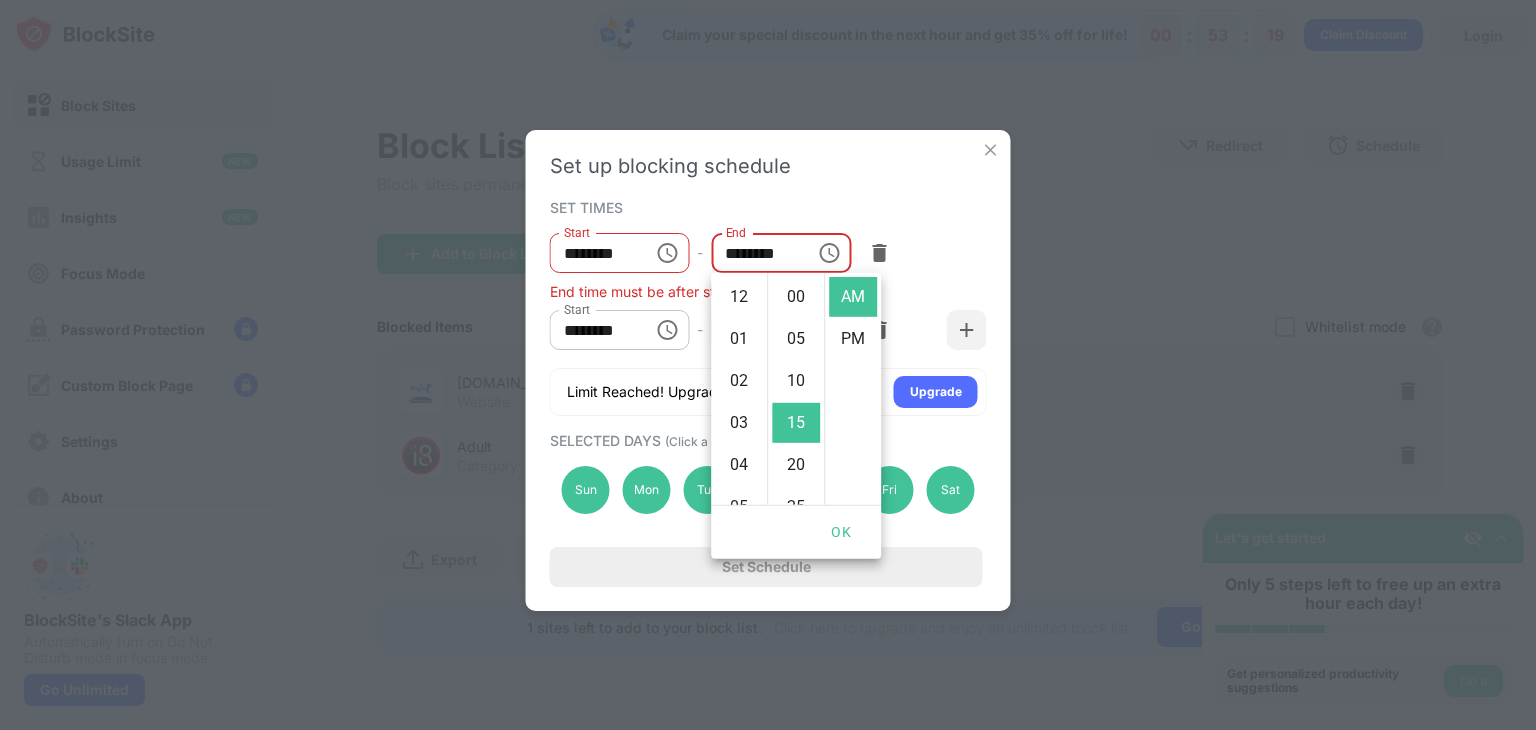 scroll, scrollTop: 420, scrollLeft: 0, axis: vertical 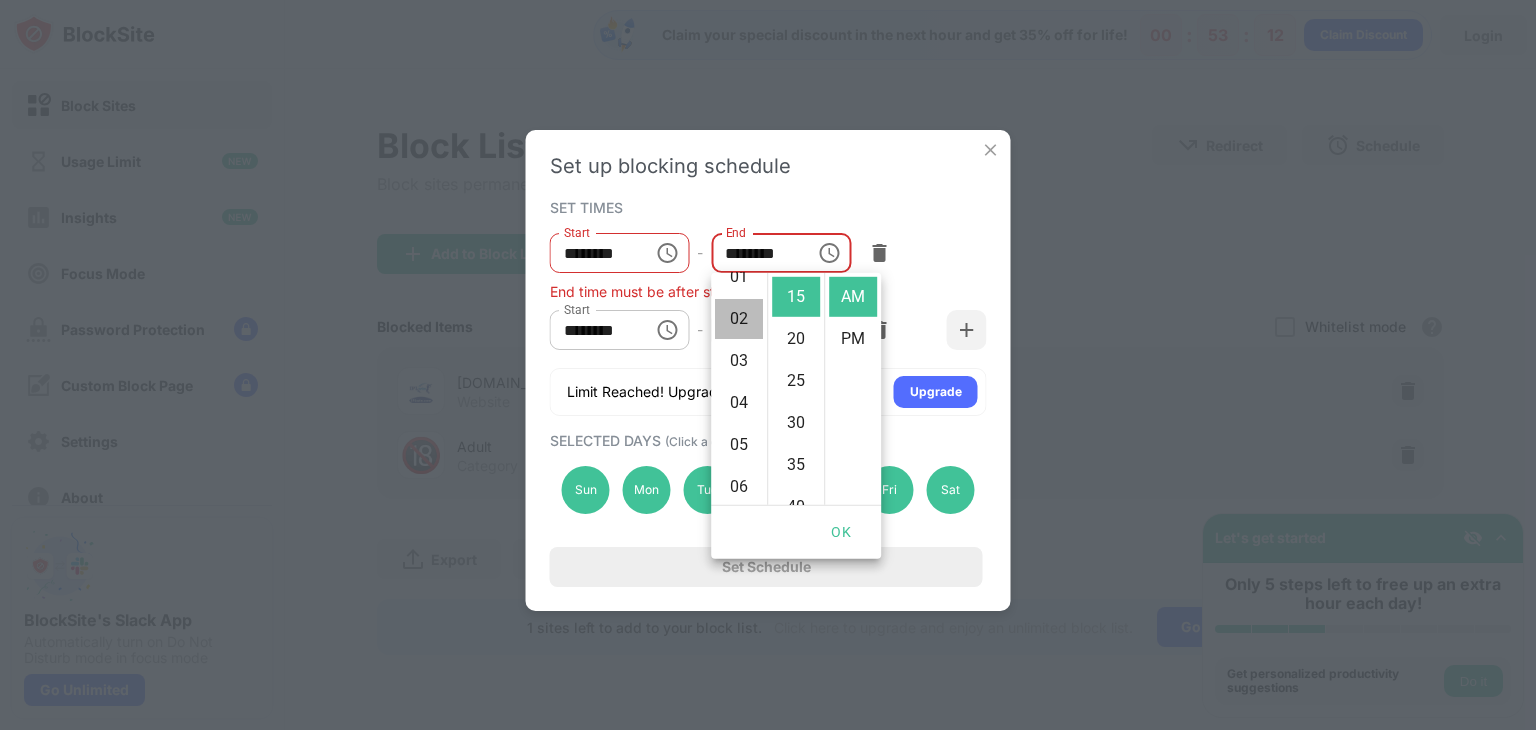 click on "02" at bounding box center (739, 319) 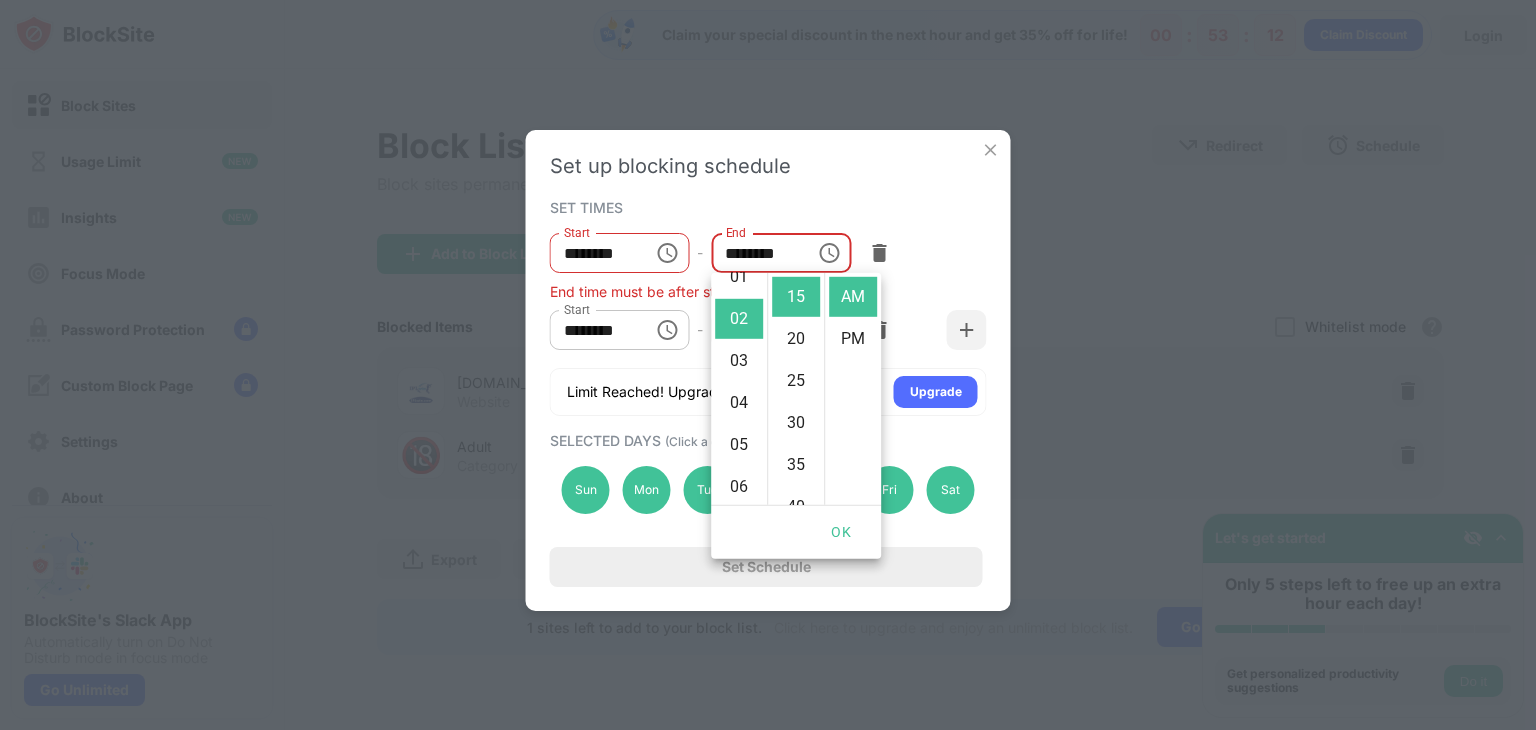 scroll, scrollTop: 84, scrollLeft: 0, axis: vertical 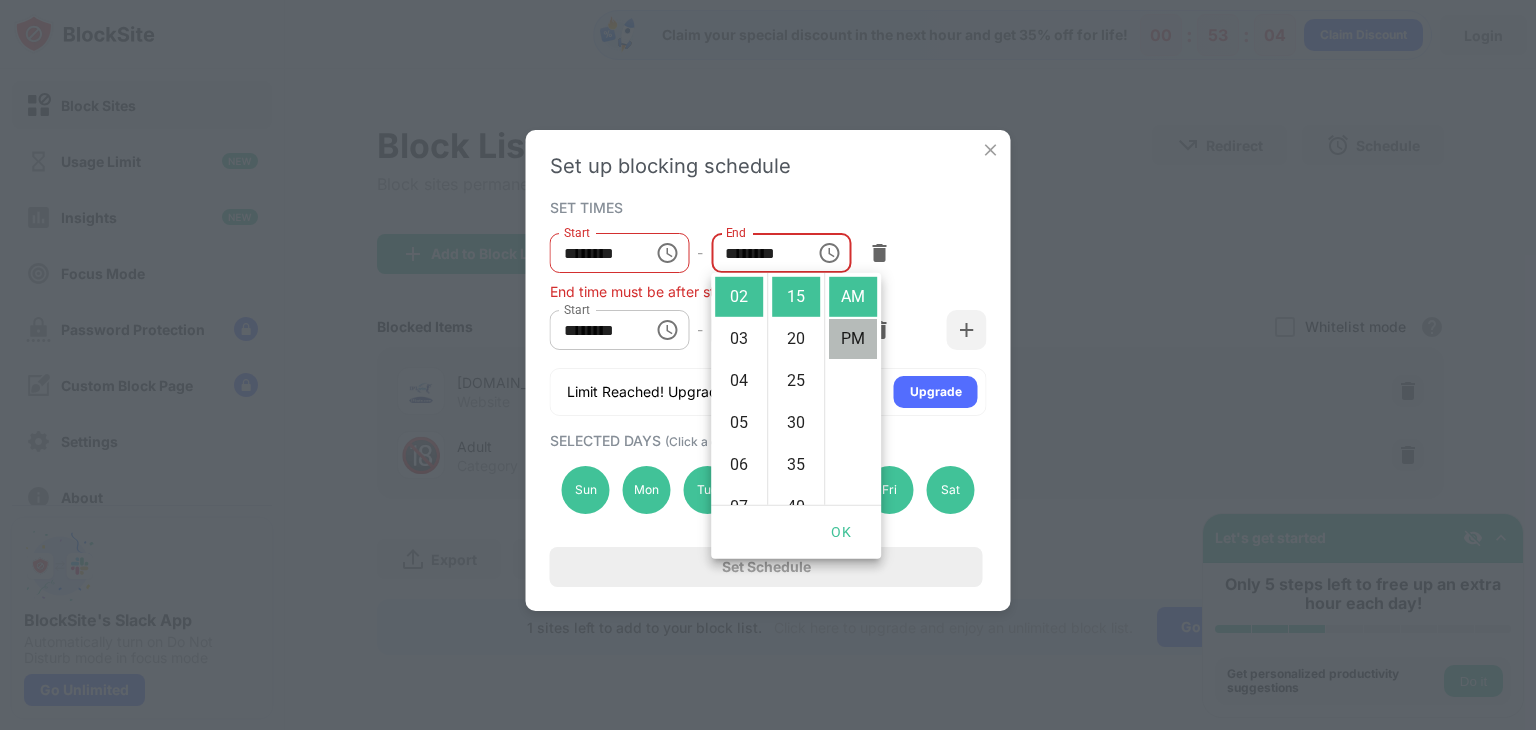 click on "PM" at bounding box center [853, 339] 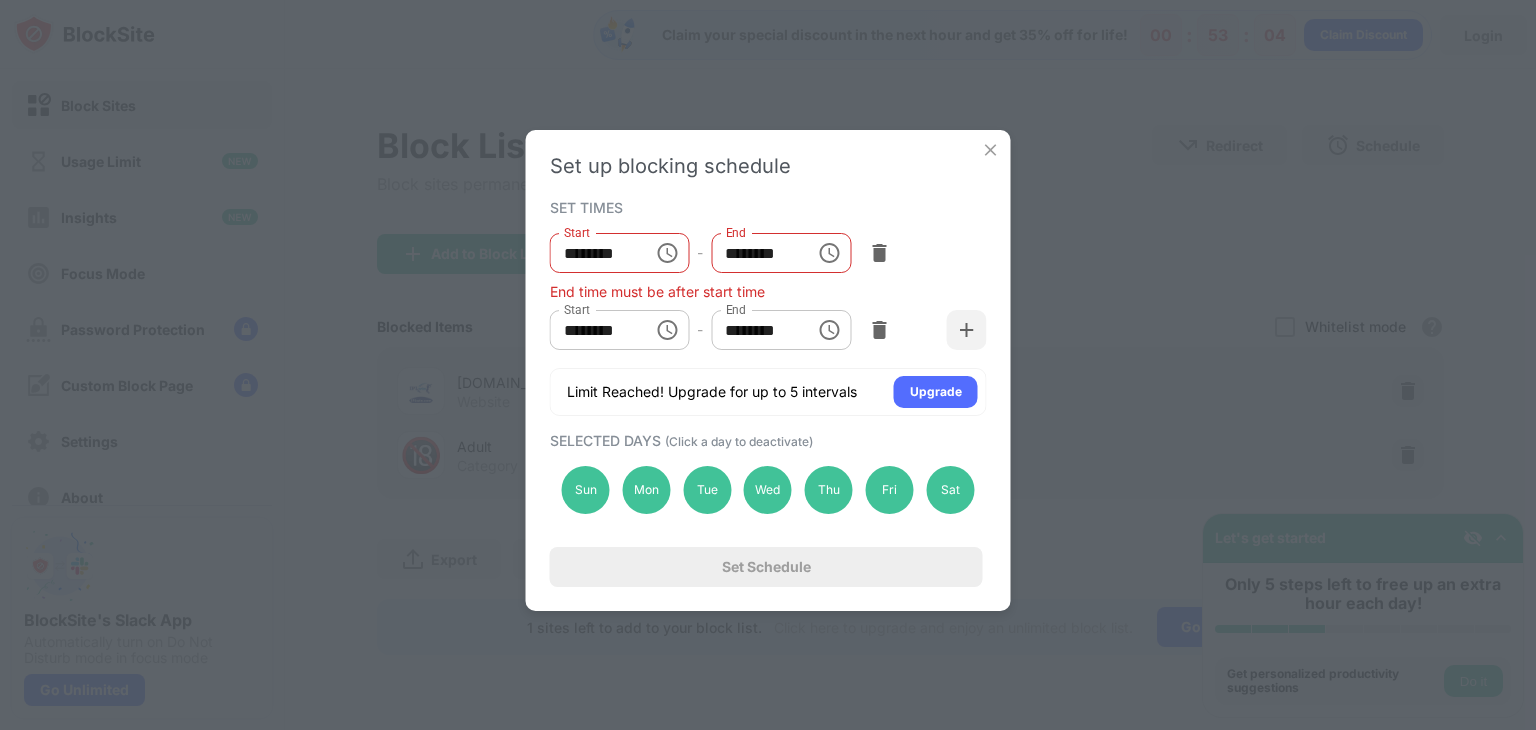 scroll, scrollTop: 42, scrollLeft: 0, axis: vertical 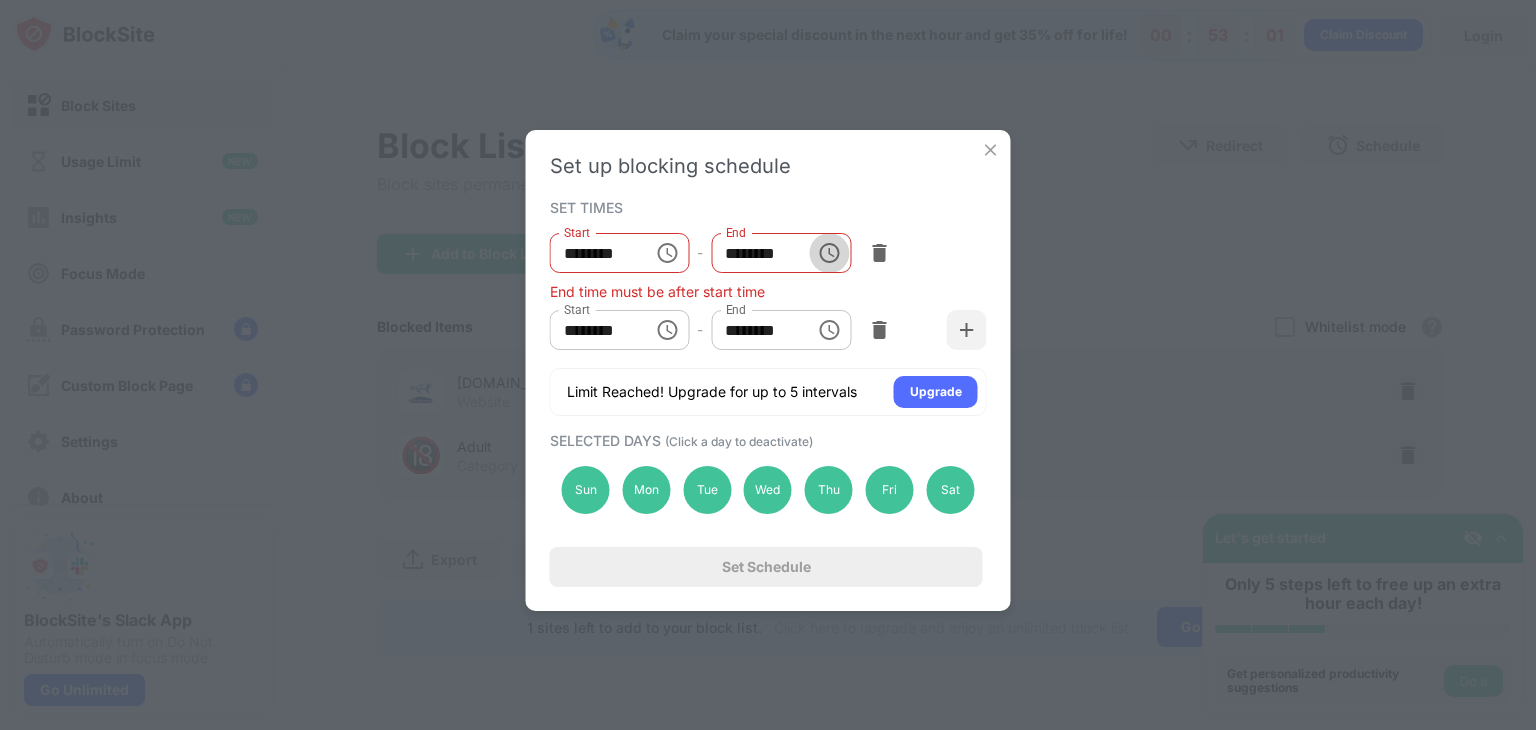 click 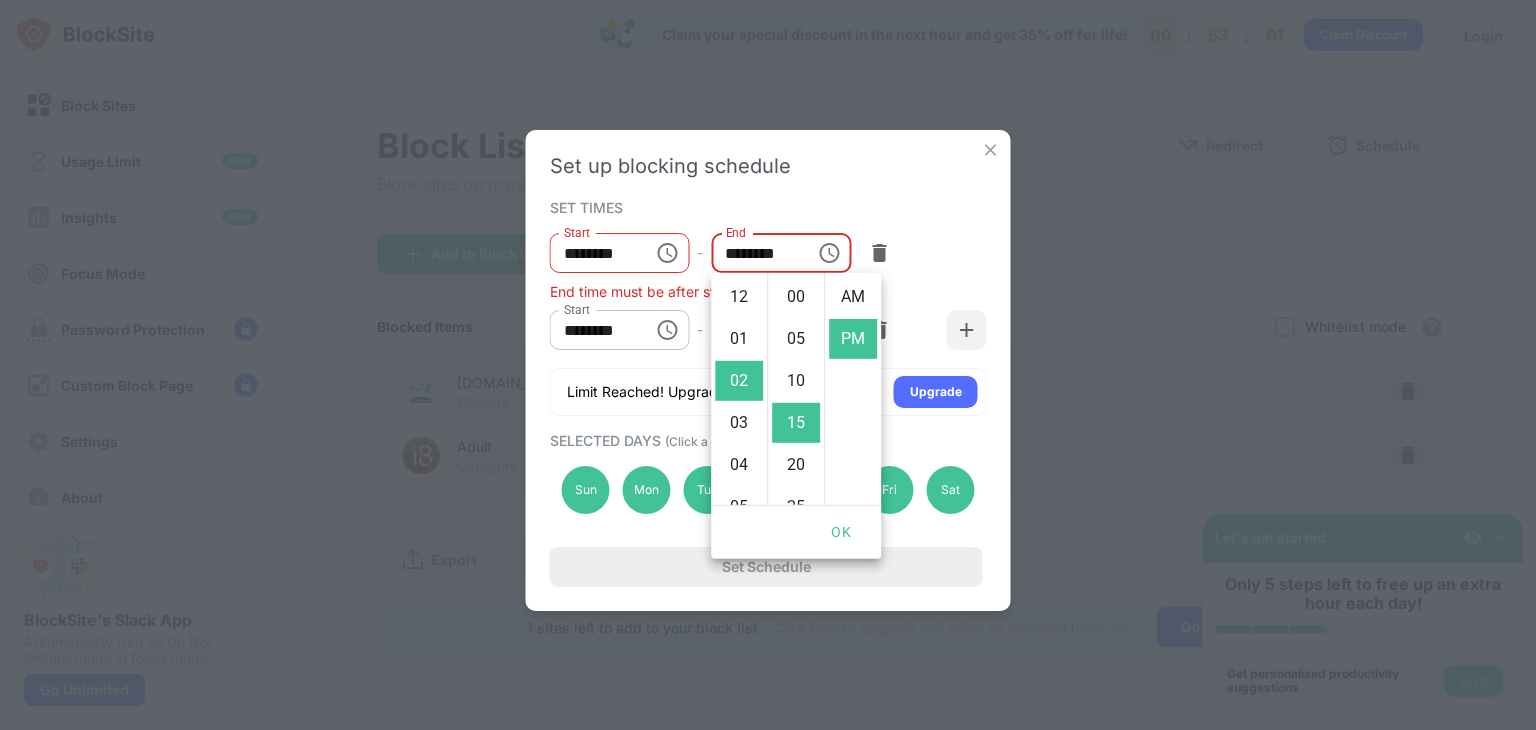 scroll, scrollTop: 84, scrollLeft: 0, axis: vertical 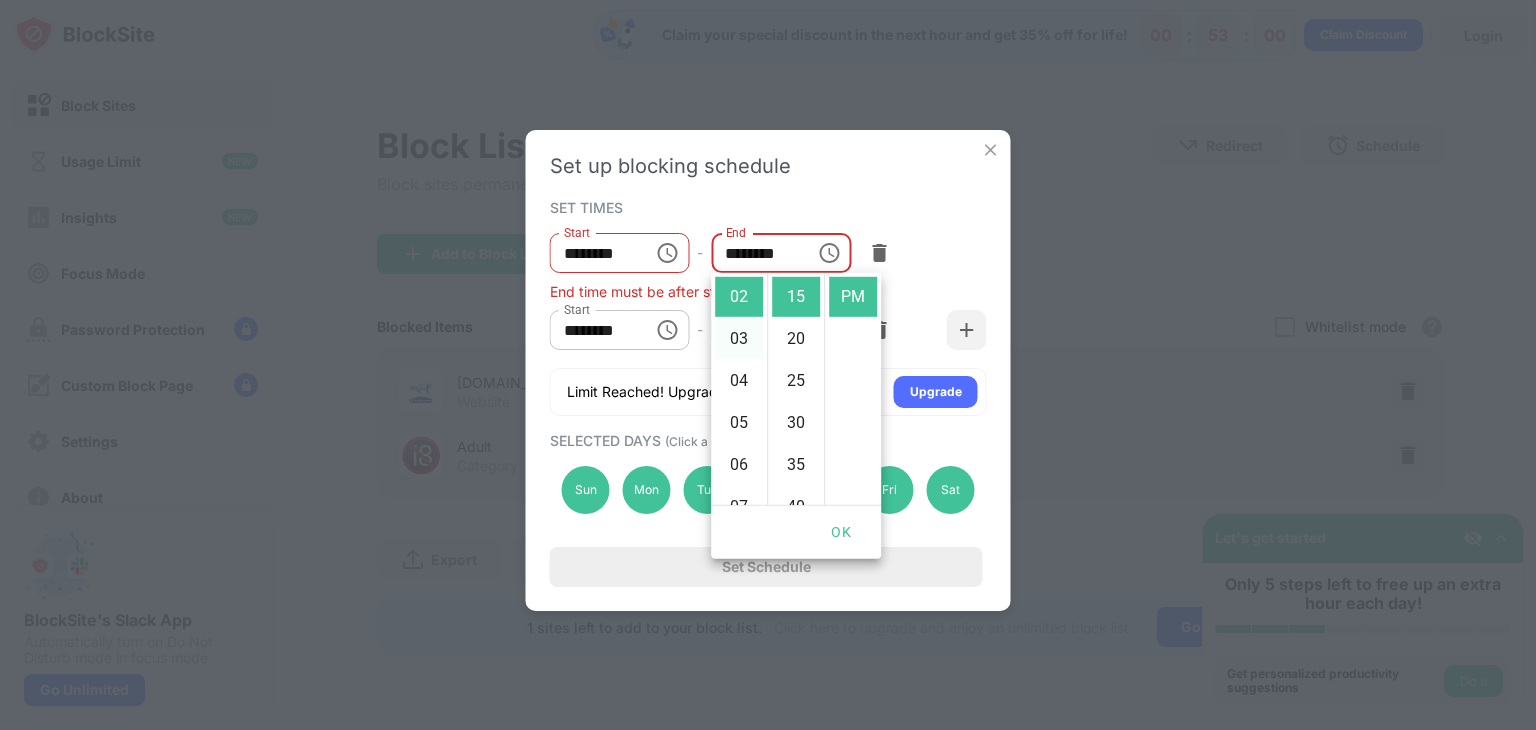 click on "03" at bounding box center (739, 339) 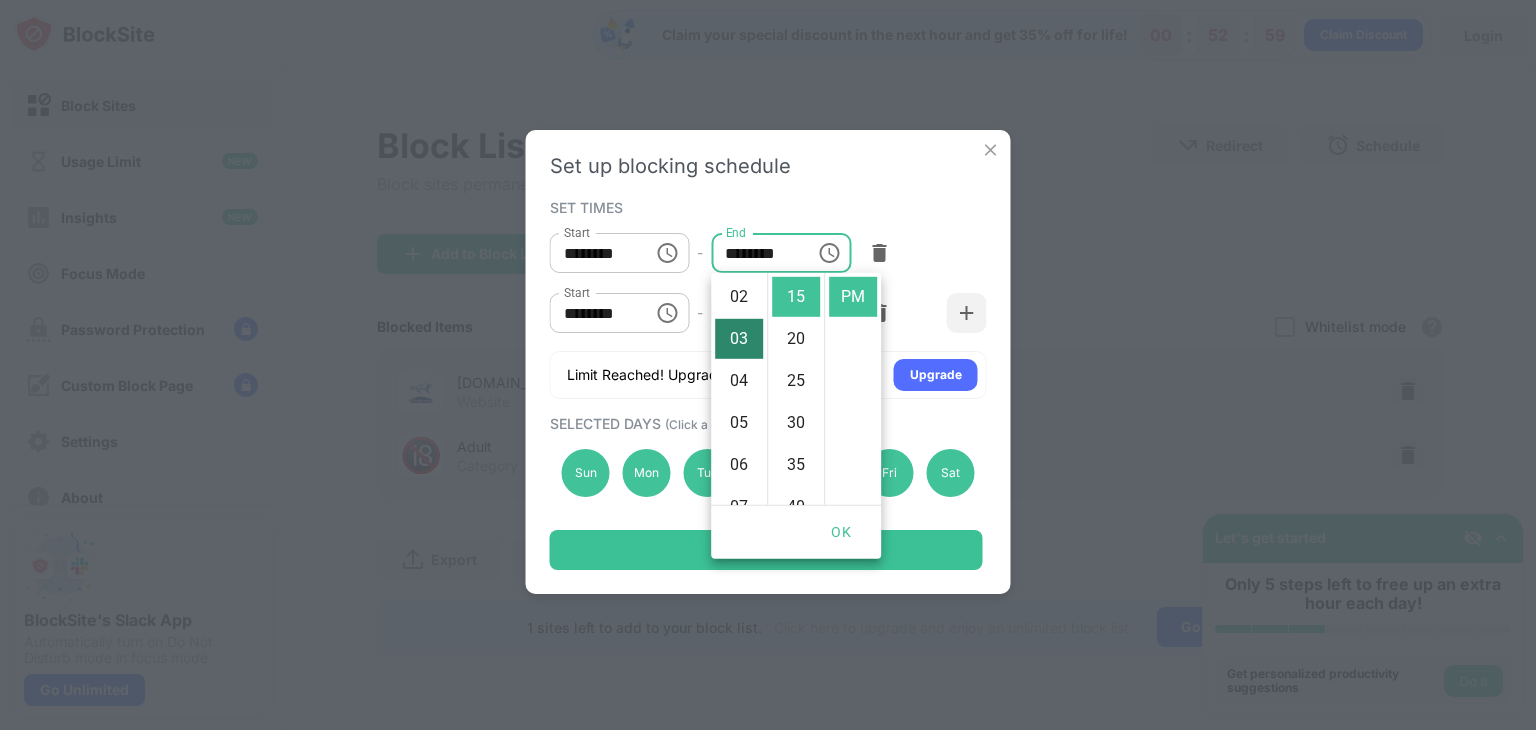 type on "********" 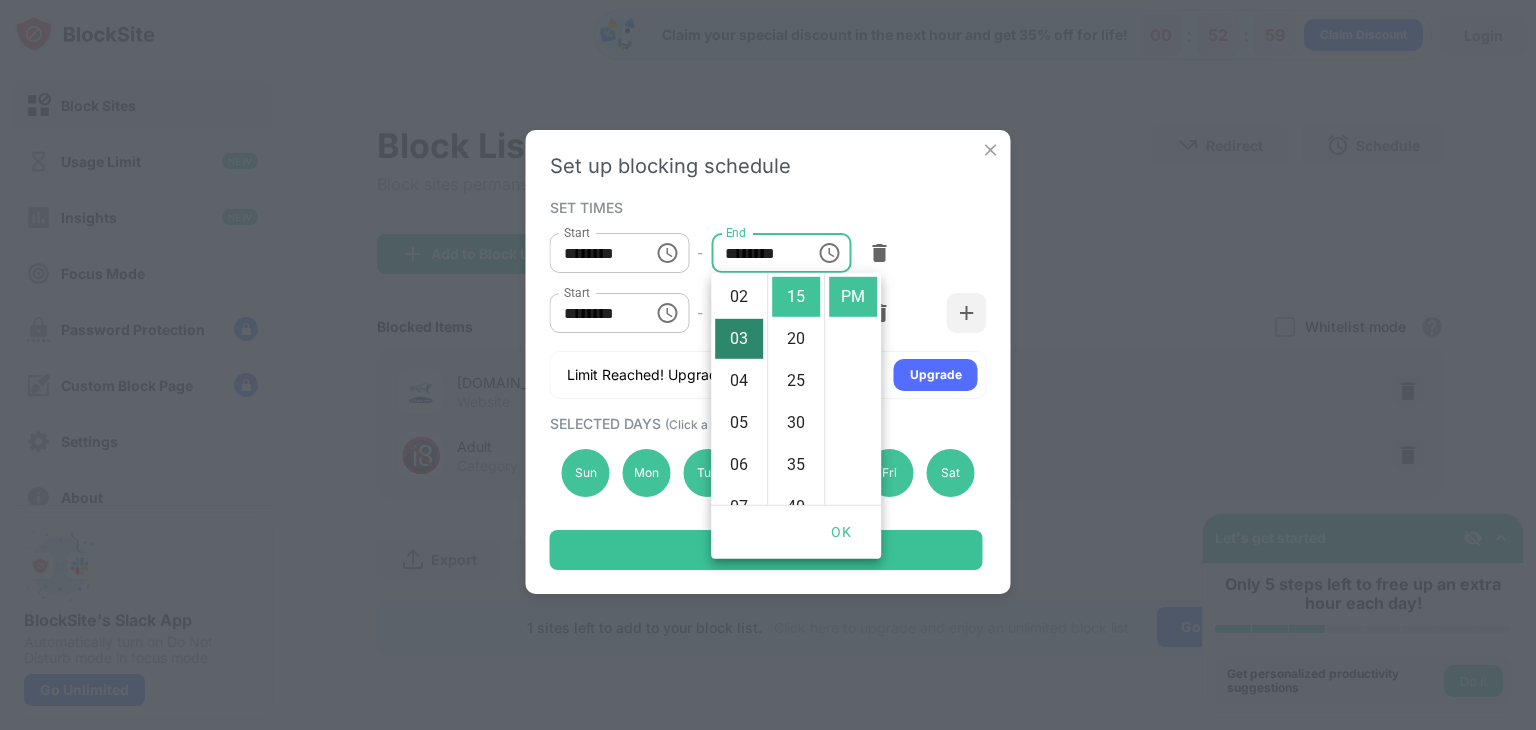scroll, scrollTop: 126, scrollLeft: 0, axis: vertical 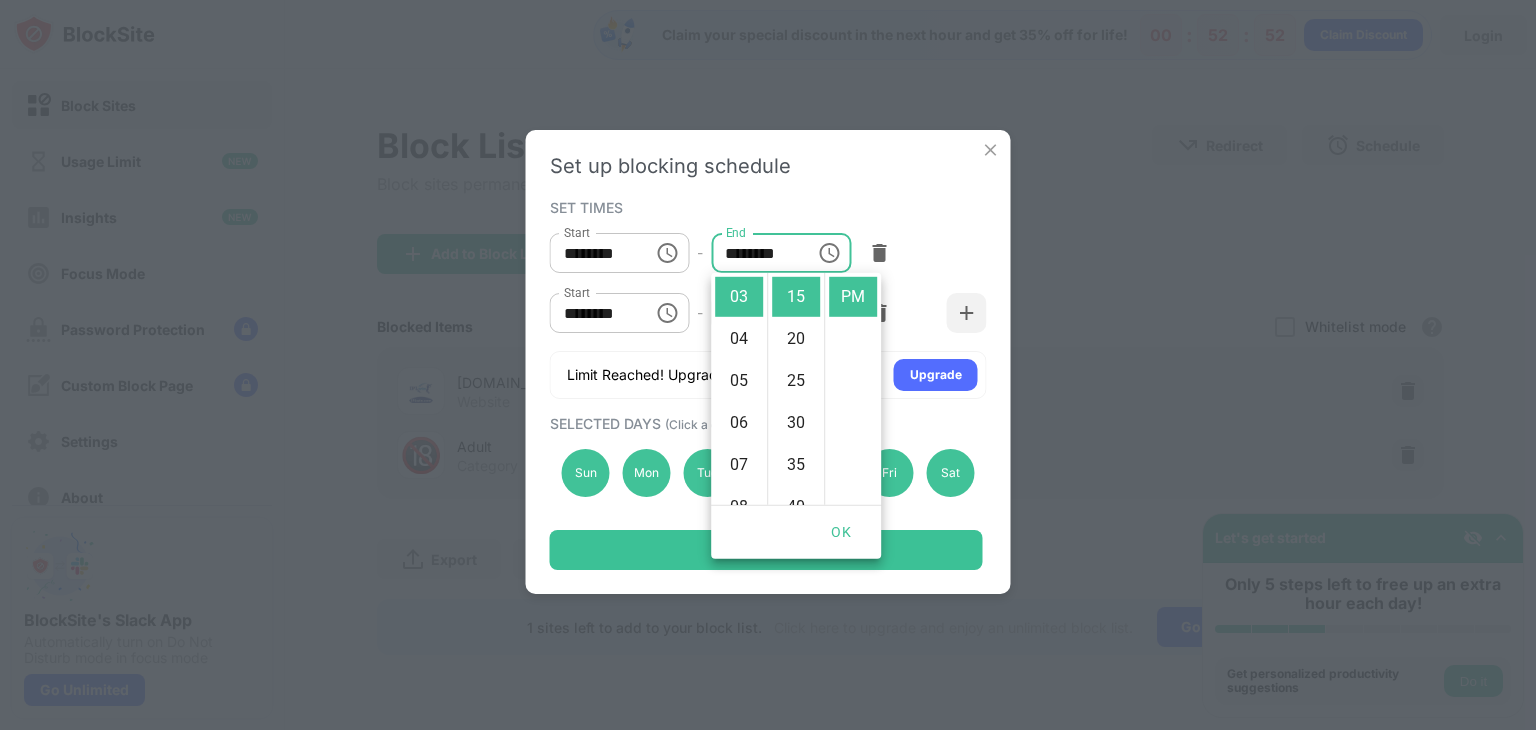 click 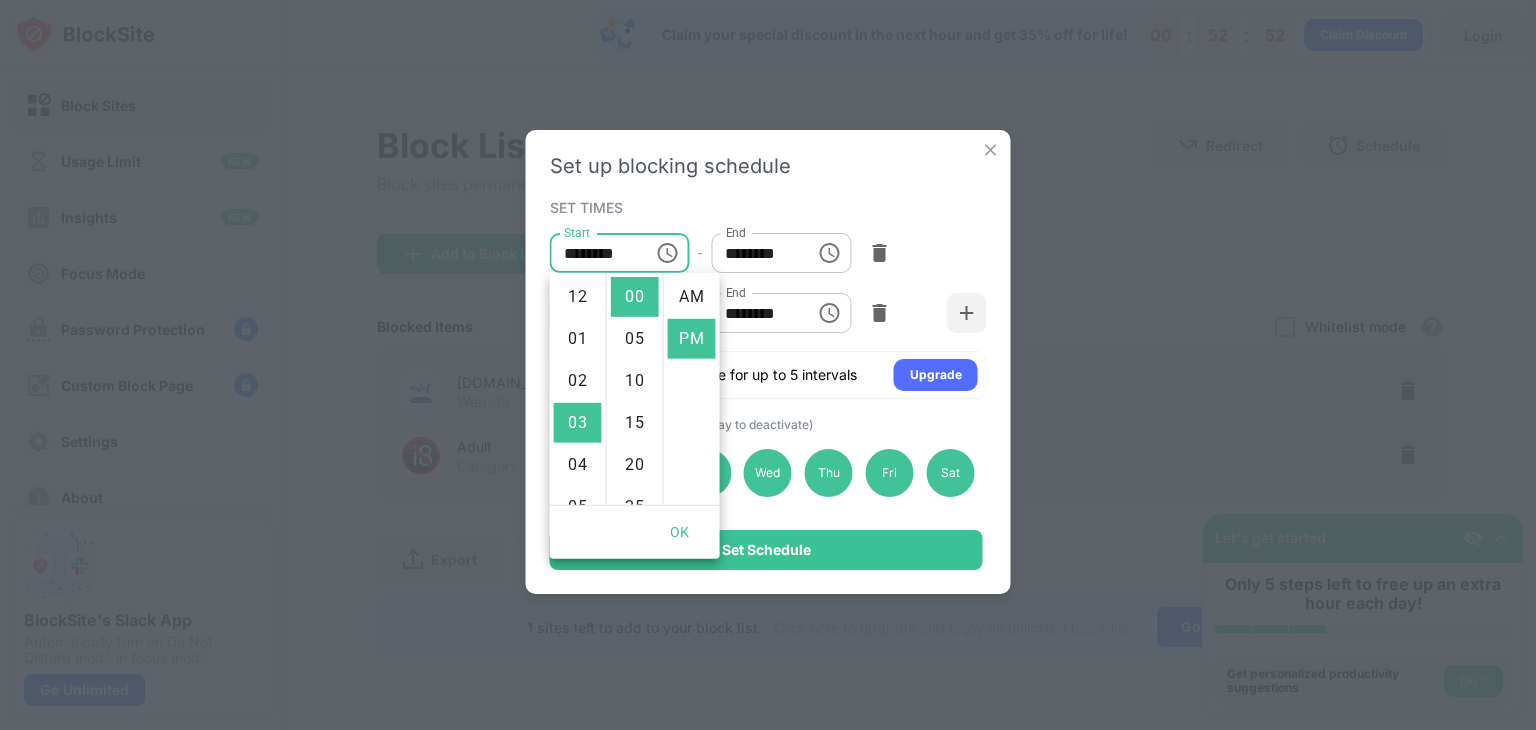 scroll, scrollTop: 126, scrollLeft: 0, axis: vertical 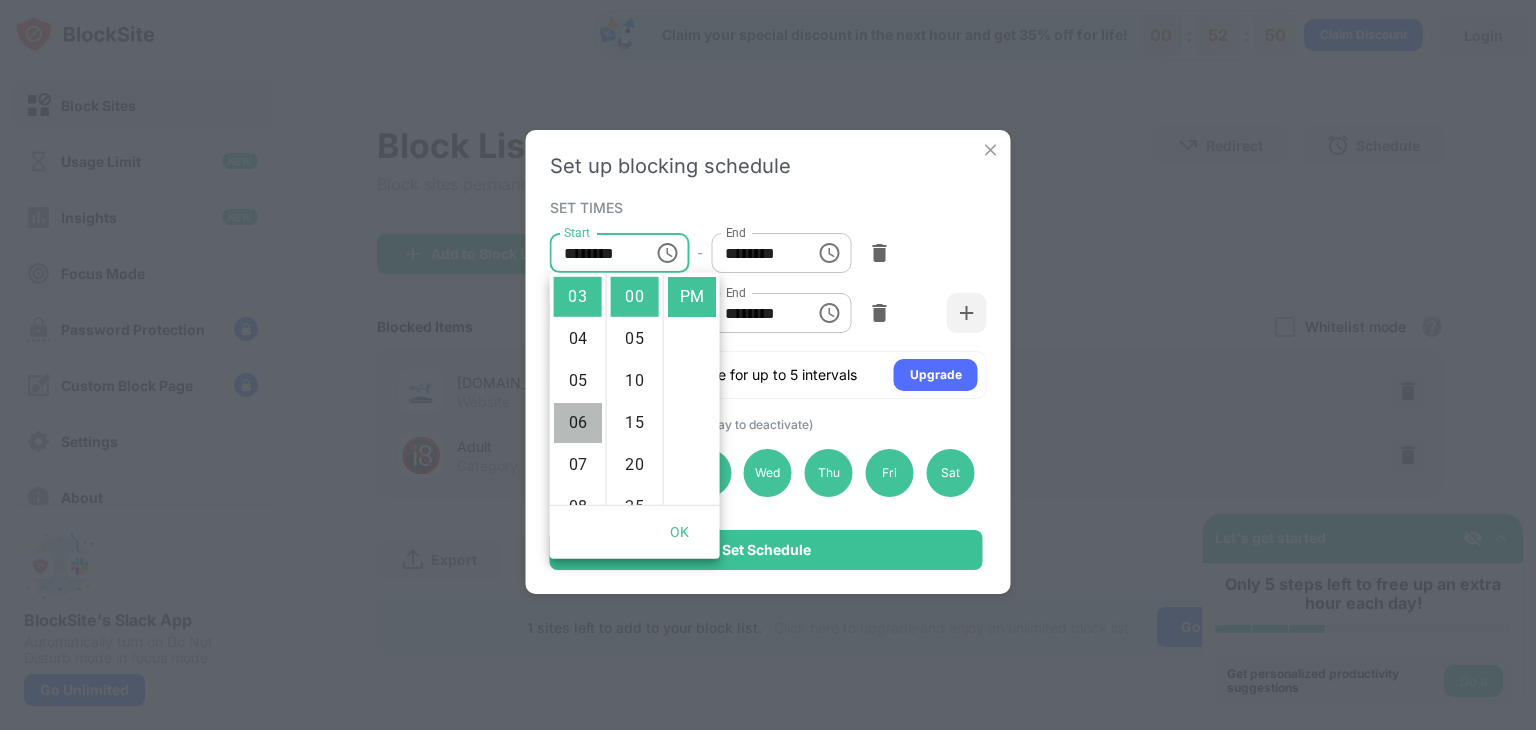 click on "06" at bounding box center [578, 423] 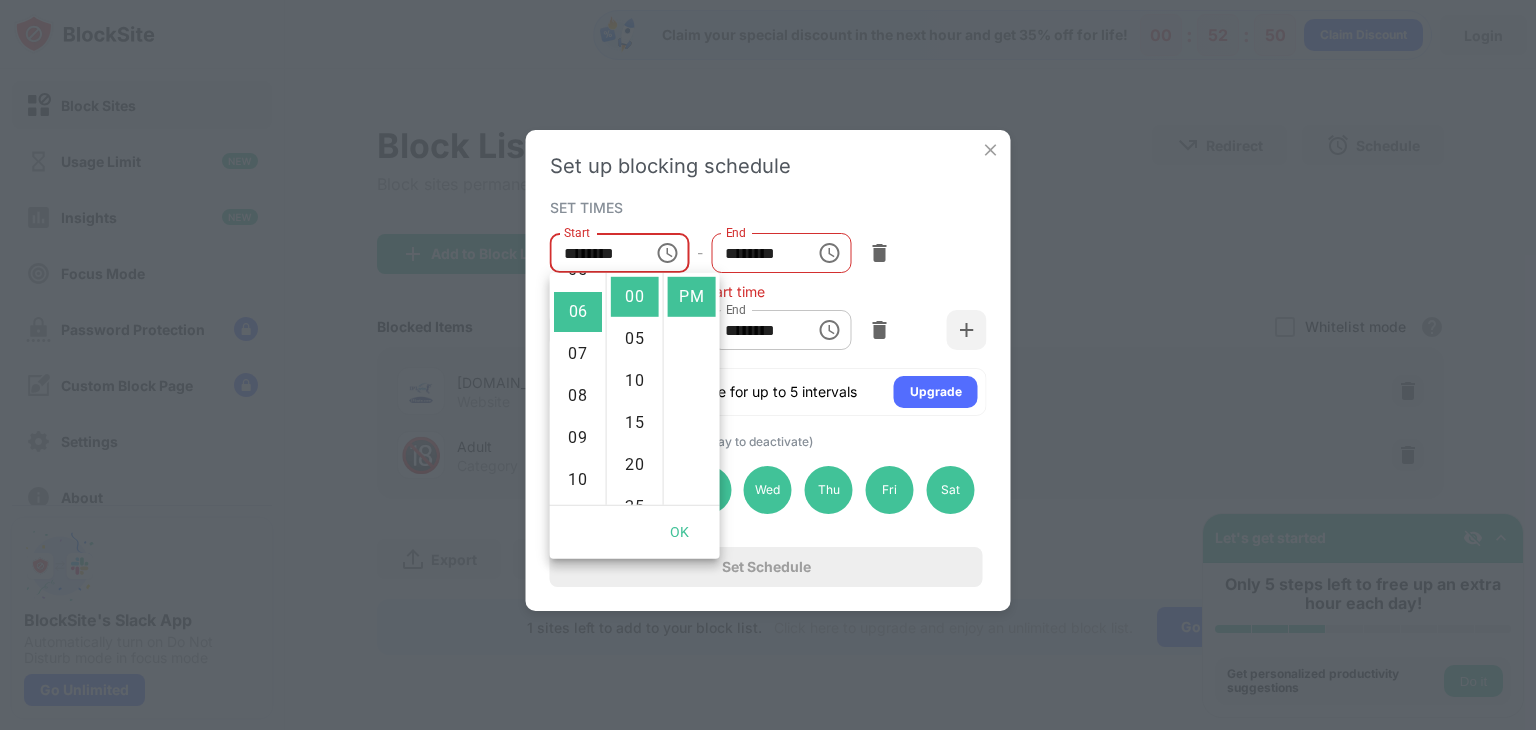 scroll, scrollTop: 252, scrollLeft: 0, axis: vertical 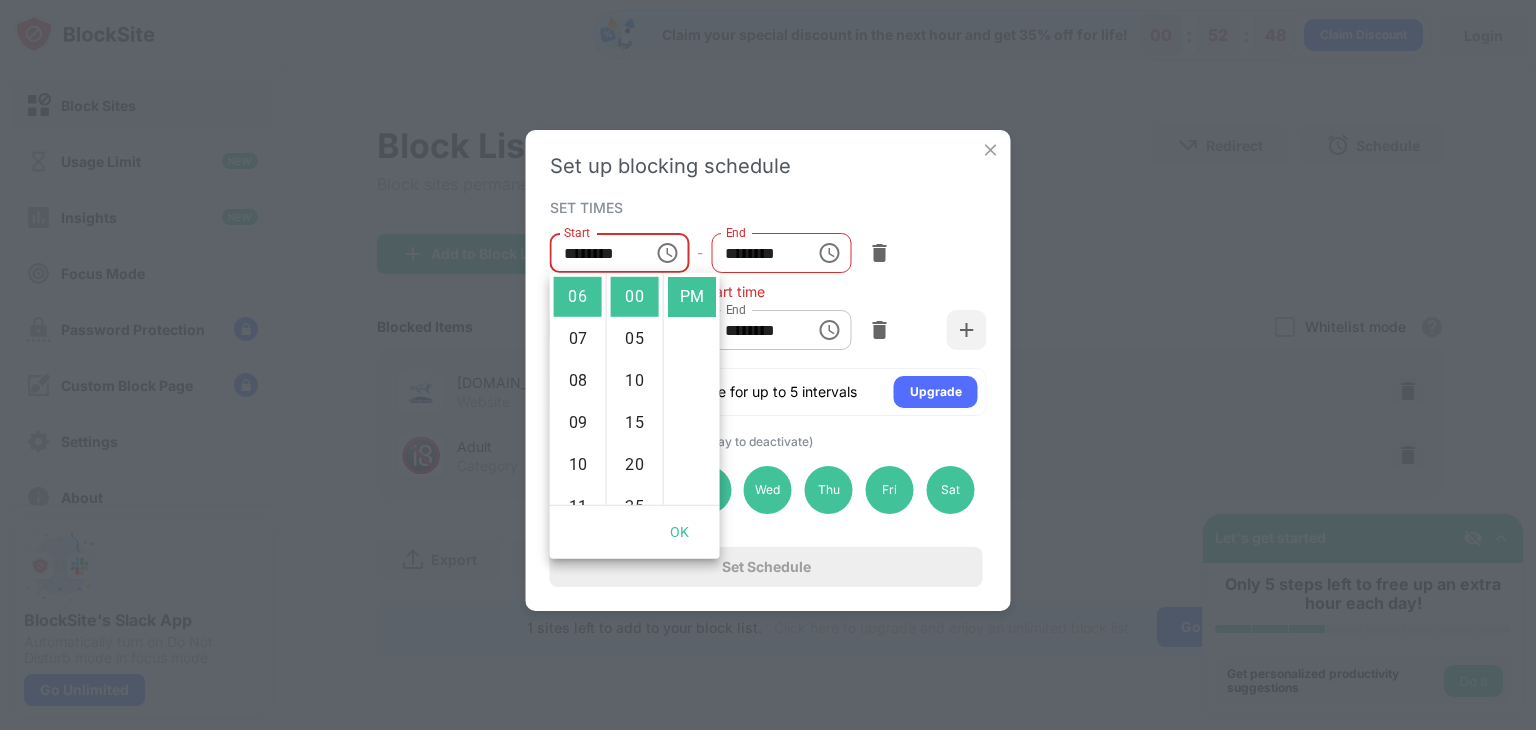 click 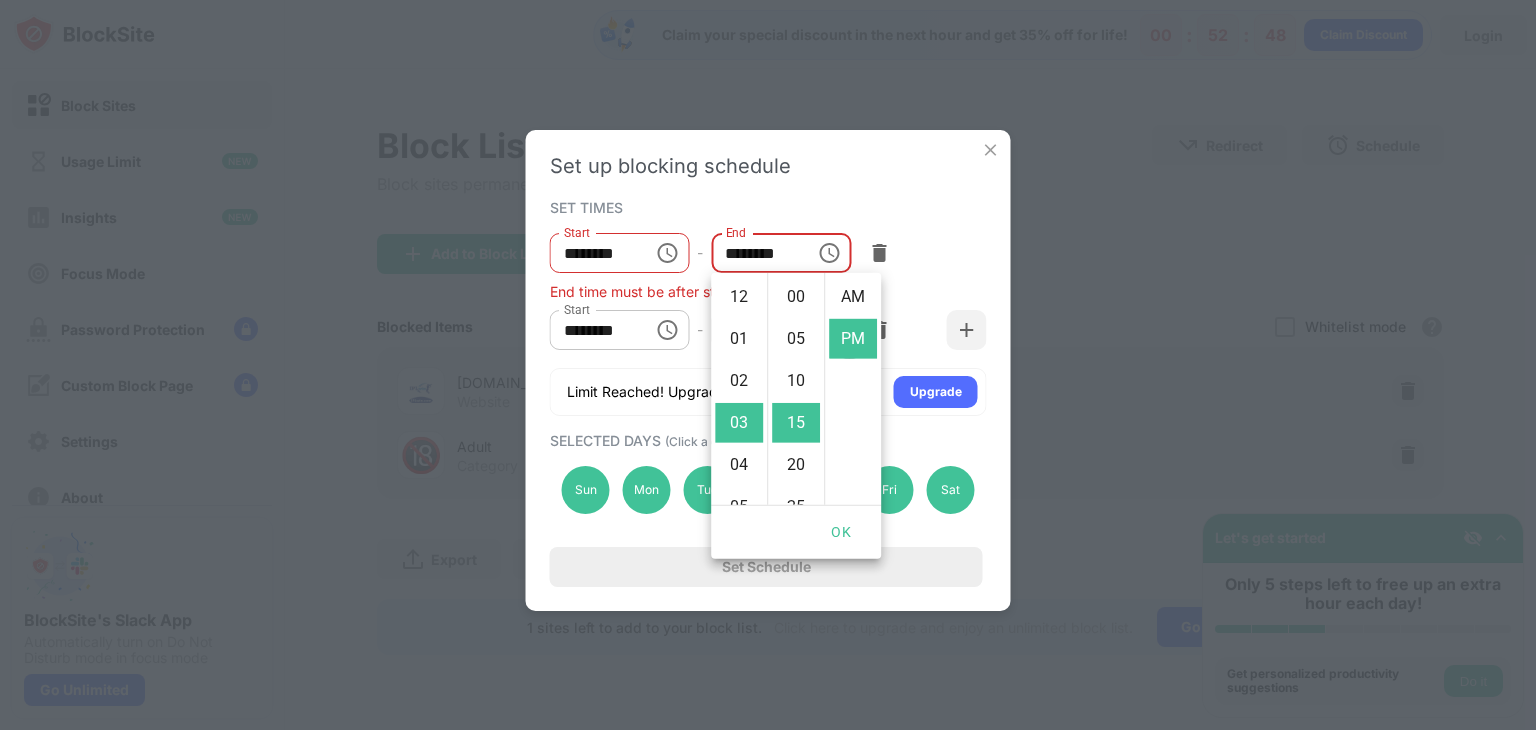 scroll, scrollTop: 126, scrollLeft: 0, axis: vertical 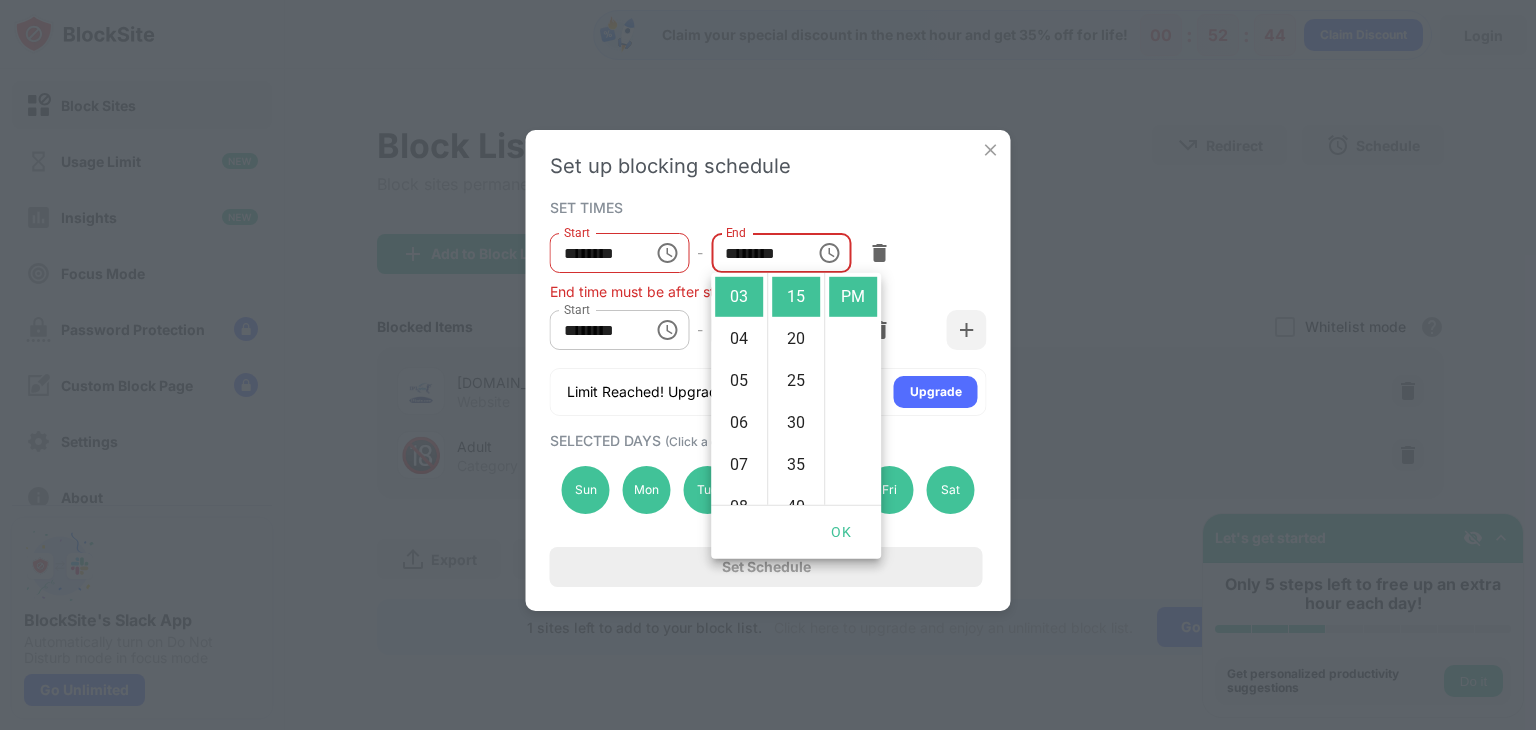 click on "Set up blocking schedule SET TIMES Start ******** Start - End ******** End End time must be after start time Start ******** Start - End ******** End Limit Reached! Upgrade for up to 5 intervals Upgrade SELECTED DAYS   (Click a day to deactivate) Sun Mon Tue Wed Thu Fri Sat Set Schedule" at bounding box center [768, 370] 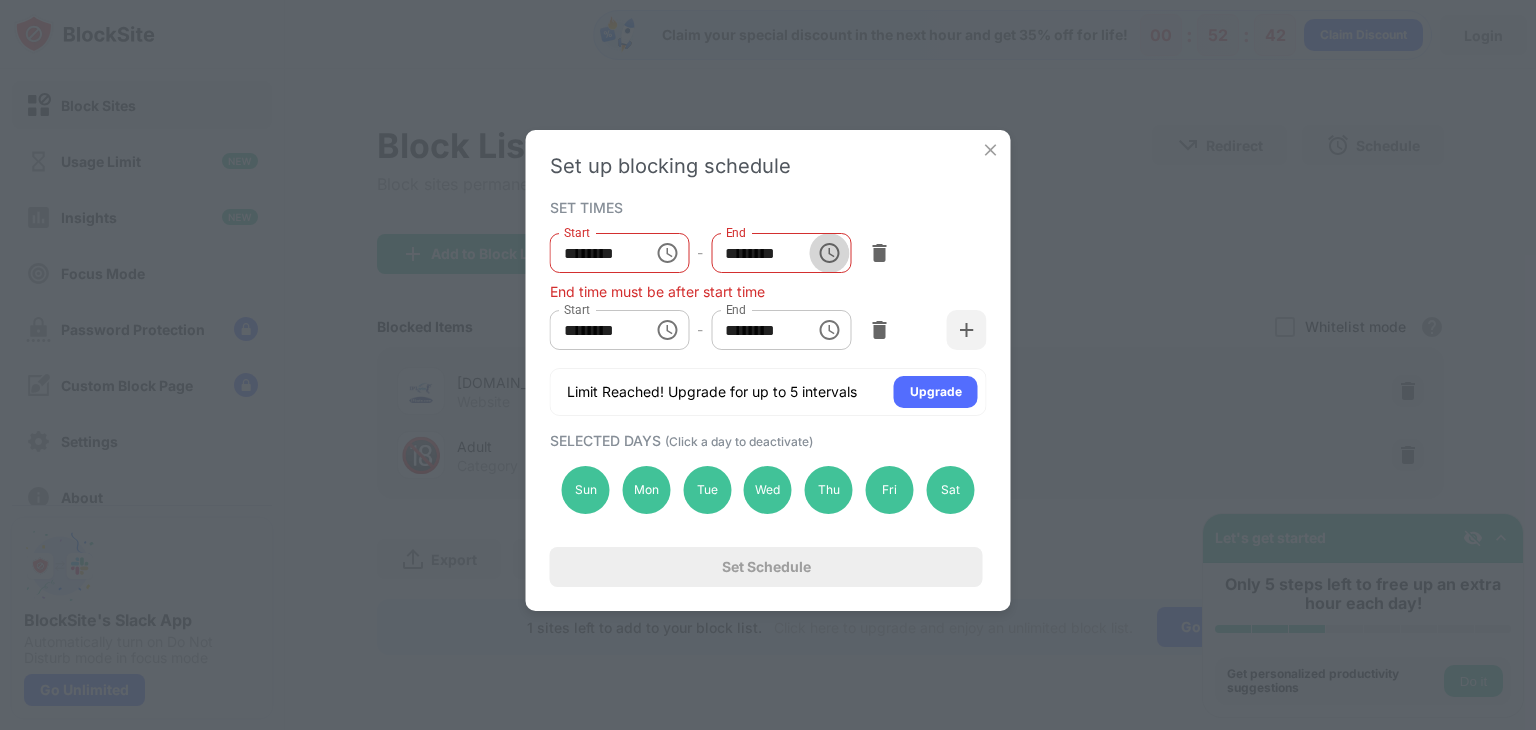 click 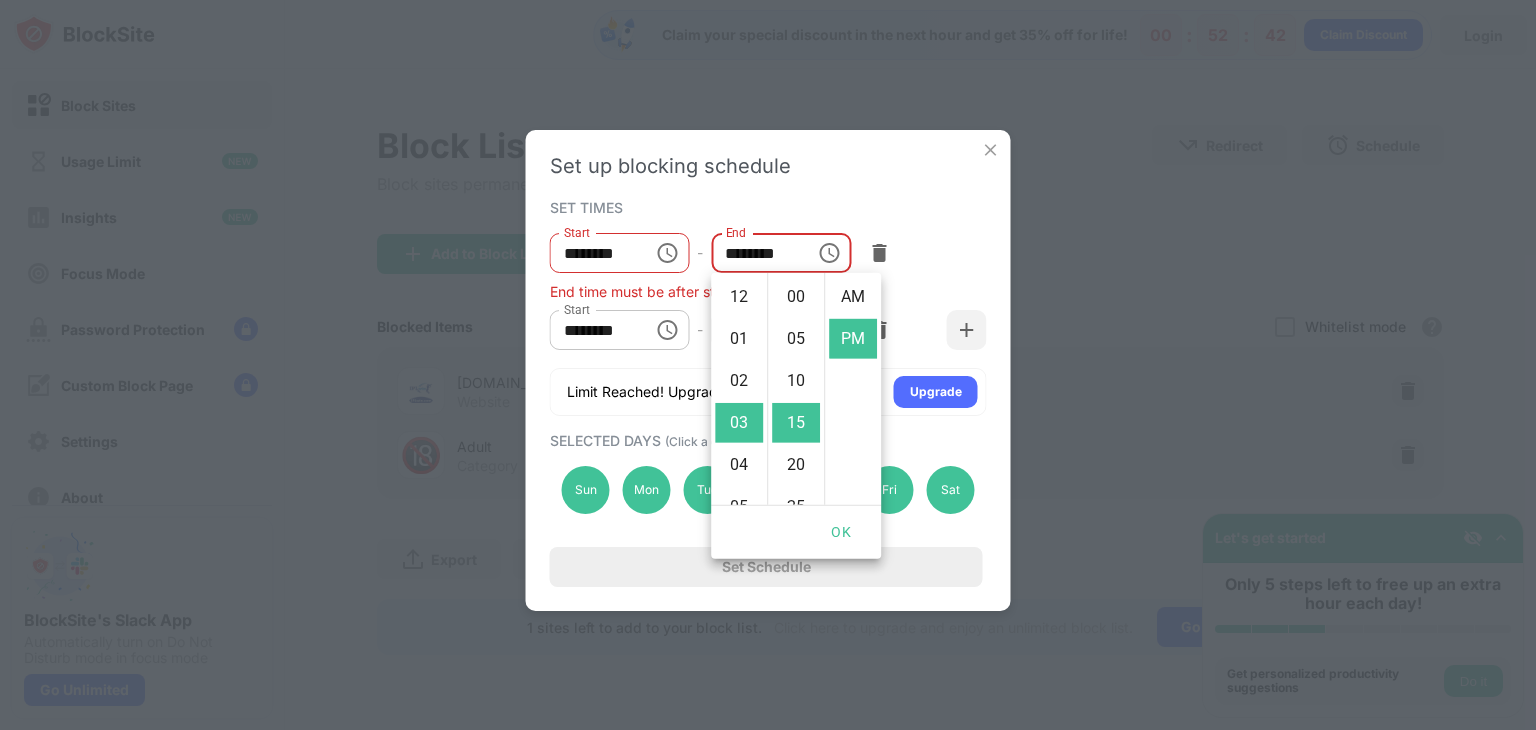 scroll, scrollTop: 126, scrollLeft: 0, axis: vertical 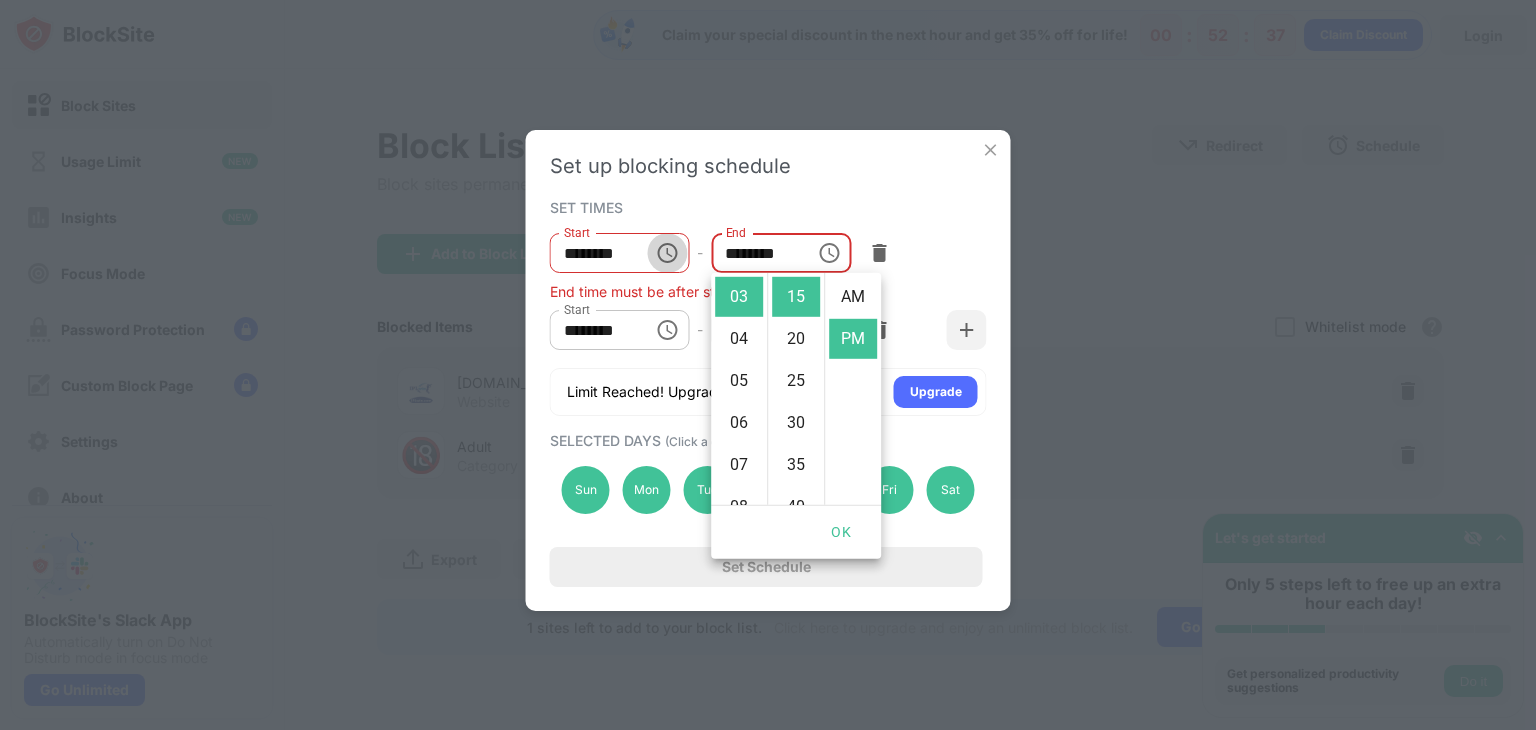 click 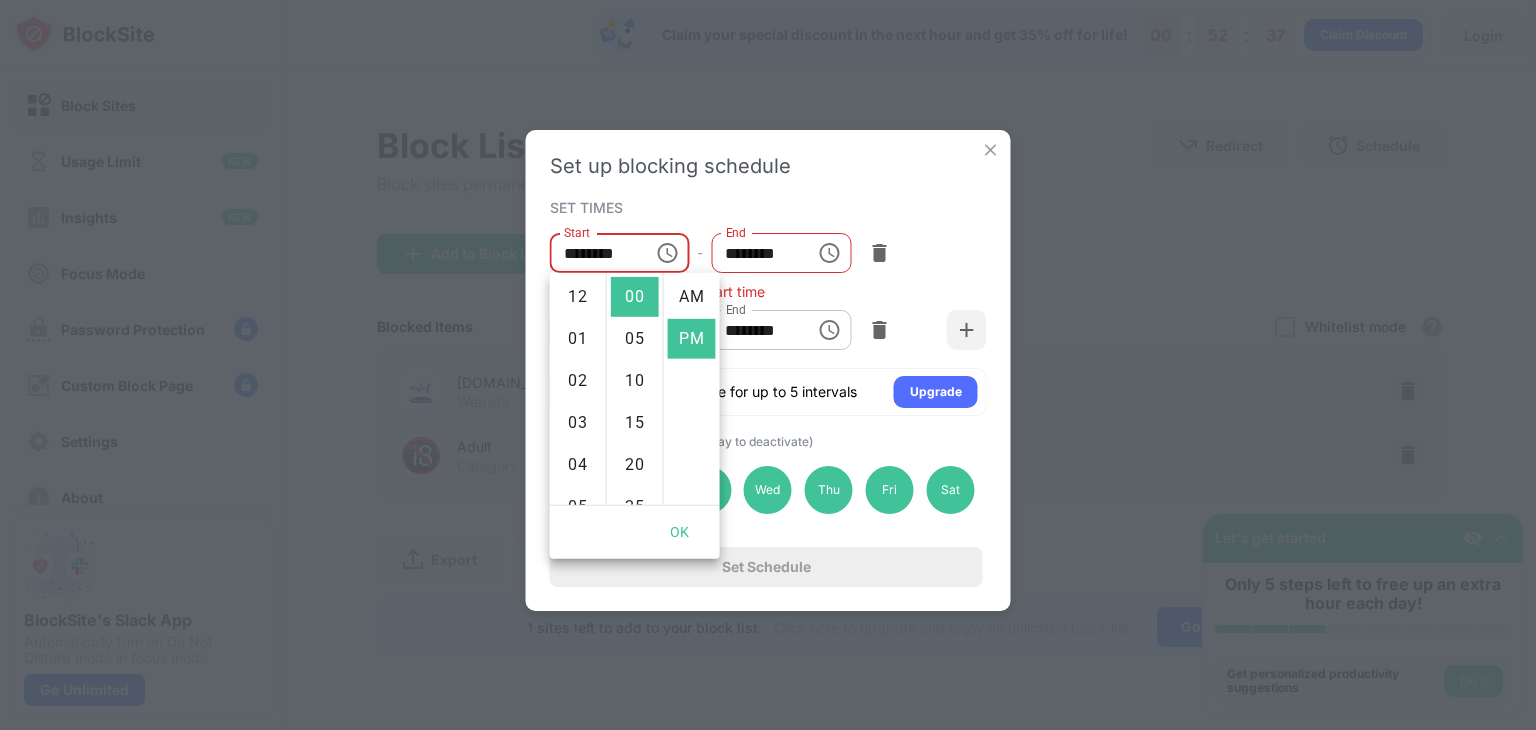 scroll, scrollTop: 252, scrollLeft: 0, axis: vertical 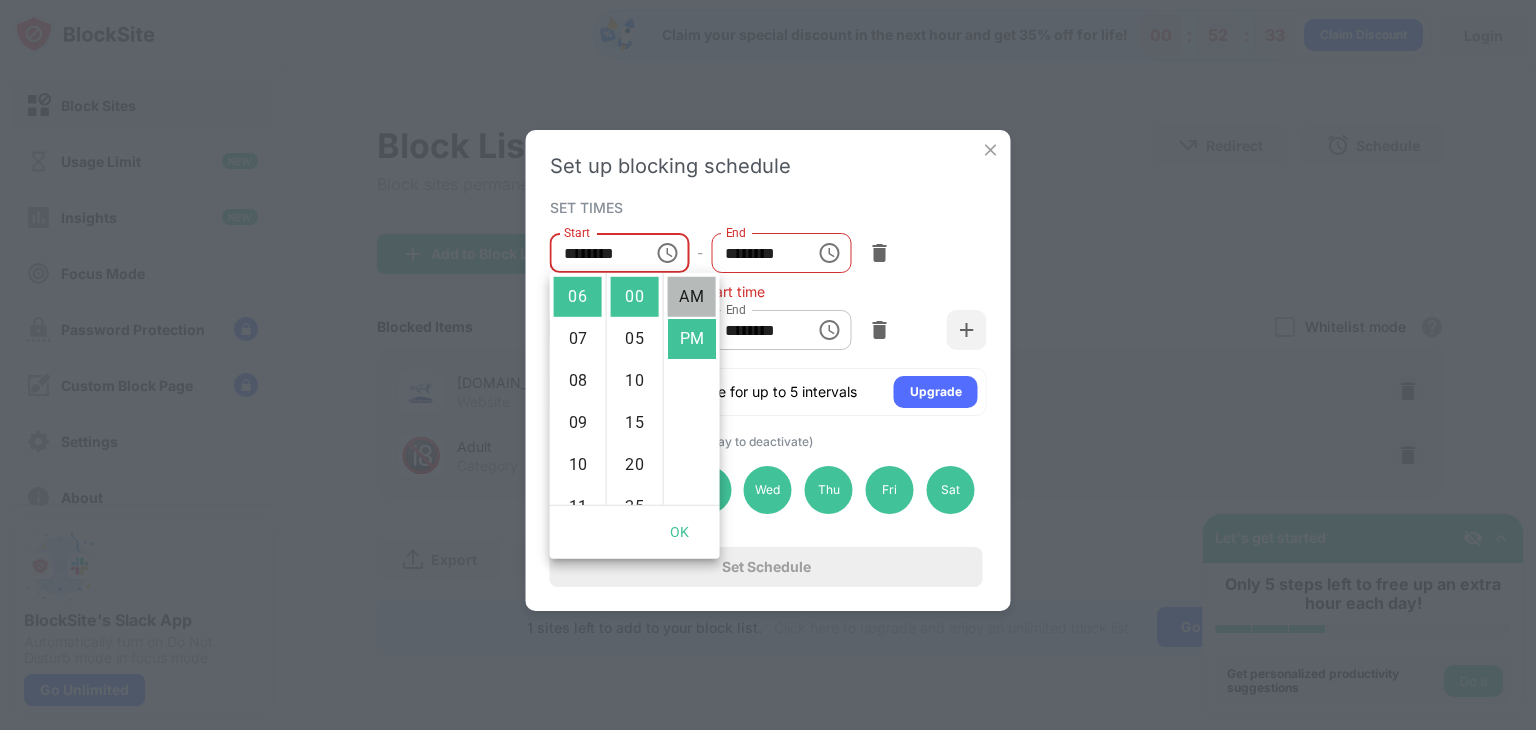 click on "AM" at bounding box center [692, 297] 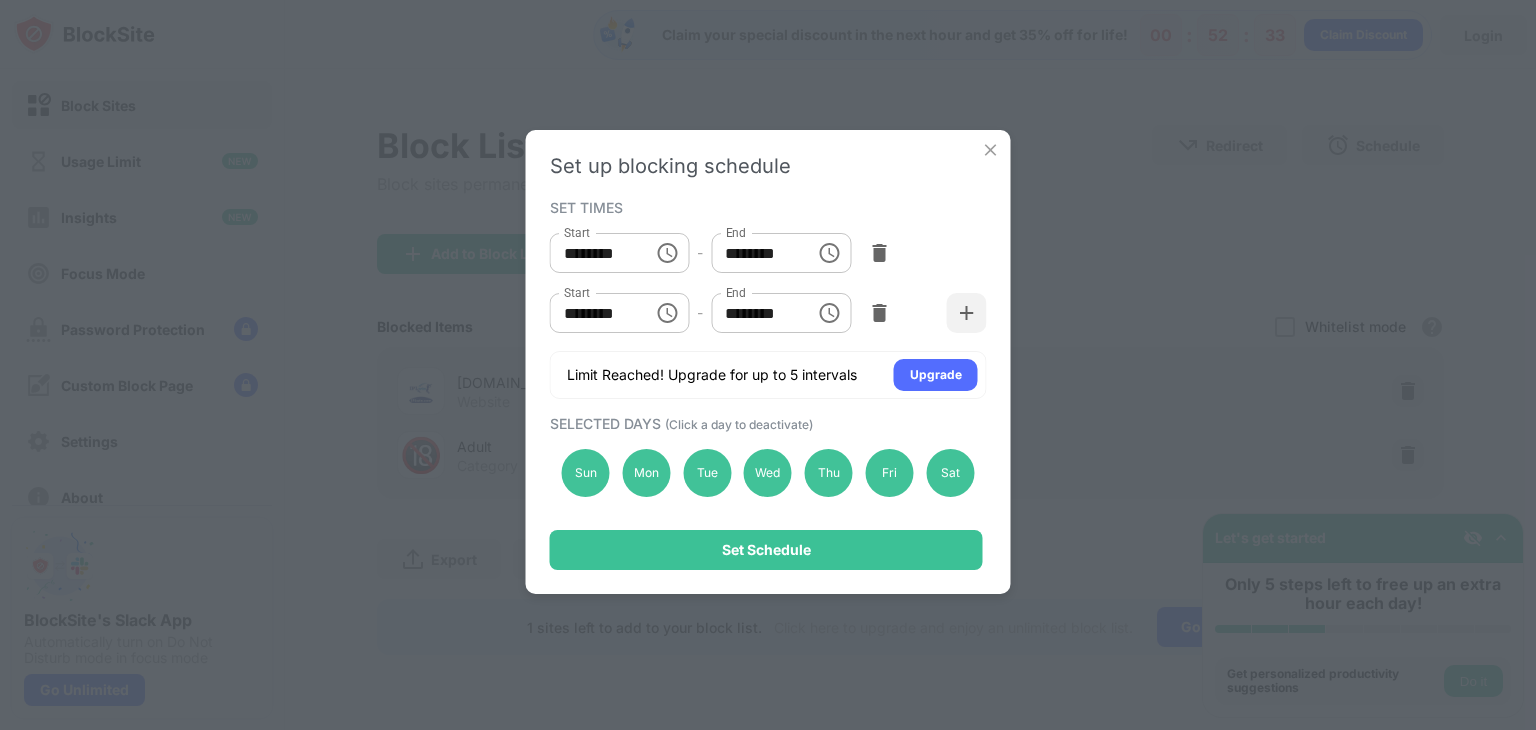 click on "AM" at bounding box center [677, 286] 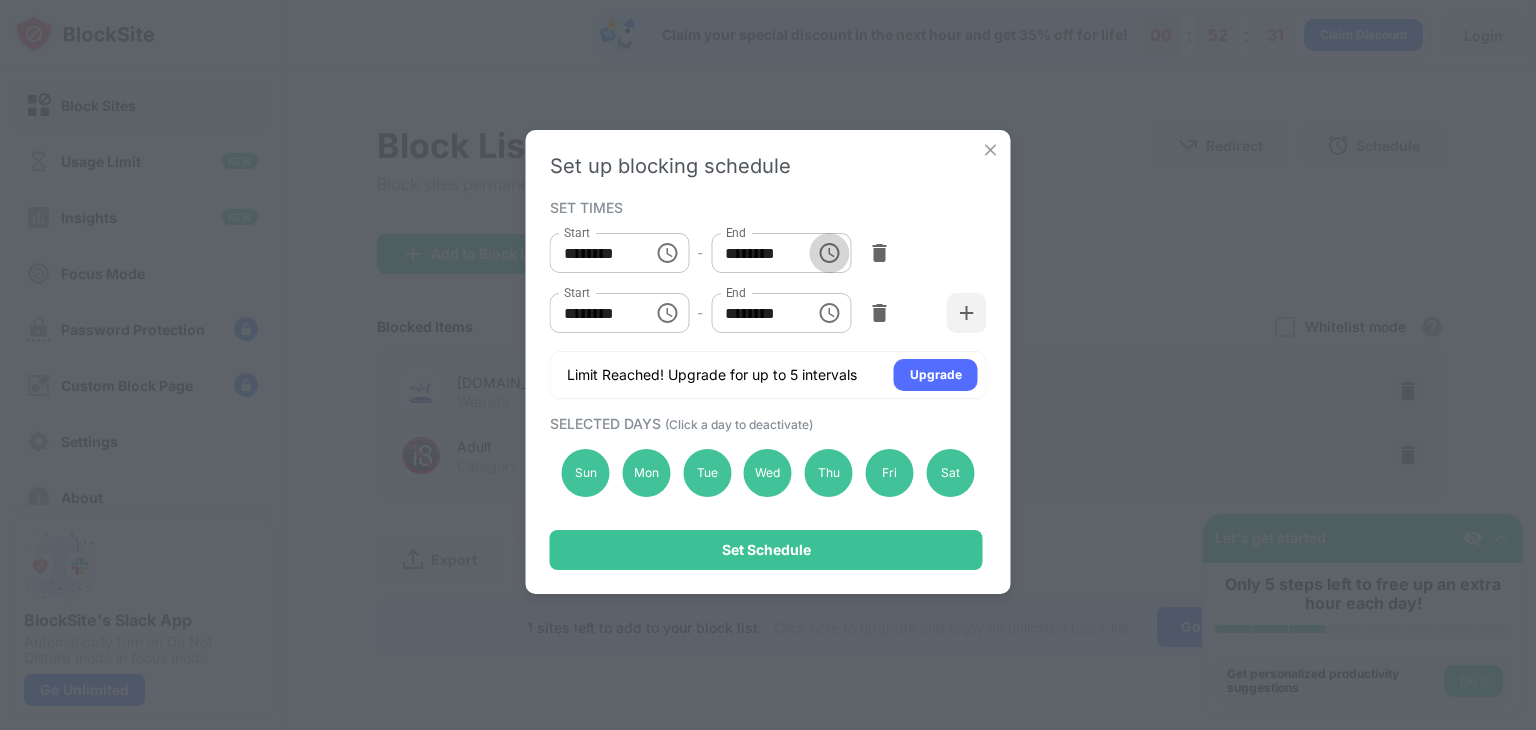 click 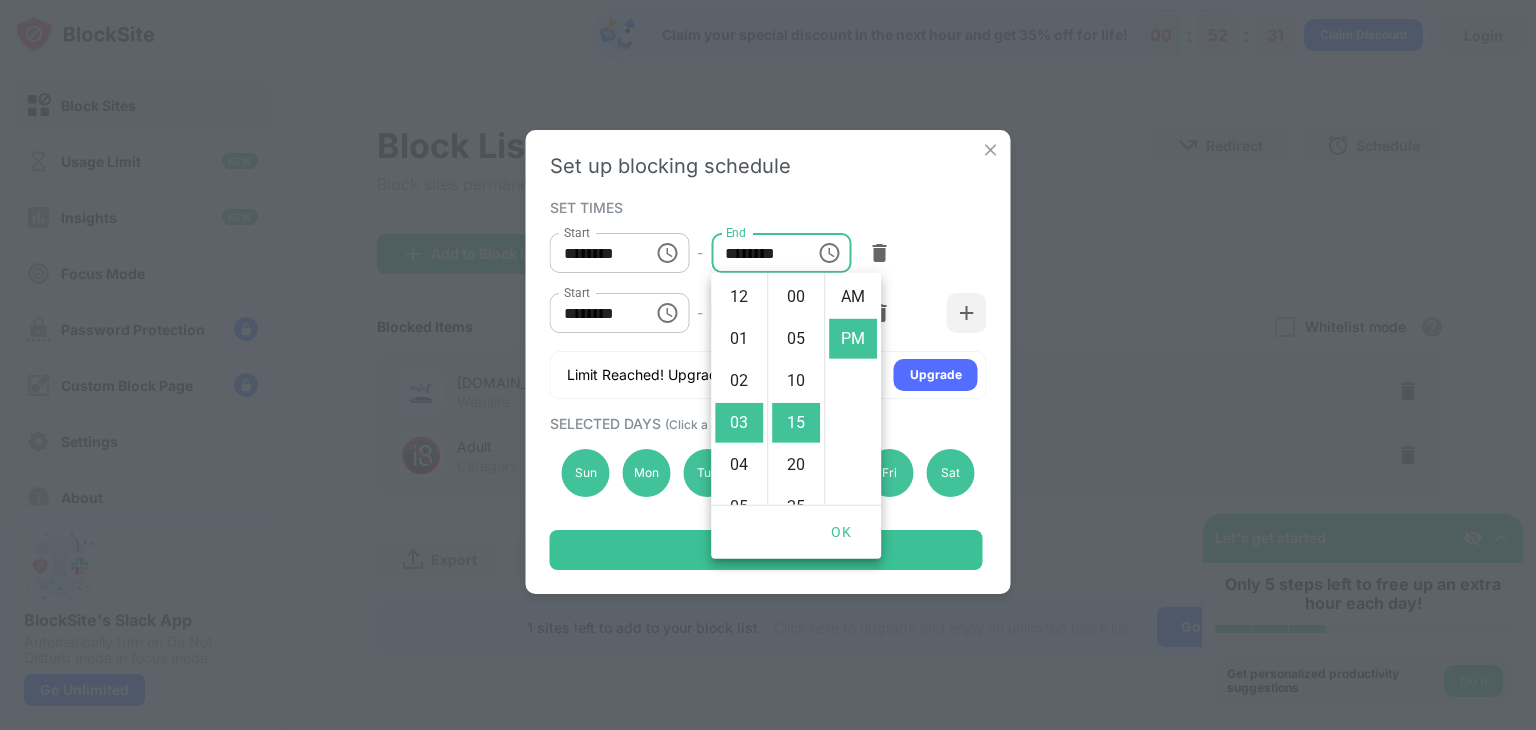 scroll, scrollTop: 126, scrollLeft: 0, axis: vertical 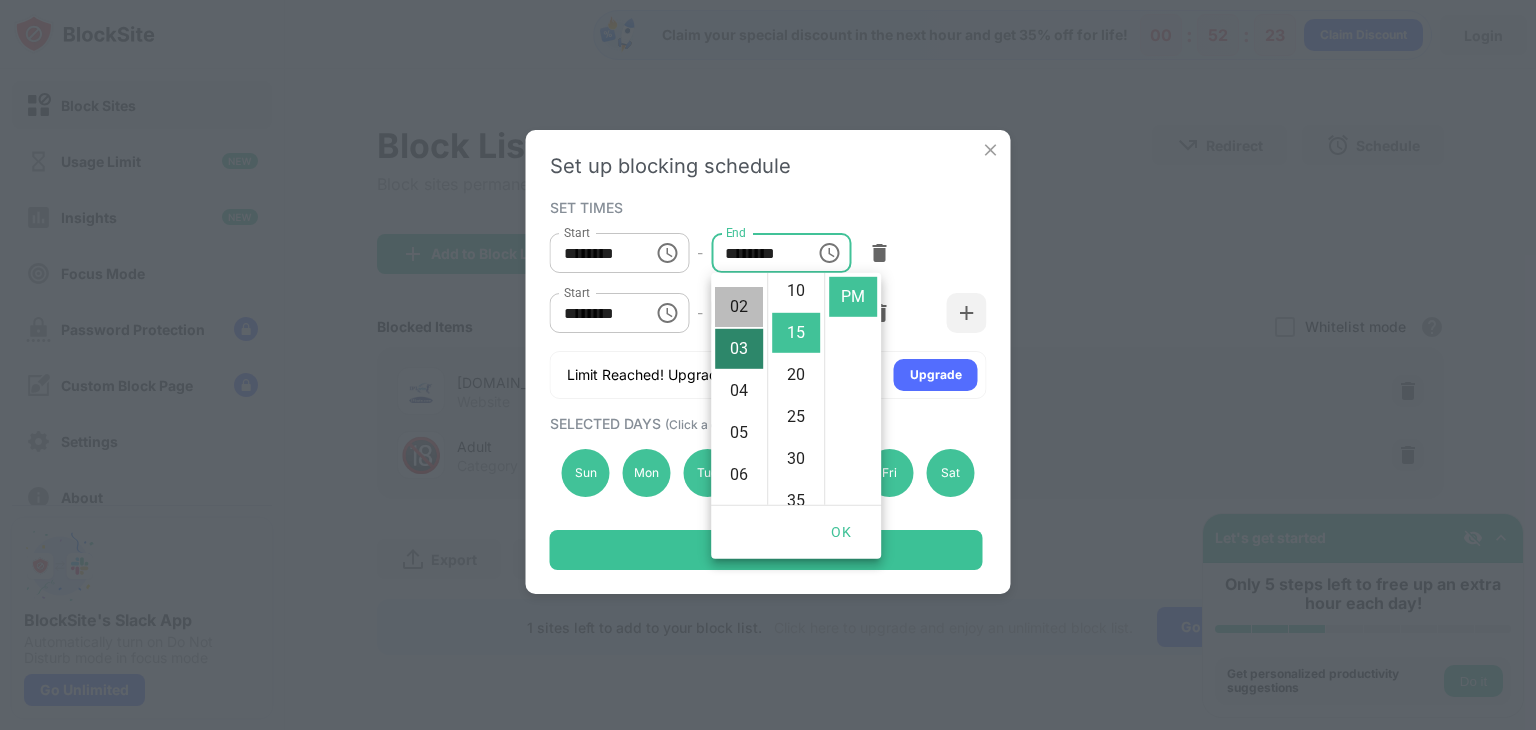 click on "02" at bounding box center (739, 307) 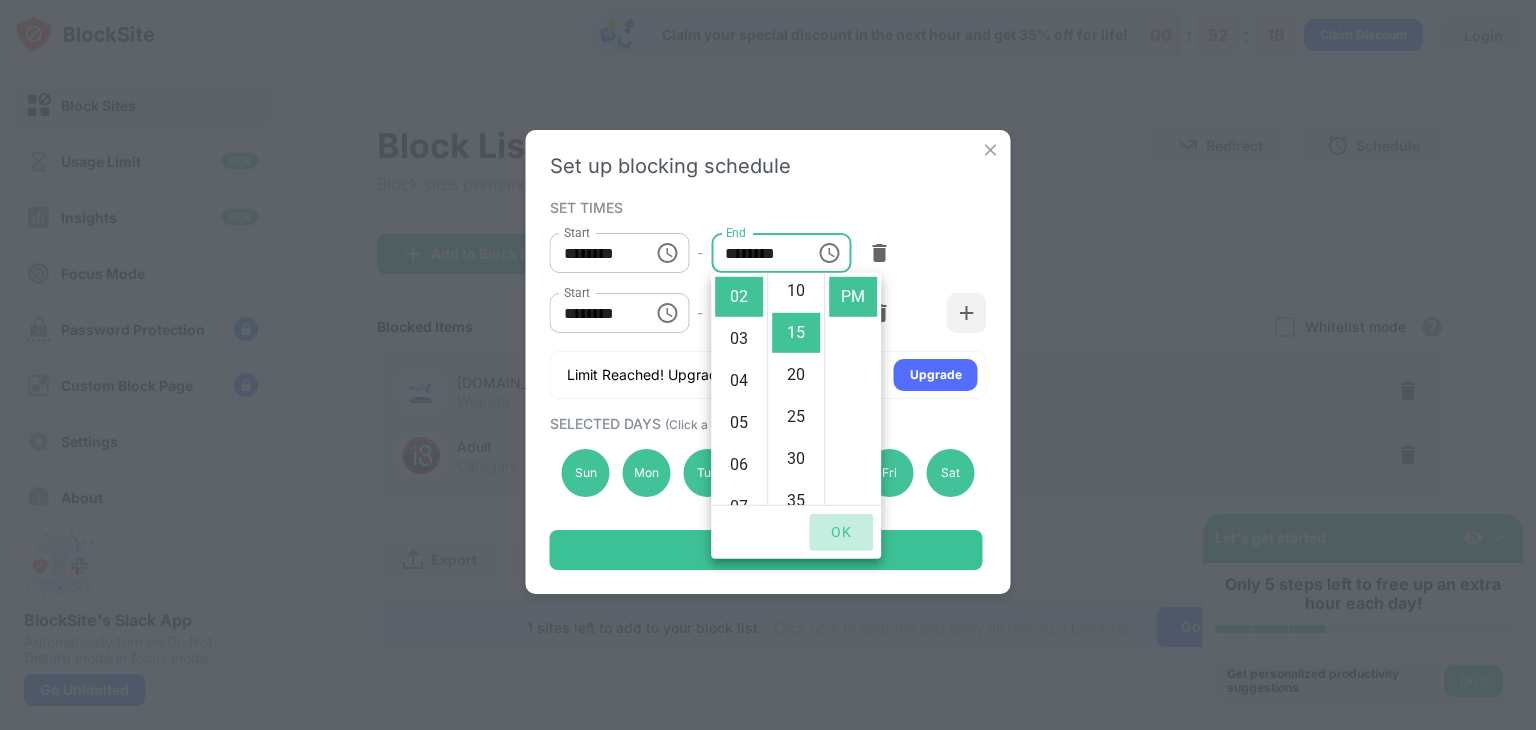 click on "OK" at bounding box center (841, 532) 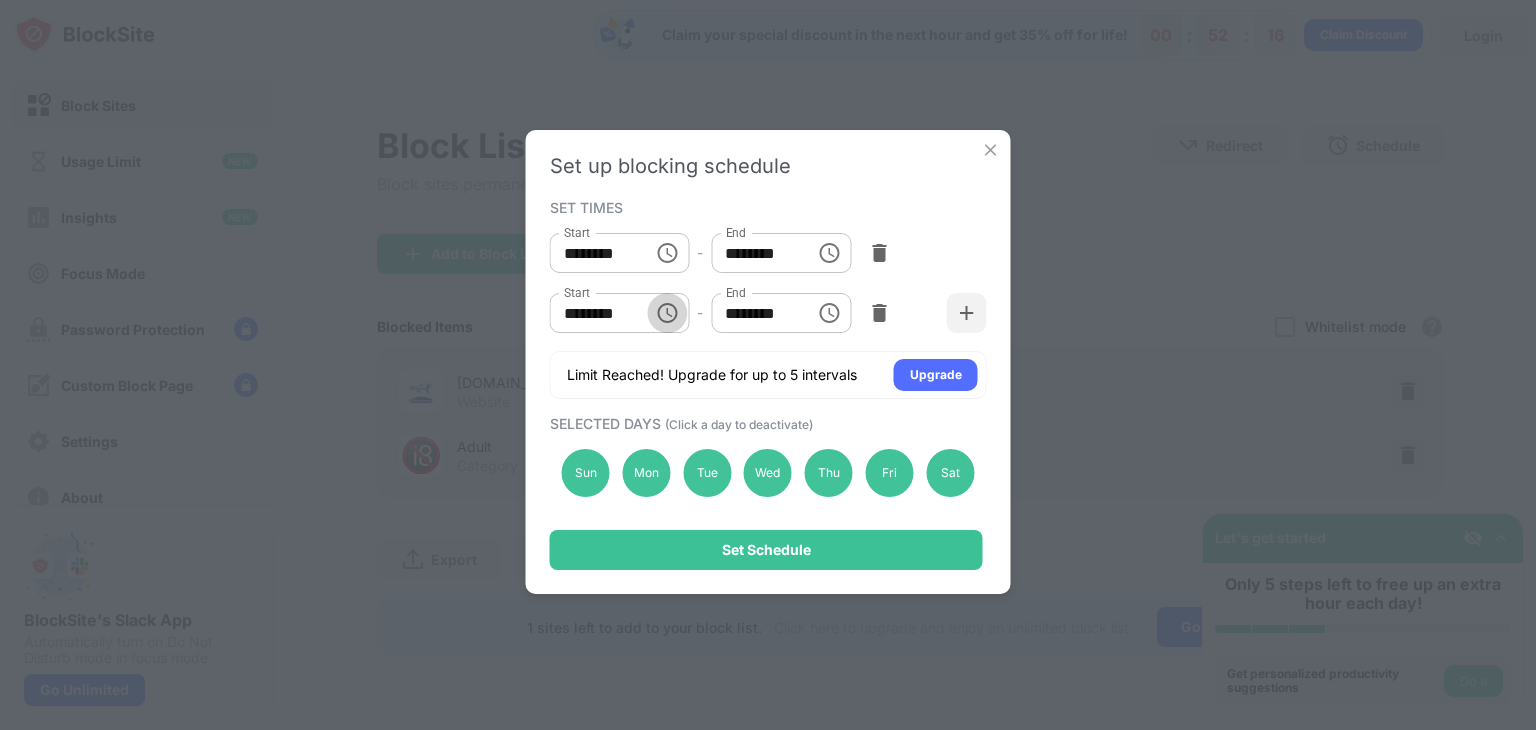 click 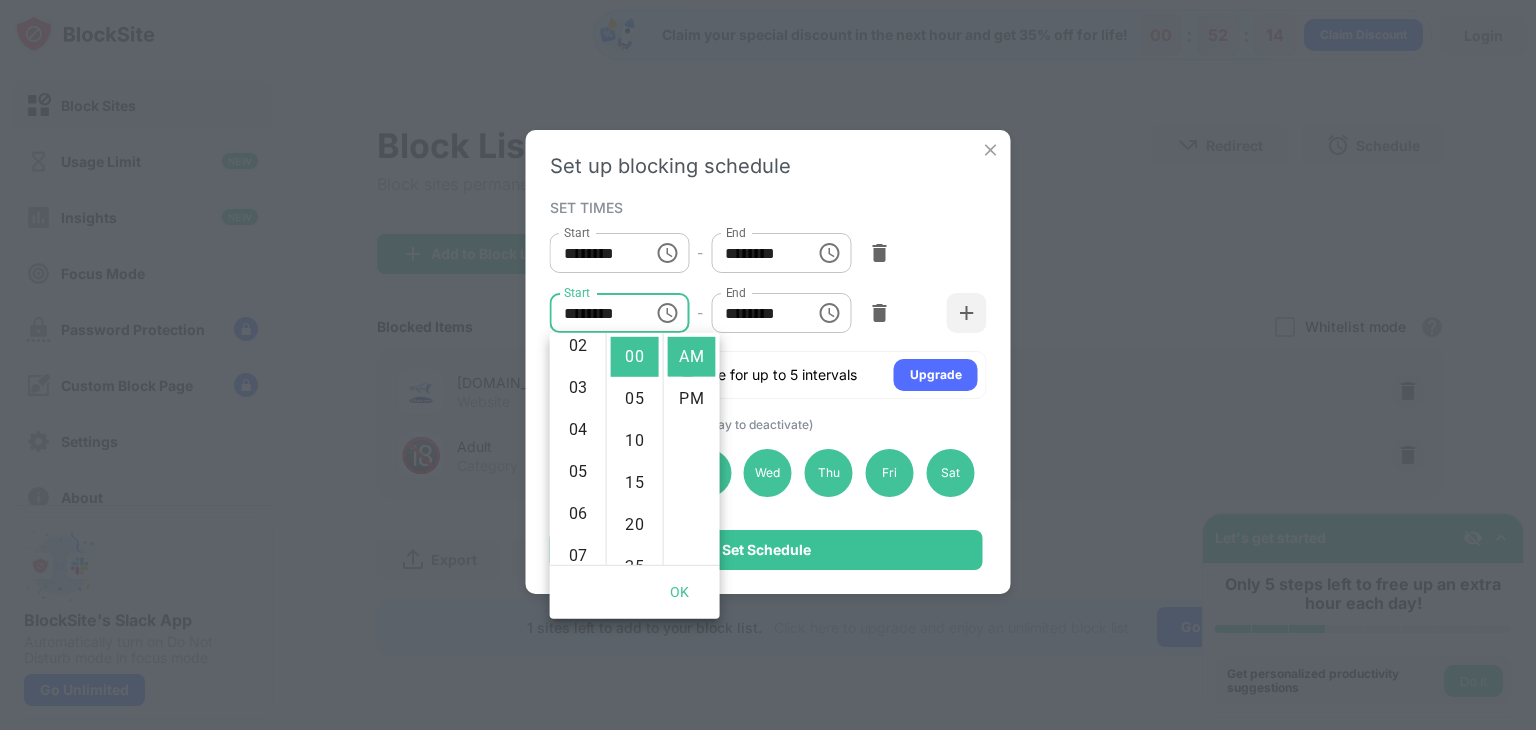 scroll, scrollTop: 92, scrollLeft: 0, axis: vertical 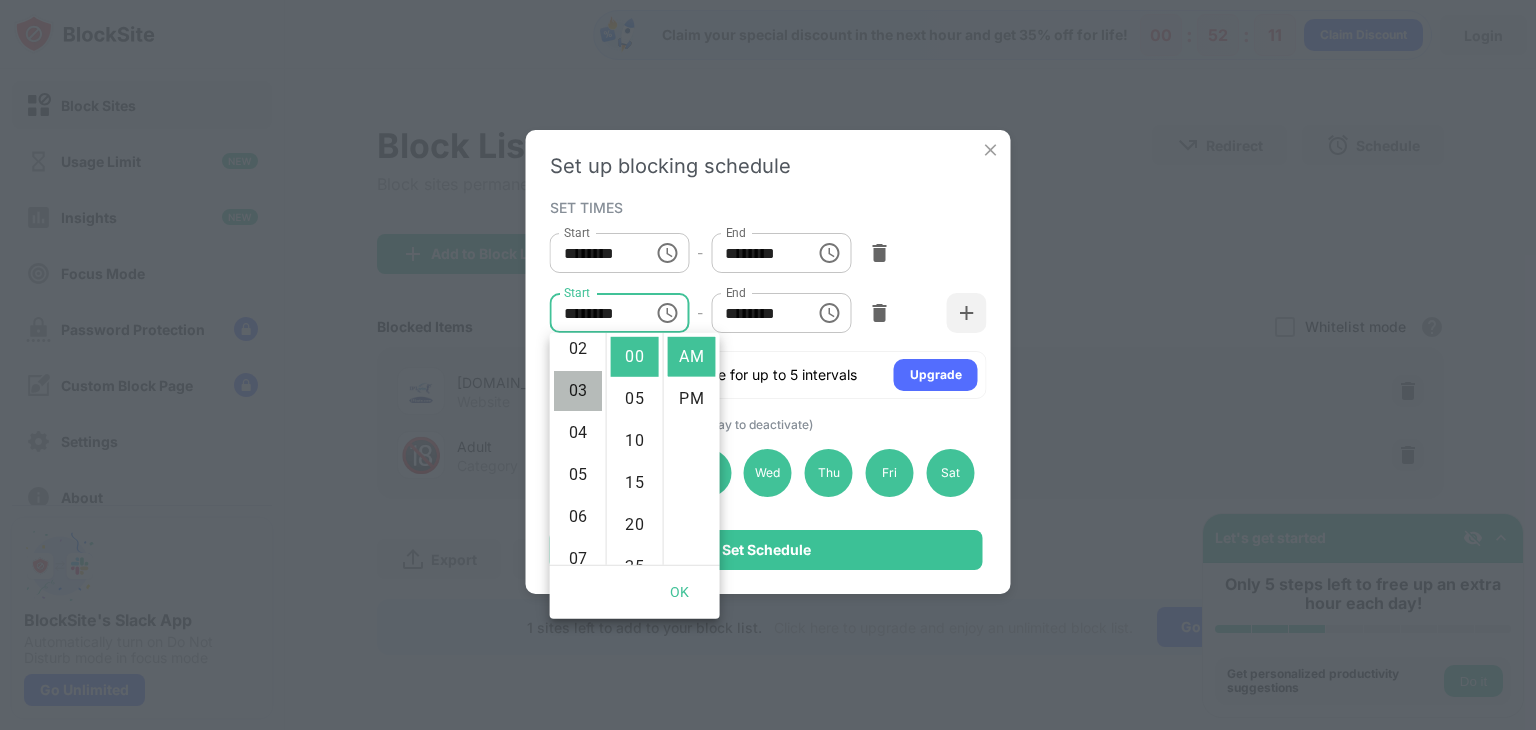 click on "03" at bounding box center [578, 391] 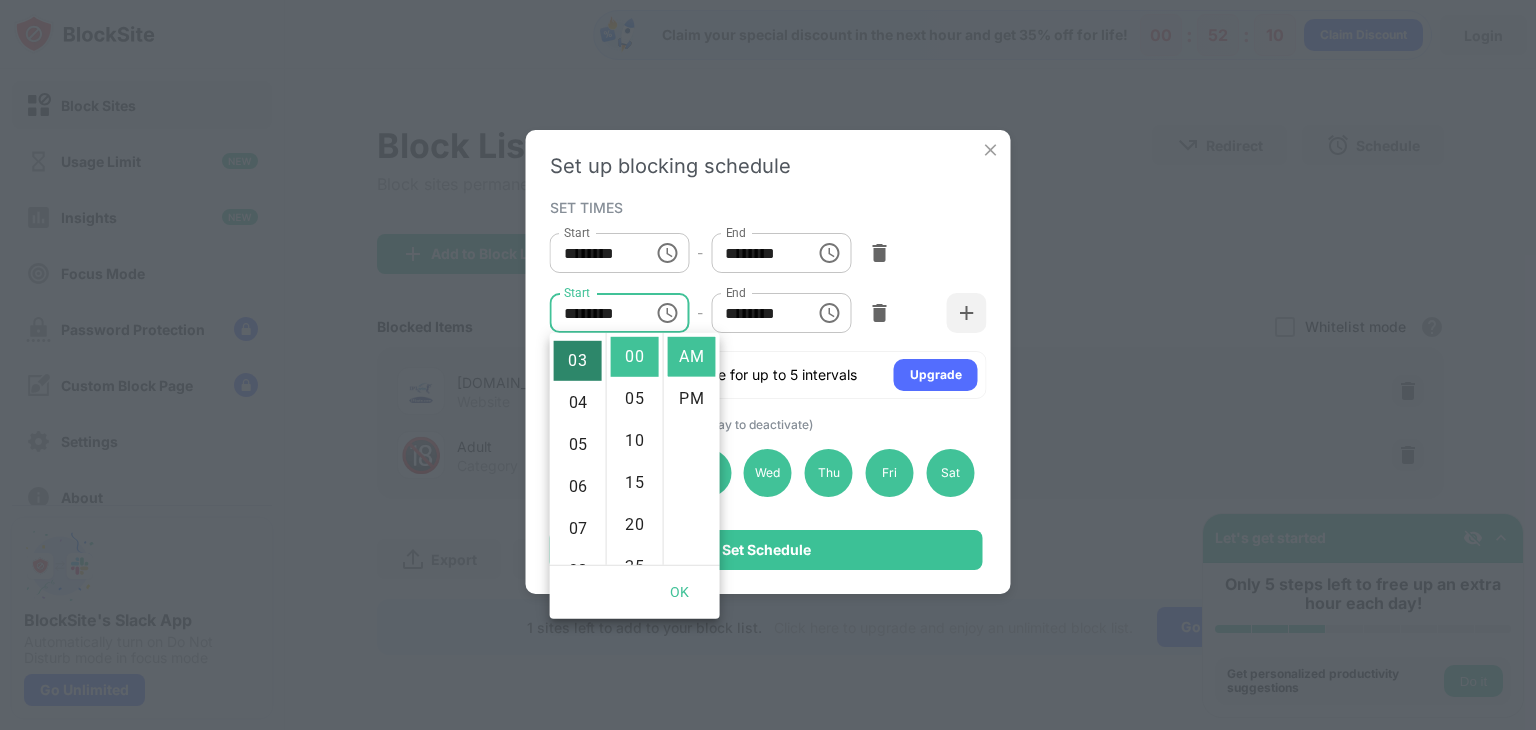 scroll, scrollTop: 126, scrollLeft: 0, axis: vertical 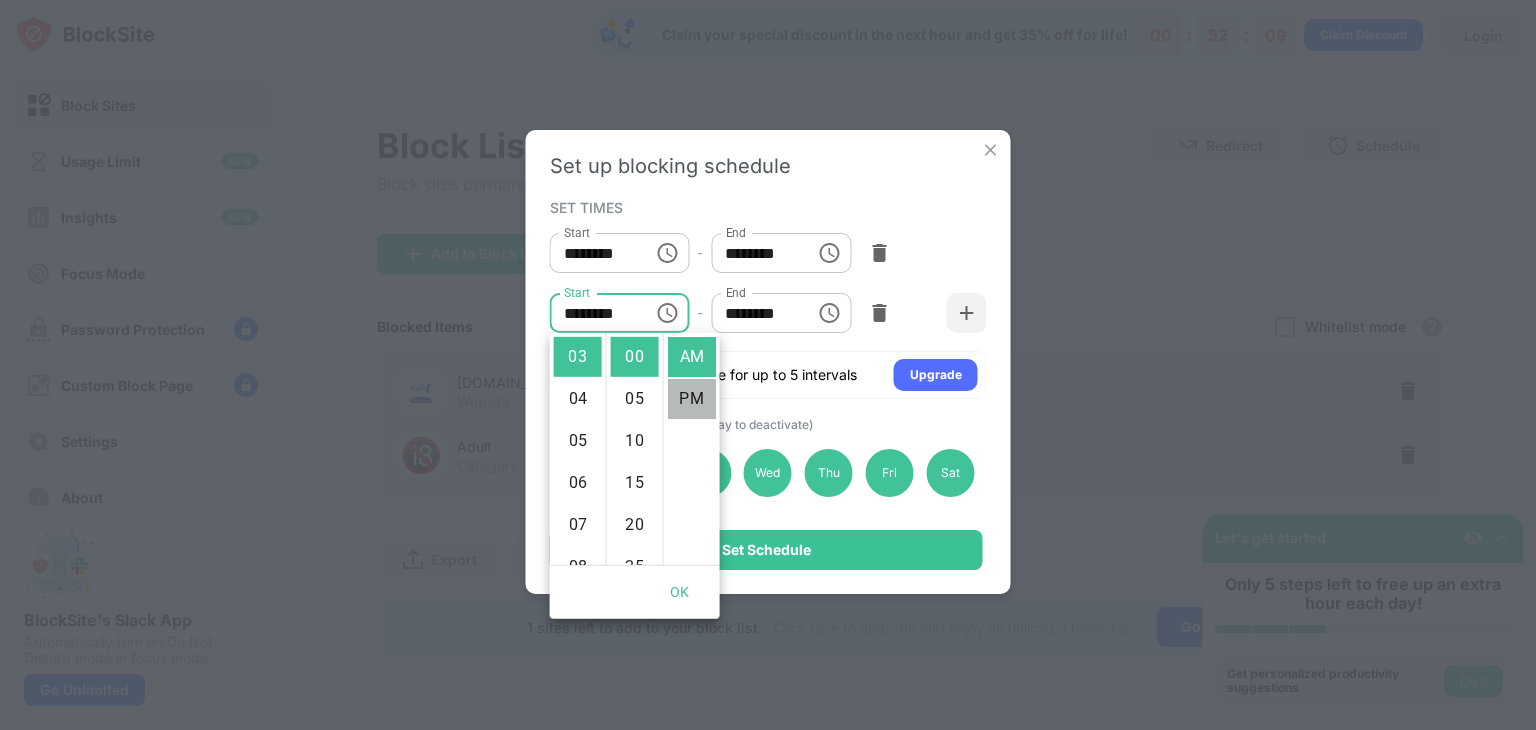click on "PM" at bounding box center (692, 399) 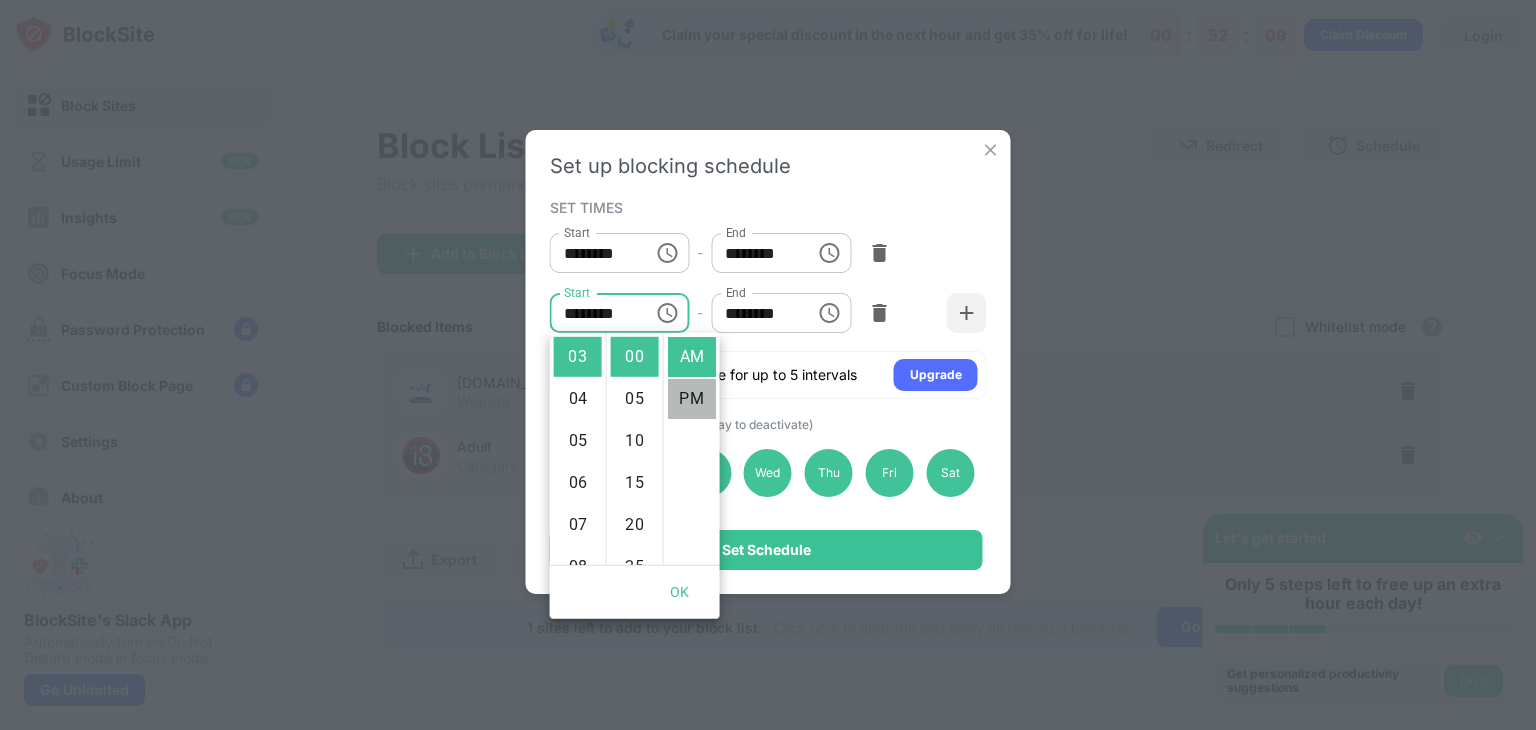 type on "********" 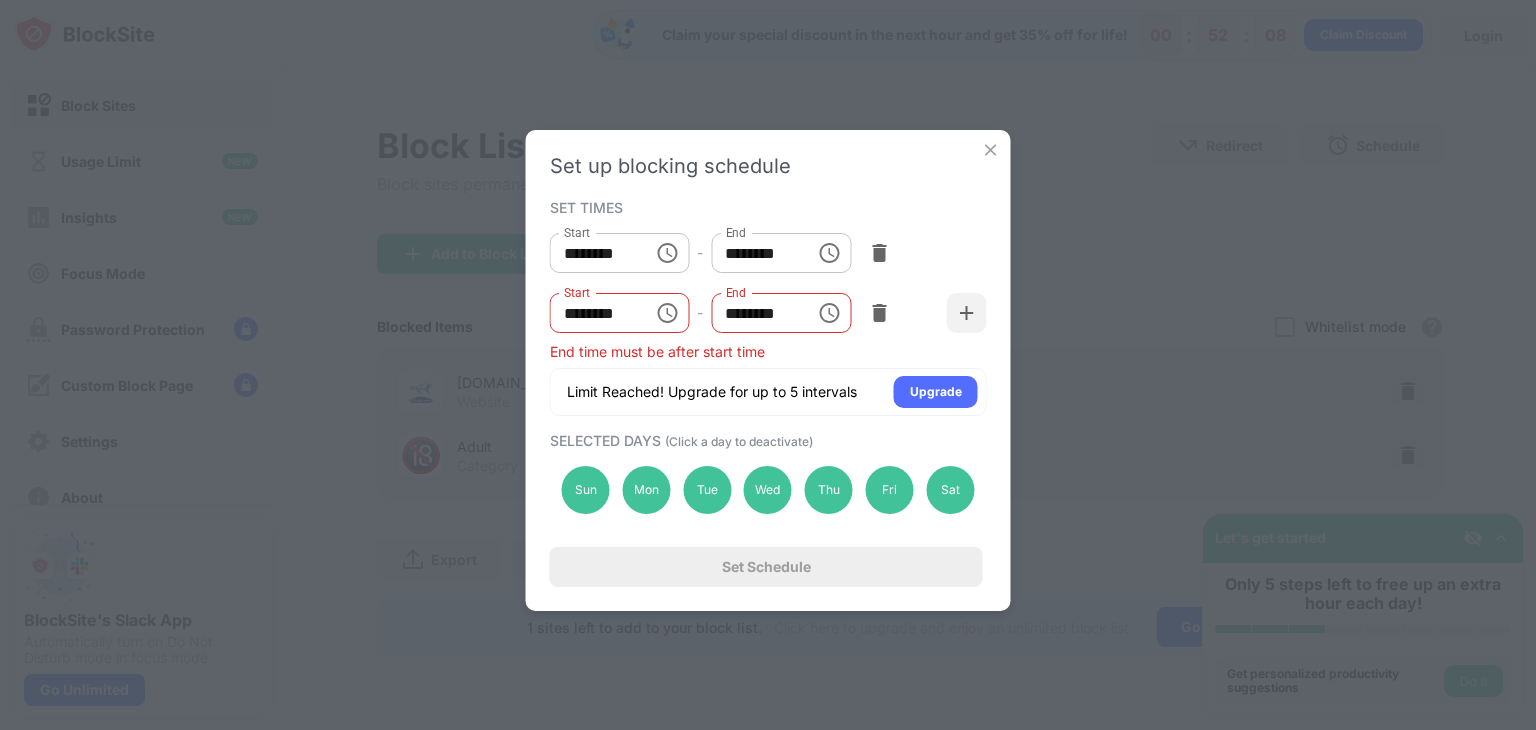 scroll, scrollTop: 42, scrollLeft: 0, axis: vertical 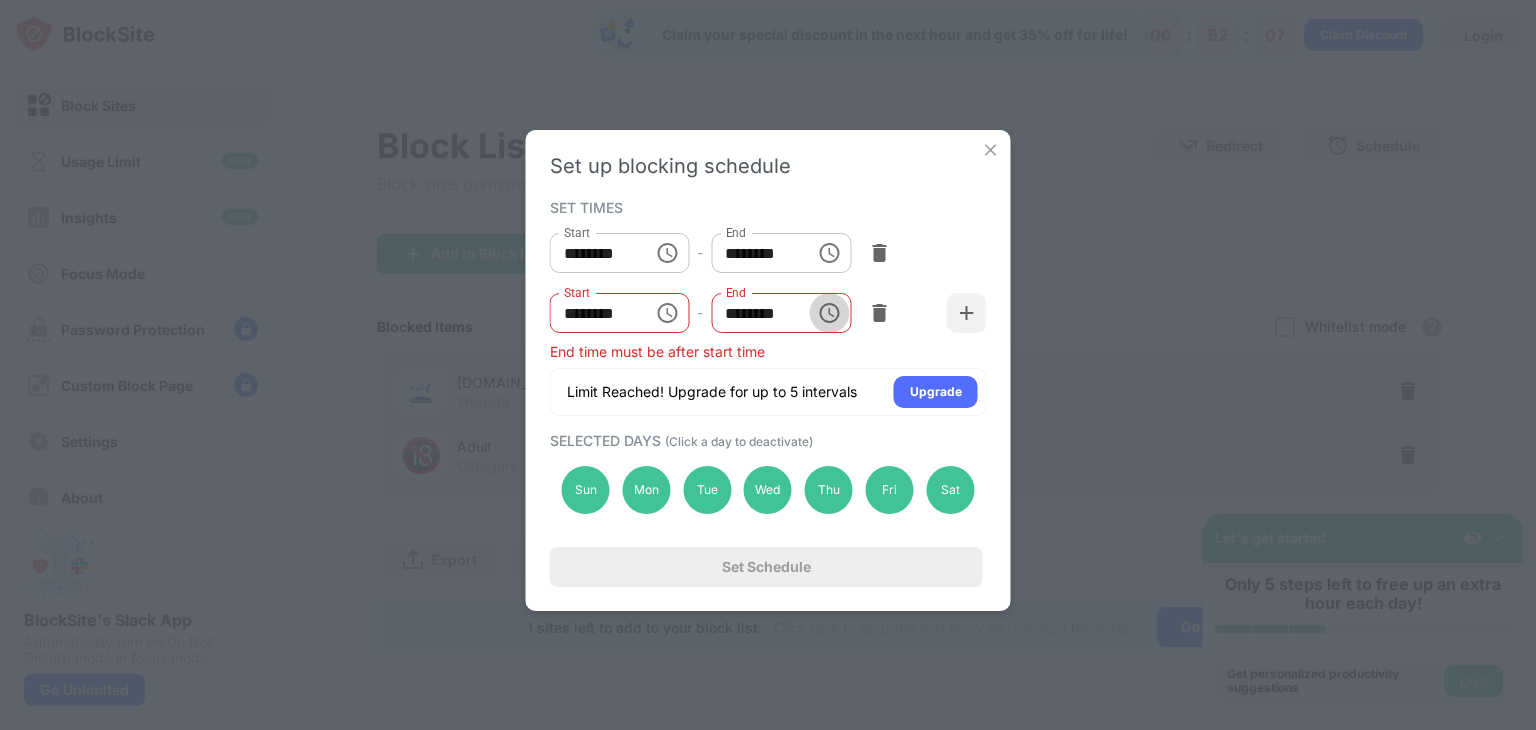 click 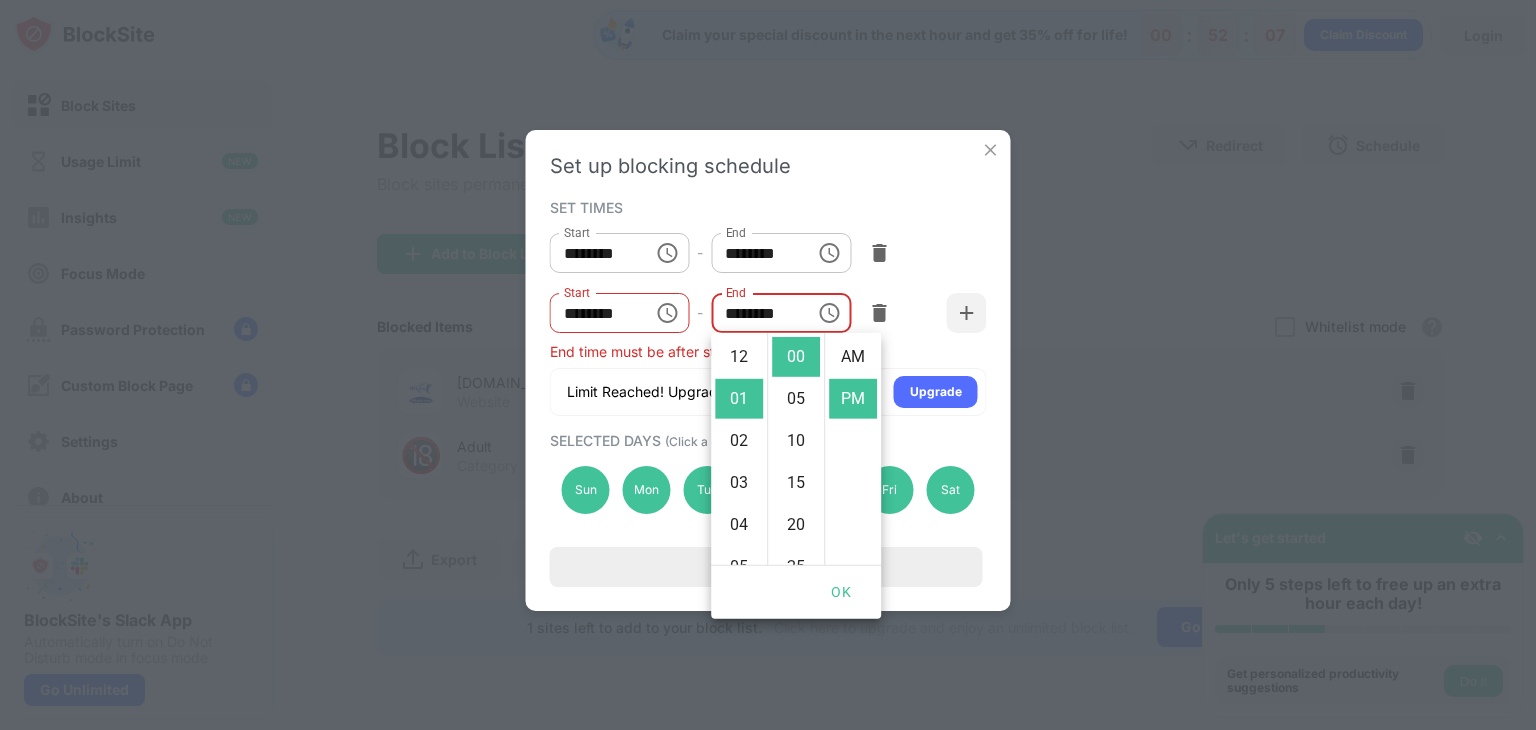 scroll, scrollTop: 42, scrollLeft: 0, axis: vertical 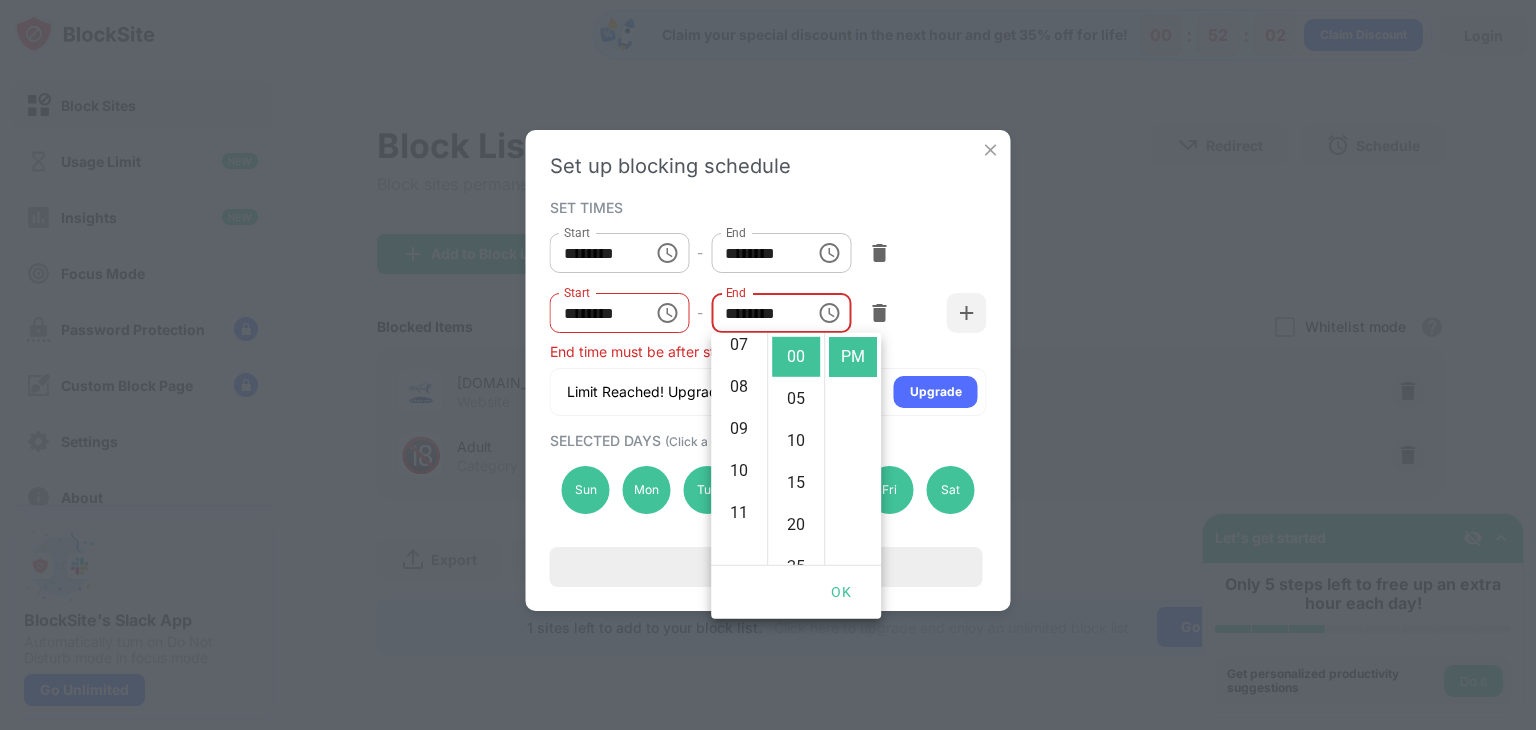 click on "11" at bounding box center (739, 513) 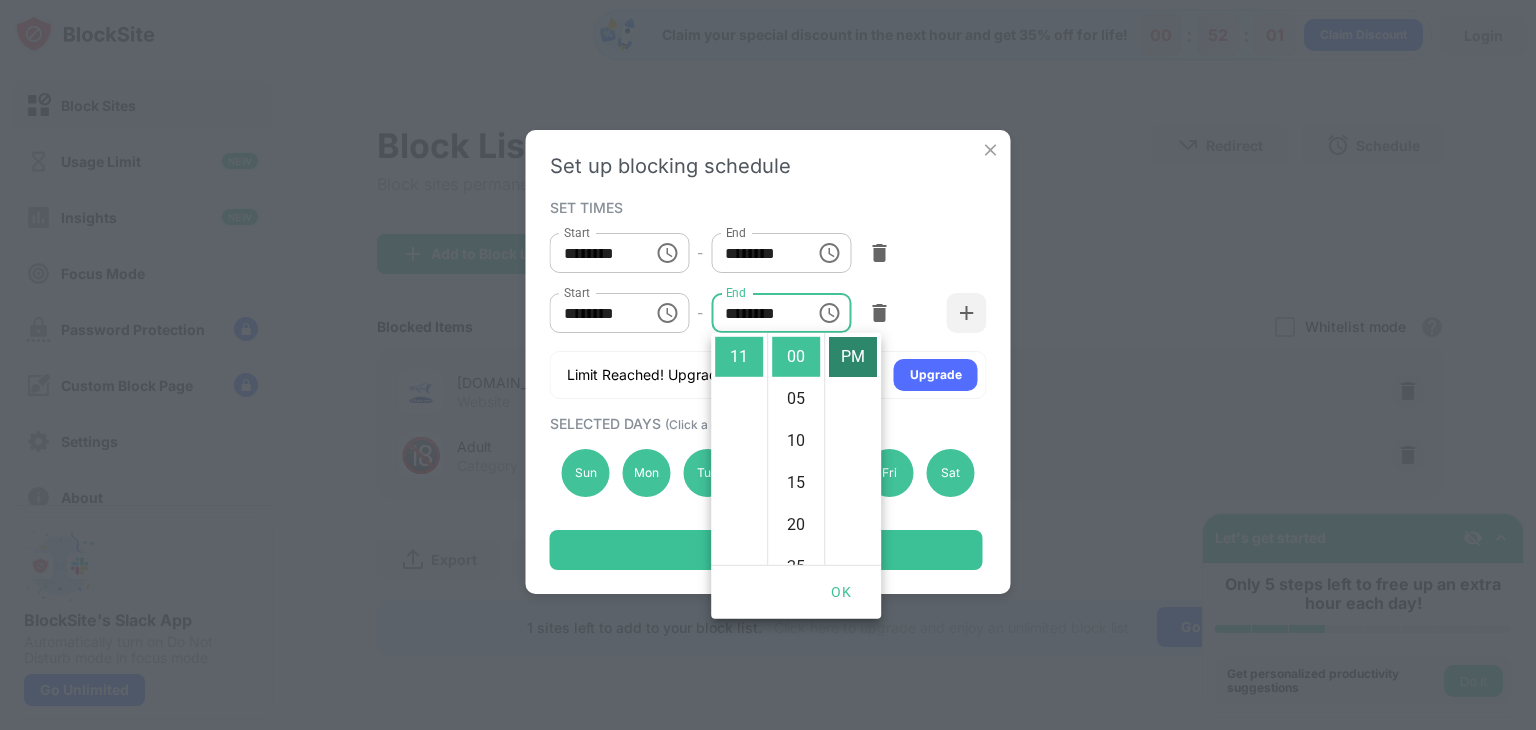 scroll, scrollTop: 0, scrollLeft: 0, axis: both 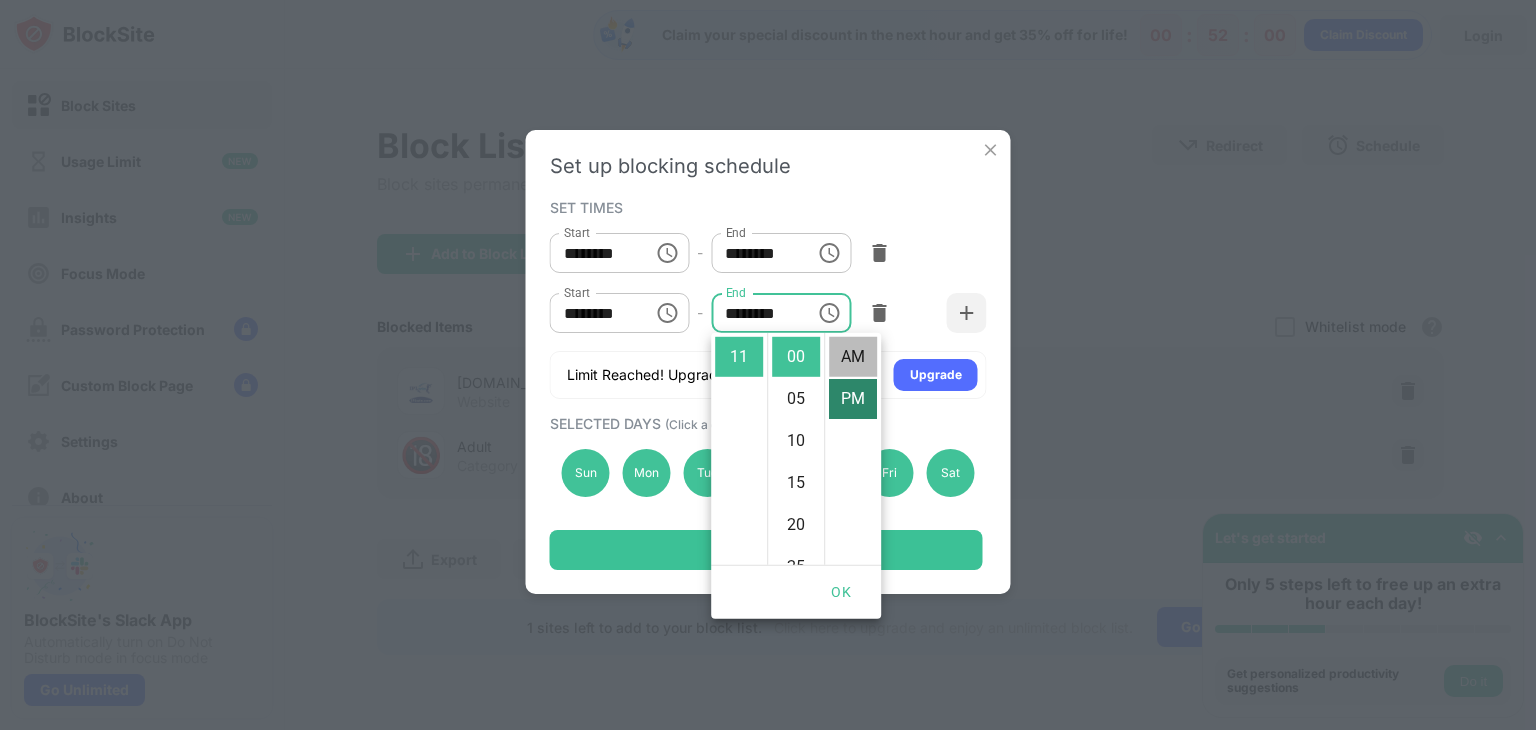 click on "AM" at bounding box center [853, 357] 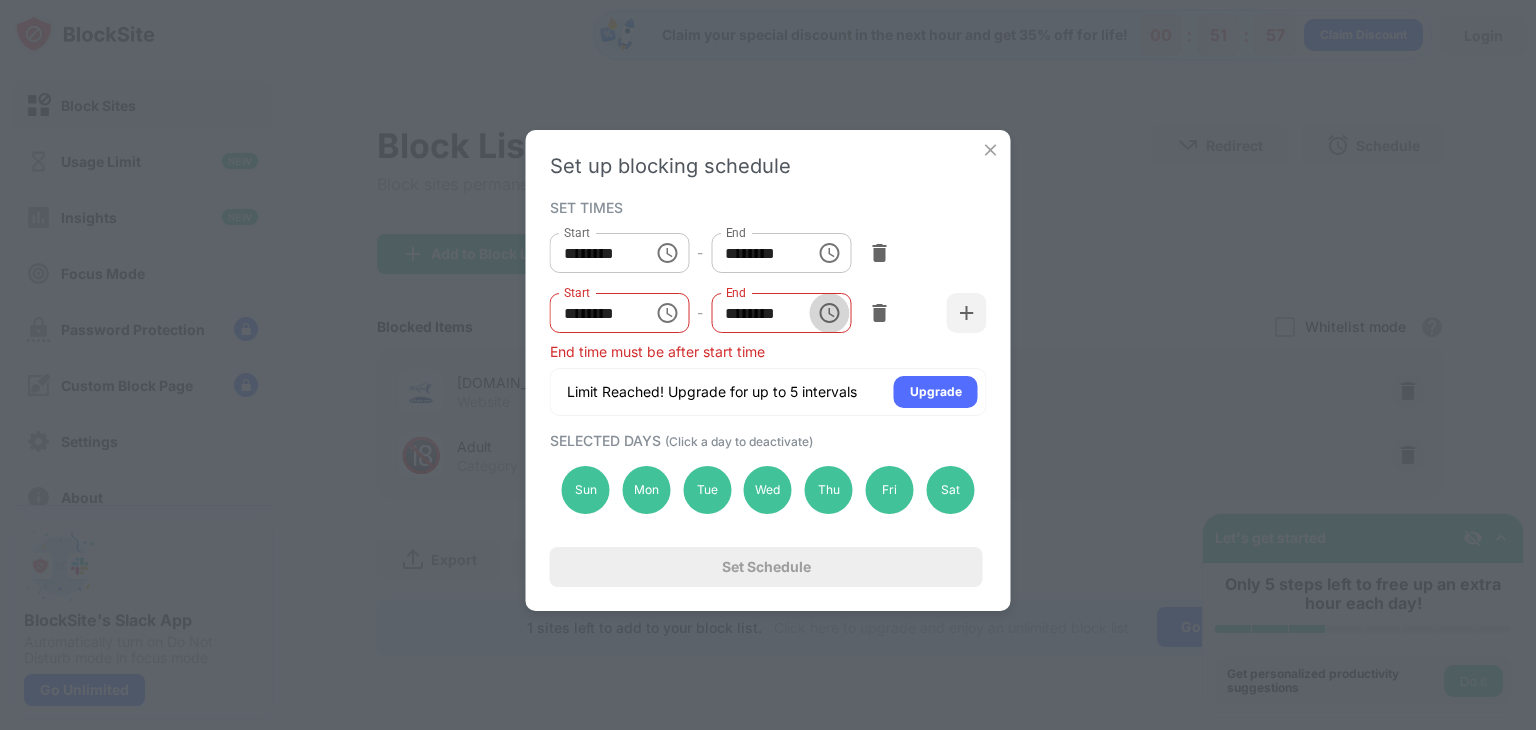 click 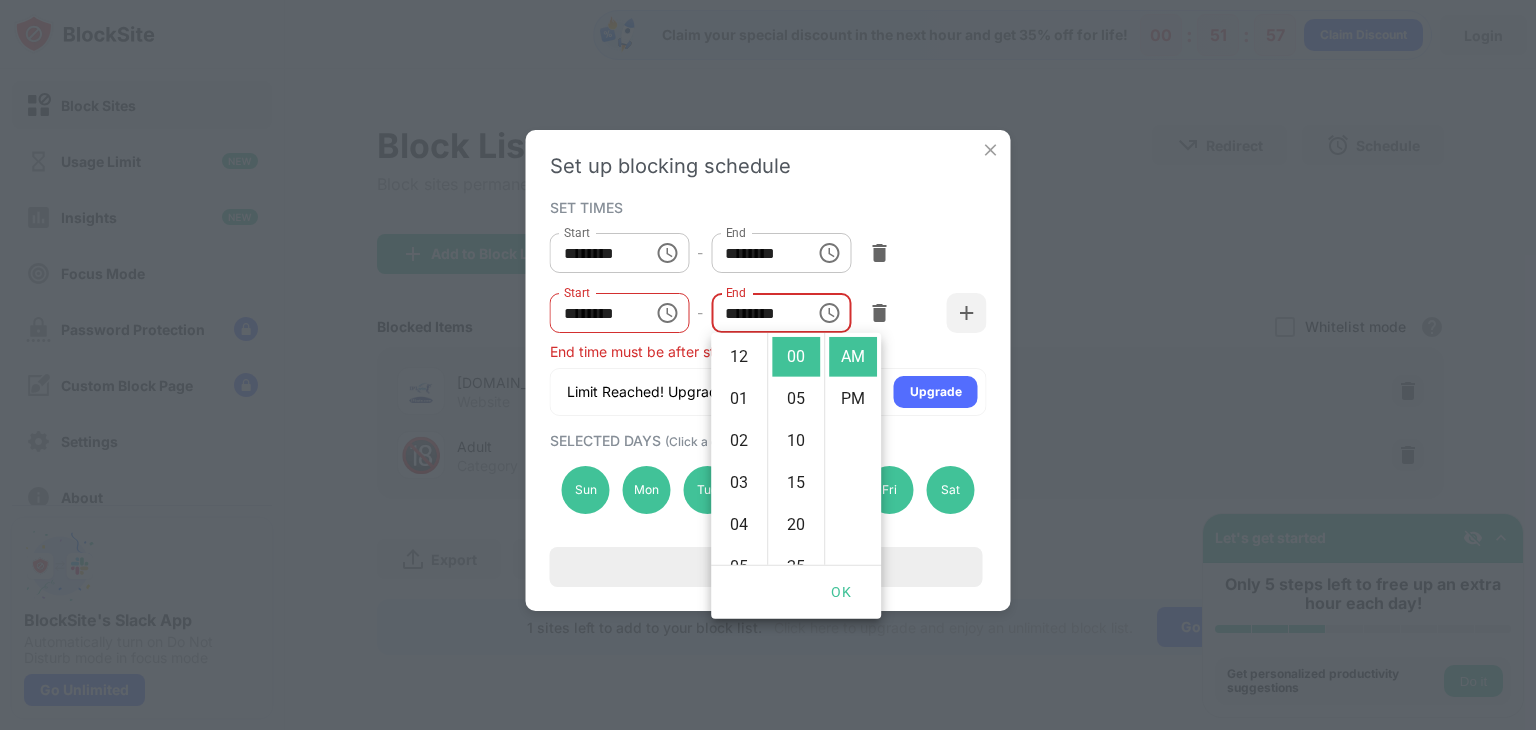 scroll, scrollTop: 462, scrollLeft: 0, axis: vertical 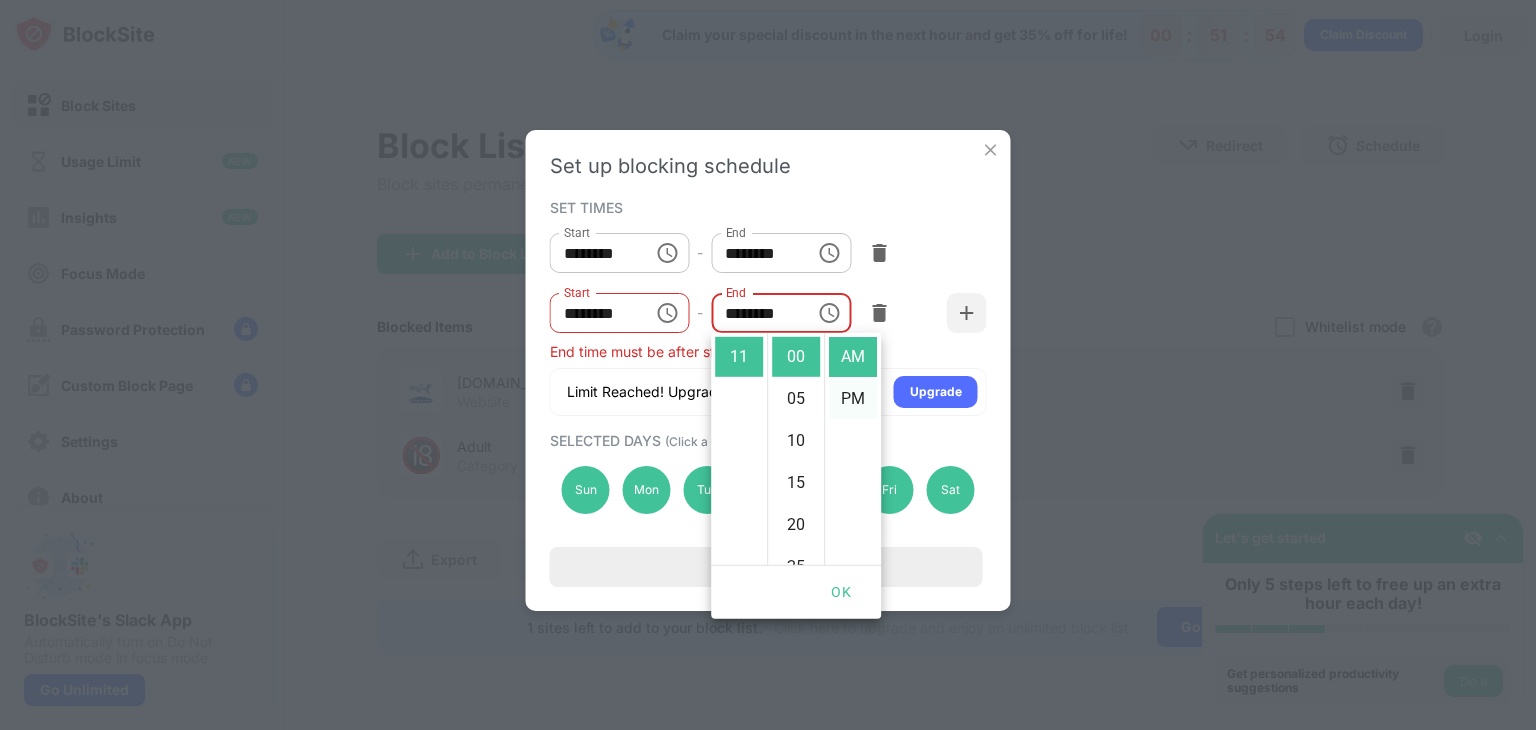click on "PM" at bounding box center (853, 399) 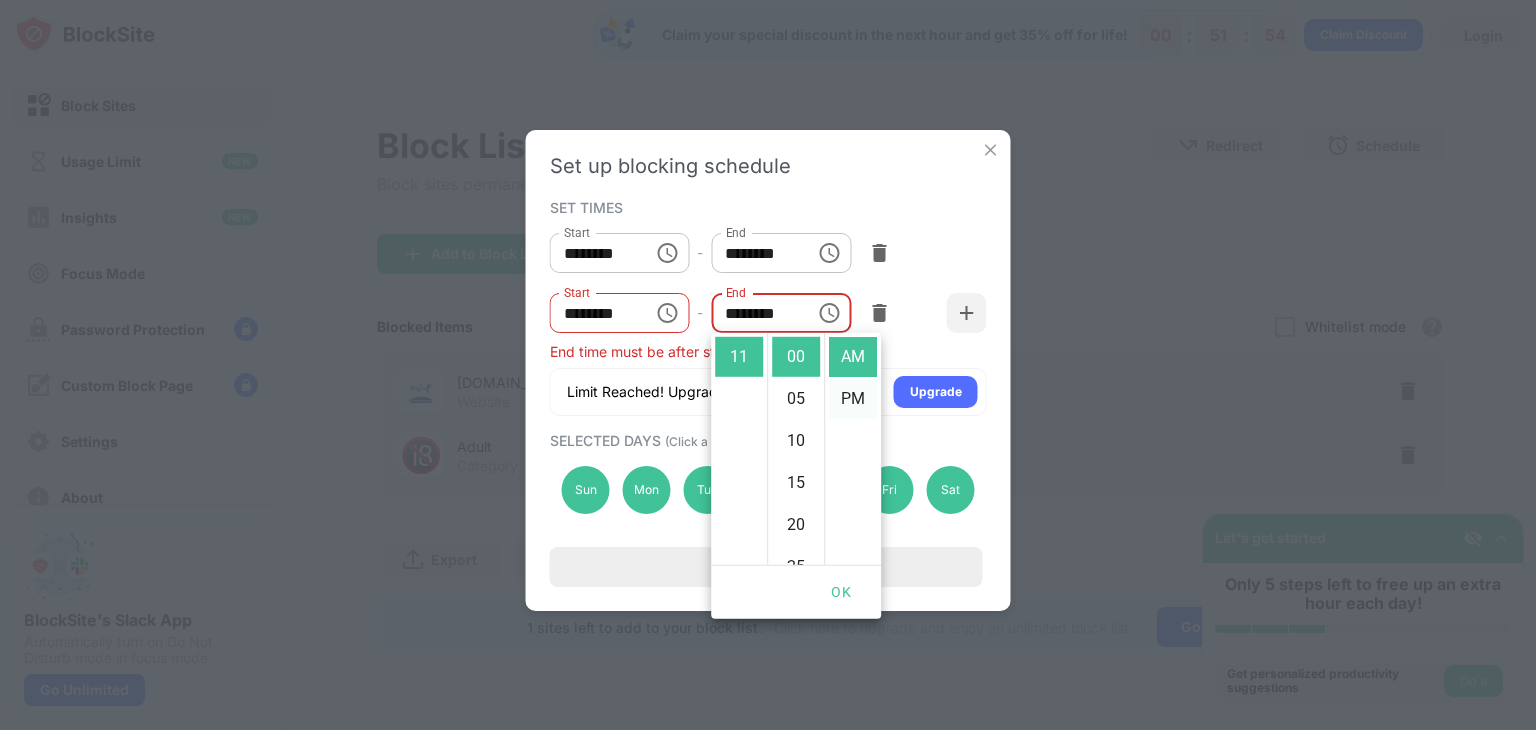 type on "********" 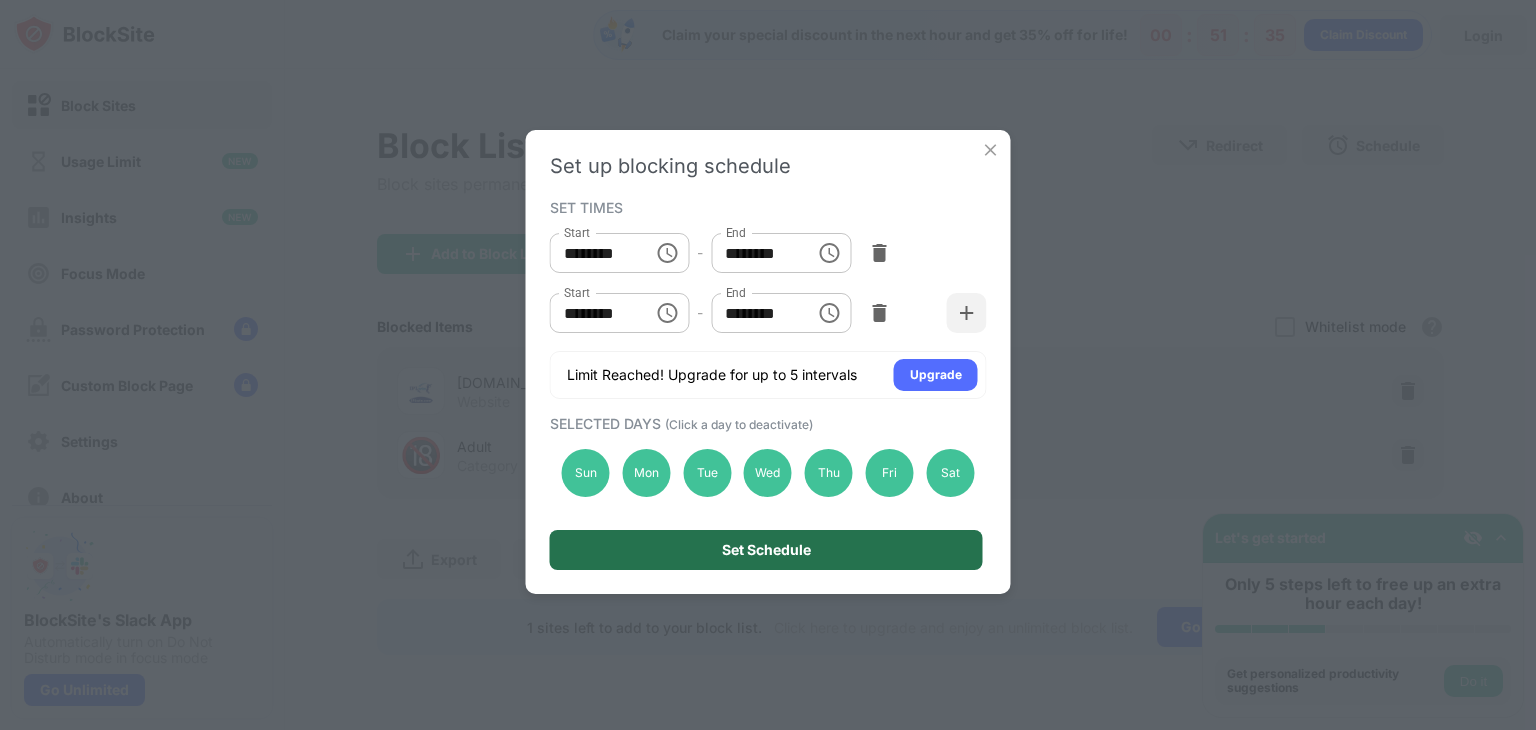 click on "Set Schedule" at bounding box center [766, 550] 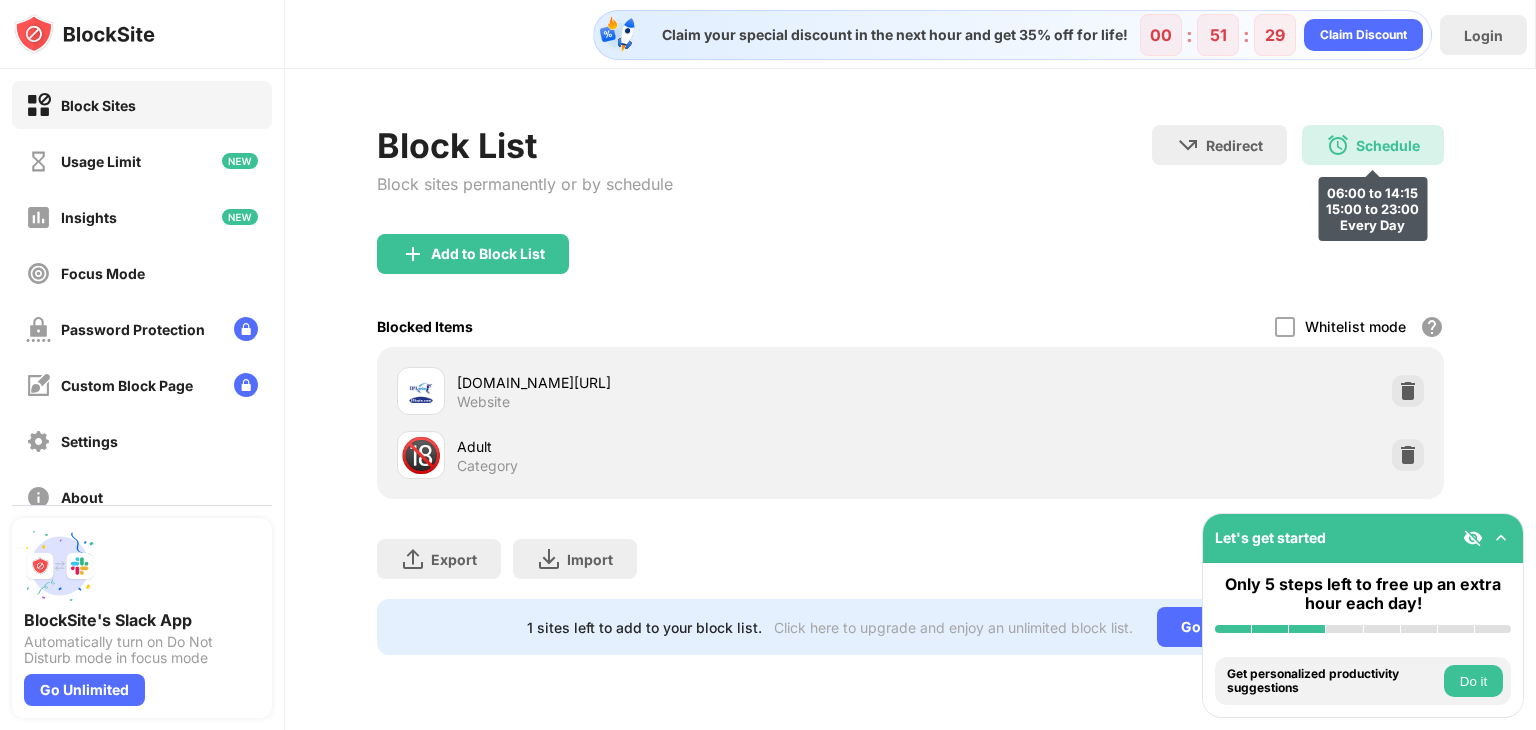 click at bounding box center (1338, 145) 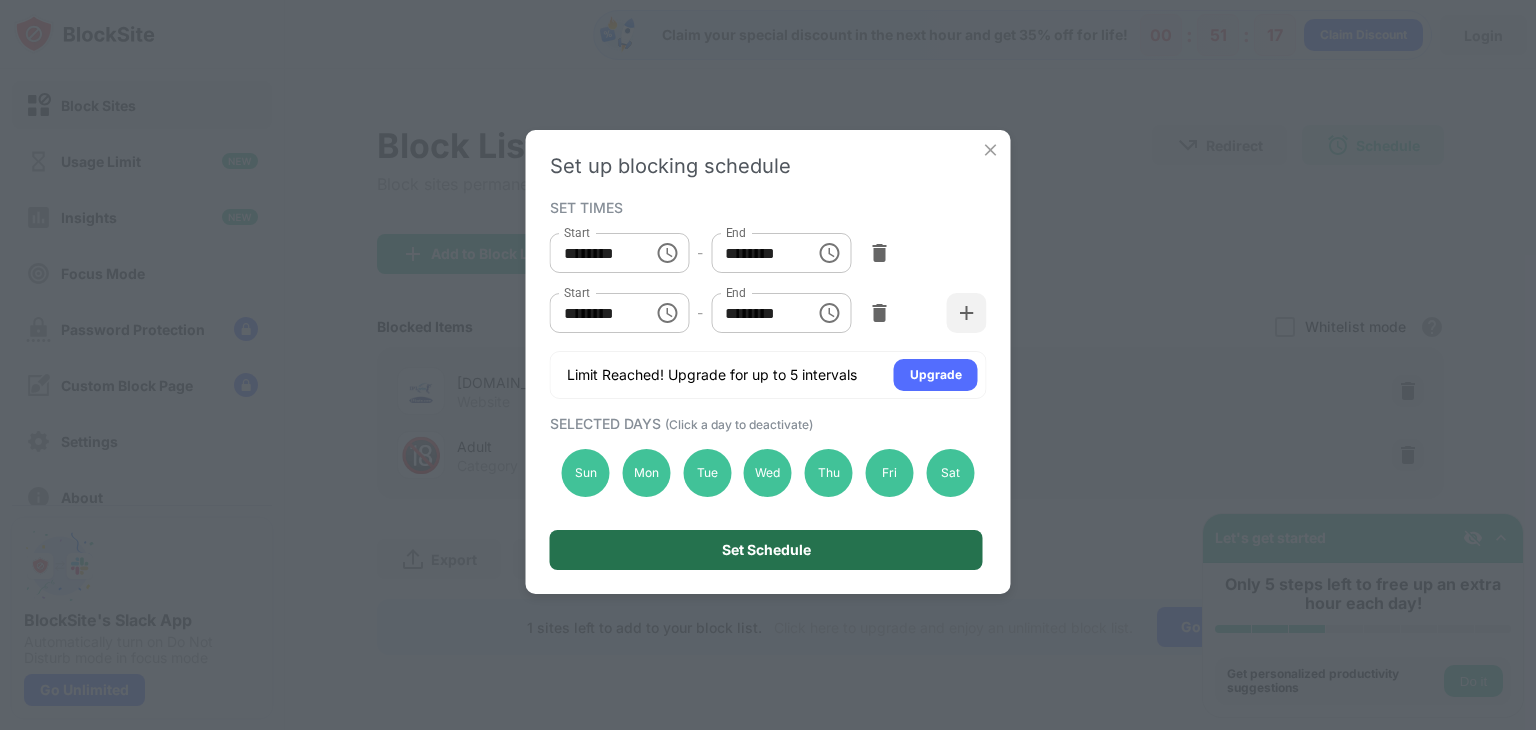 click on "Set Schedule" at bounding box center [766, 550] 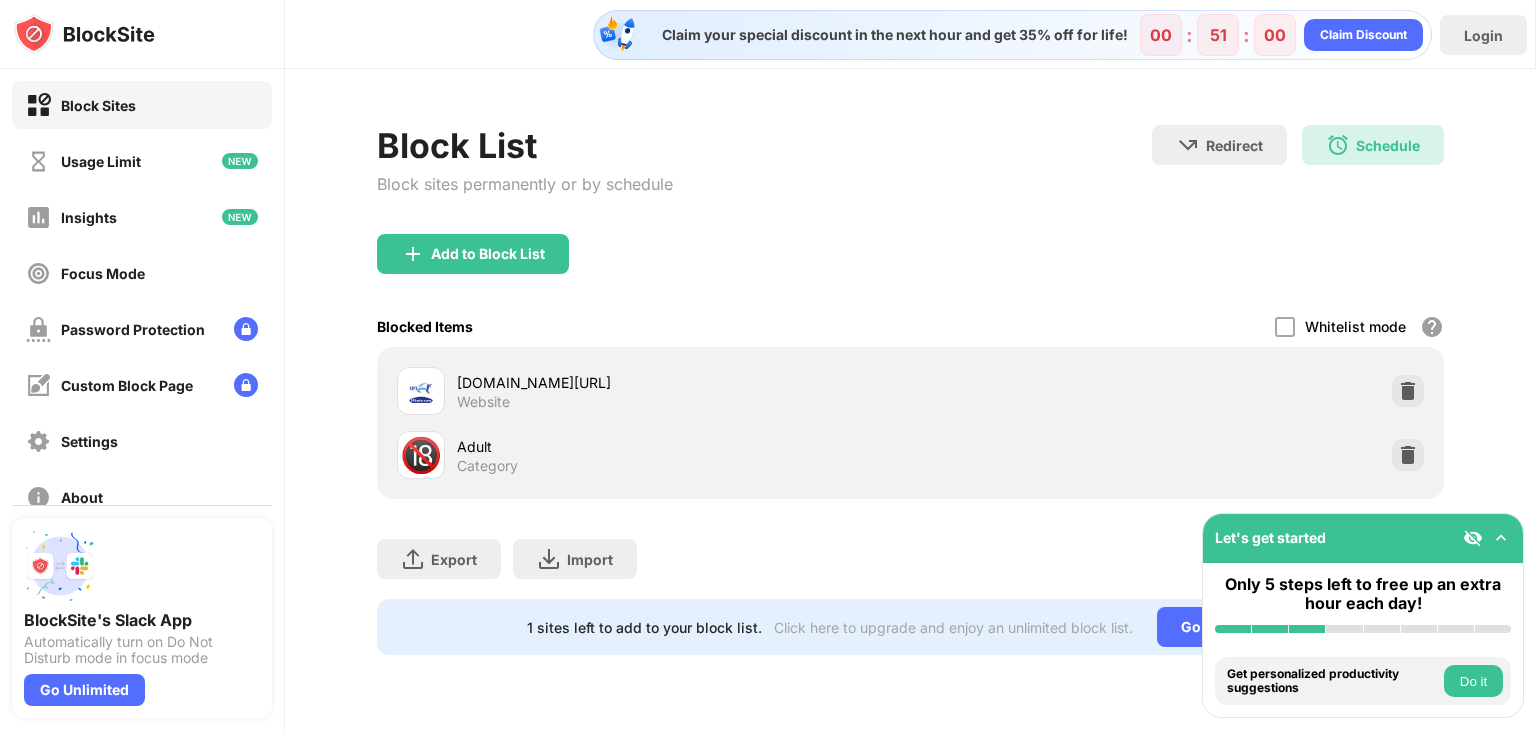 click on "Export Export Files (for websites items only) Import Import Files (for websites items only)" at bounding box center (910, 549) 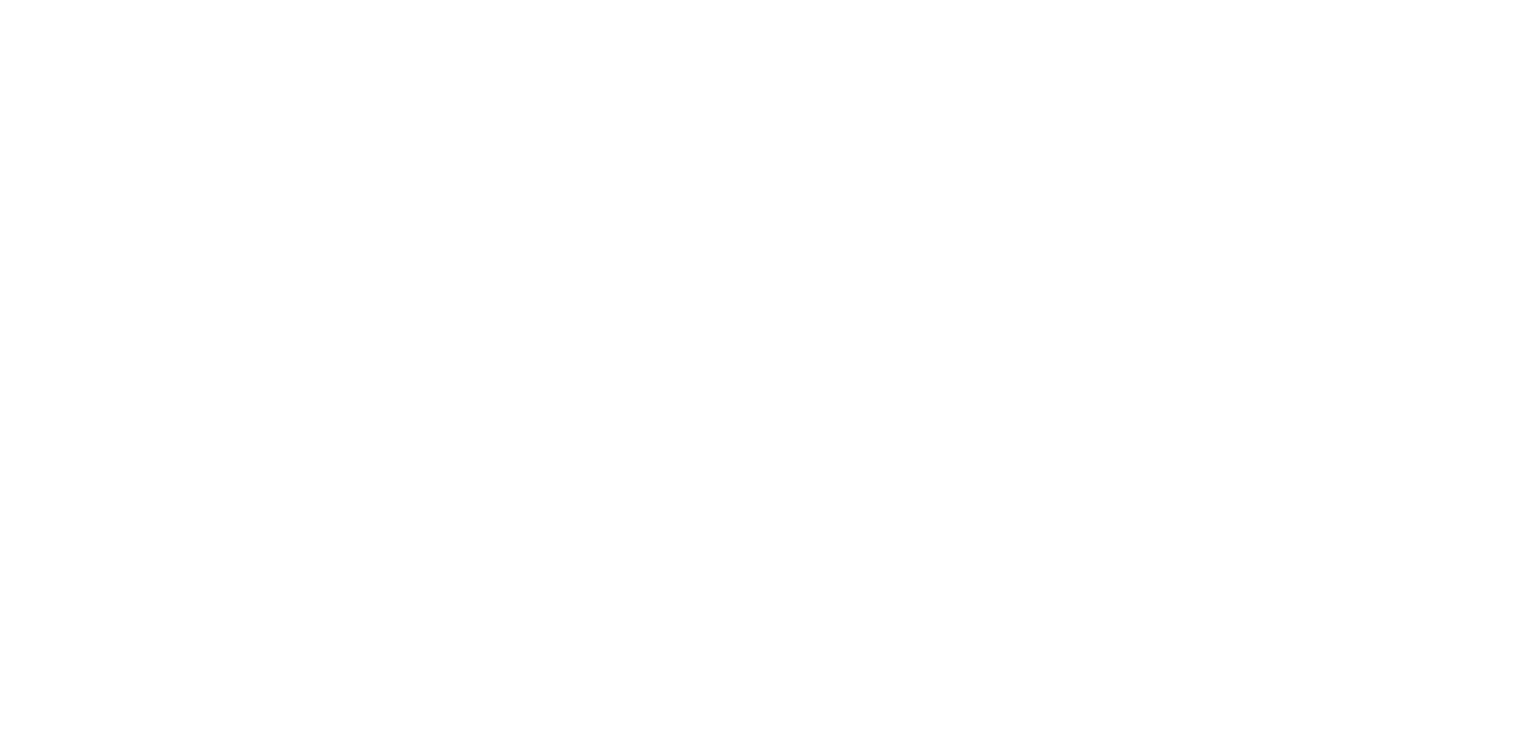 scroll, scrollTop: 0, scrollLeft: 0, axis: both 